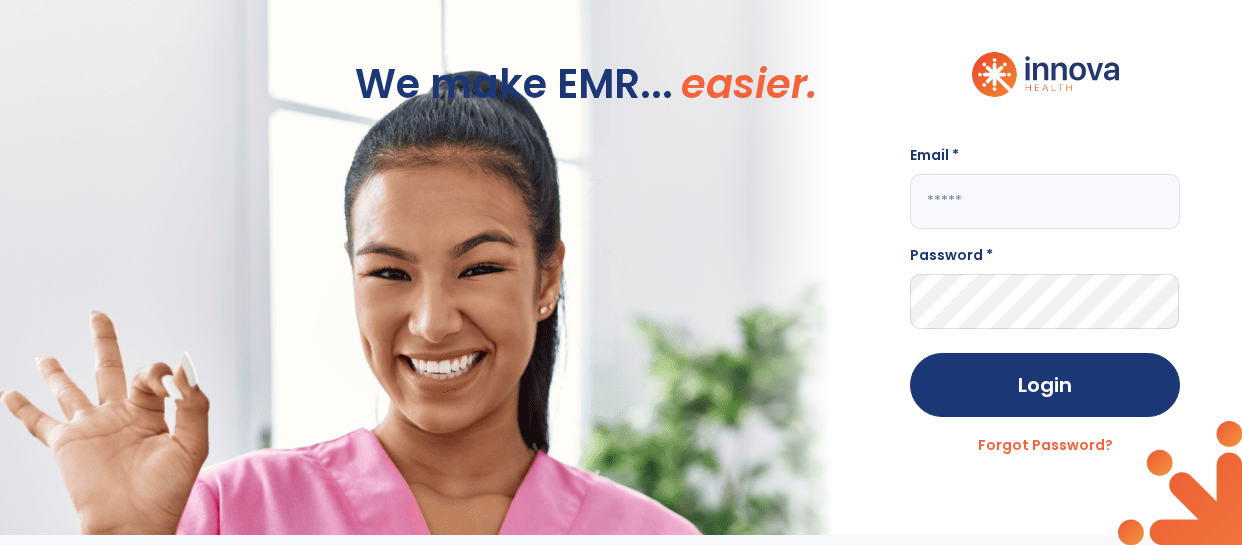 scroll, scrollTop: 0, scrollLeft: 0, axis: both 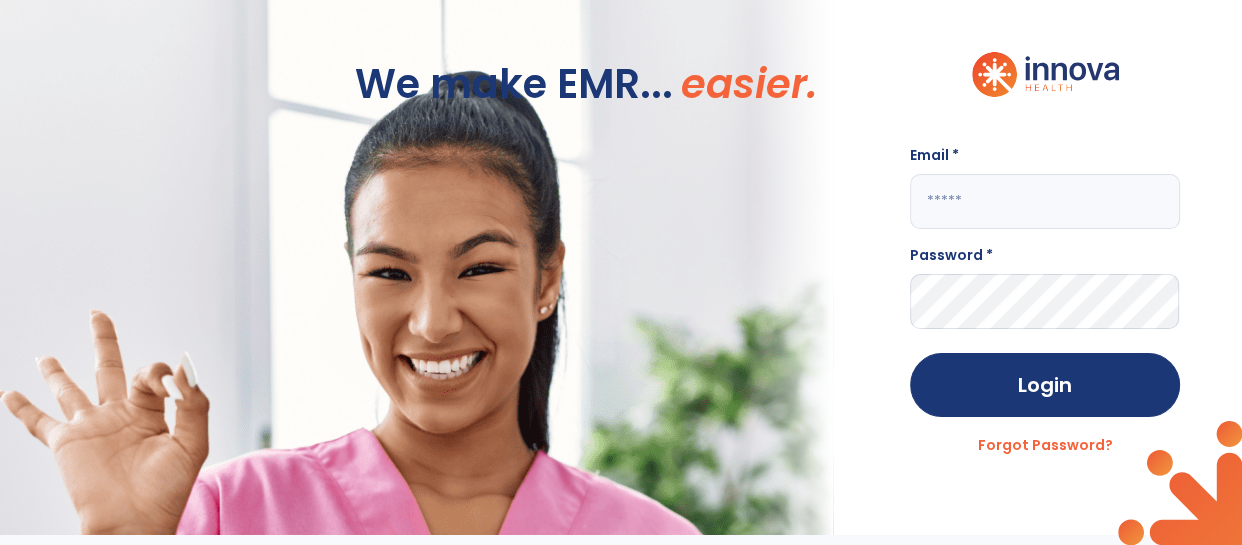 click 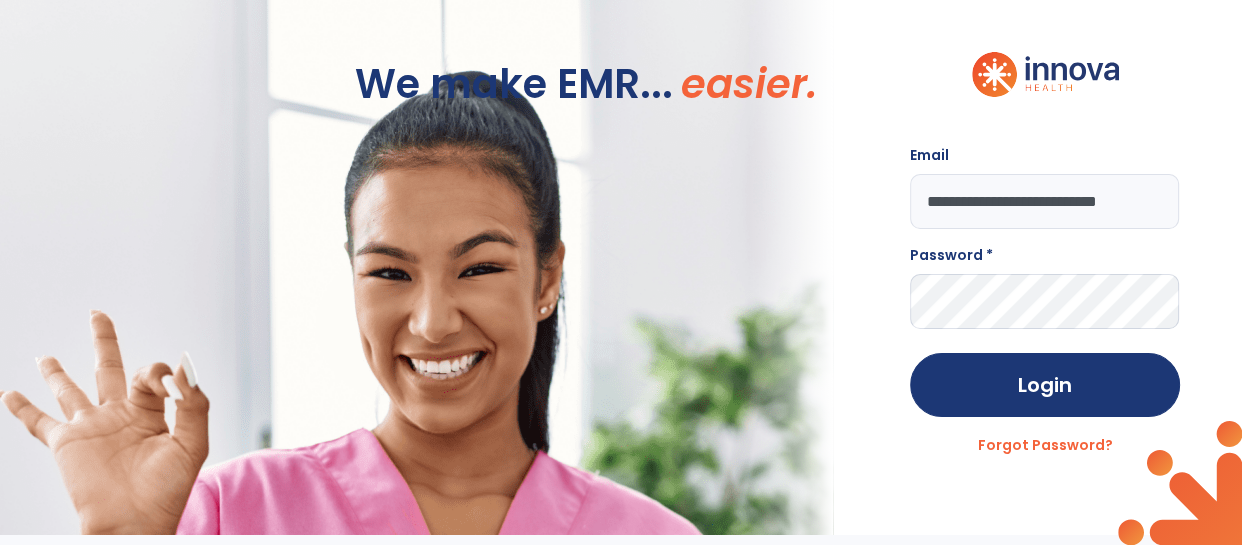 scroll, scrollTop: 0, scrollLeft: 28, axis: horizontal 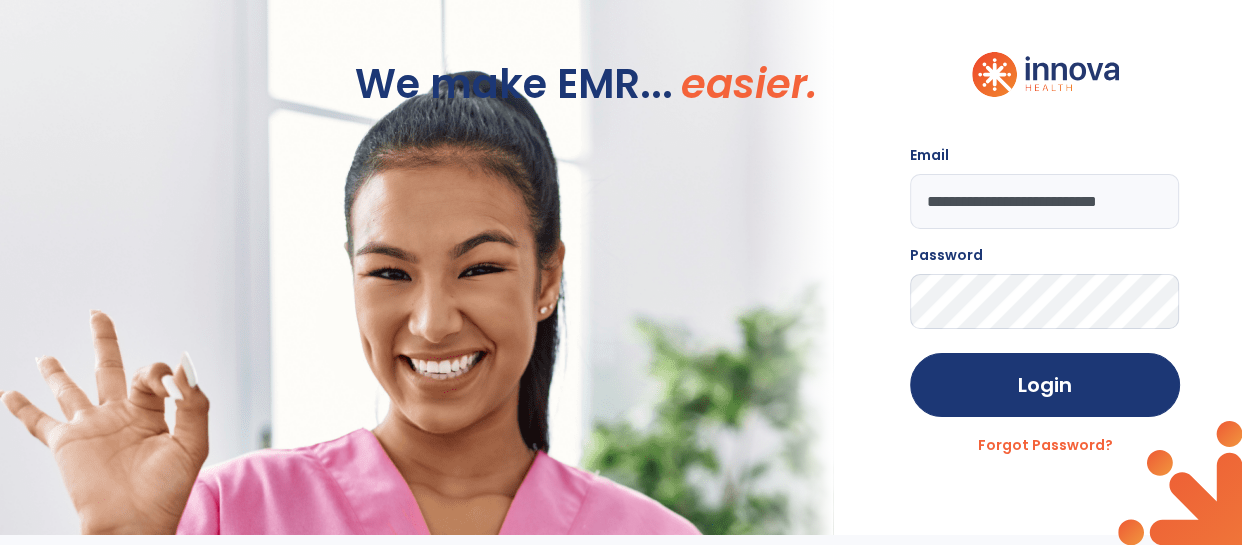 click on "Login" 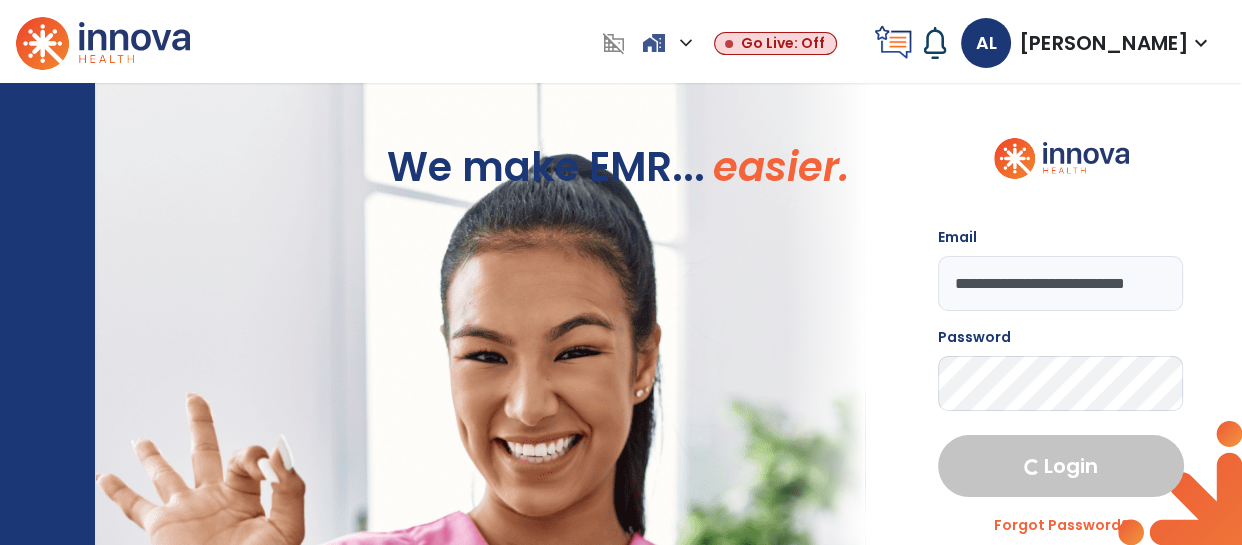 select on "****" 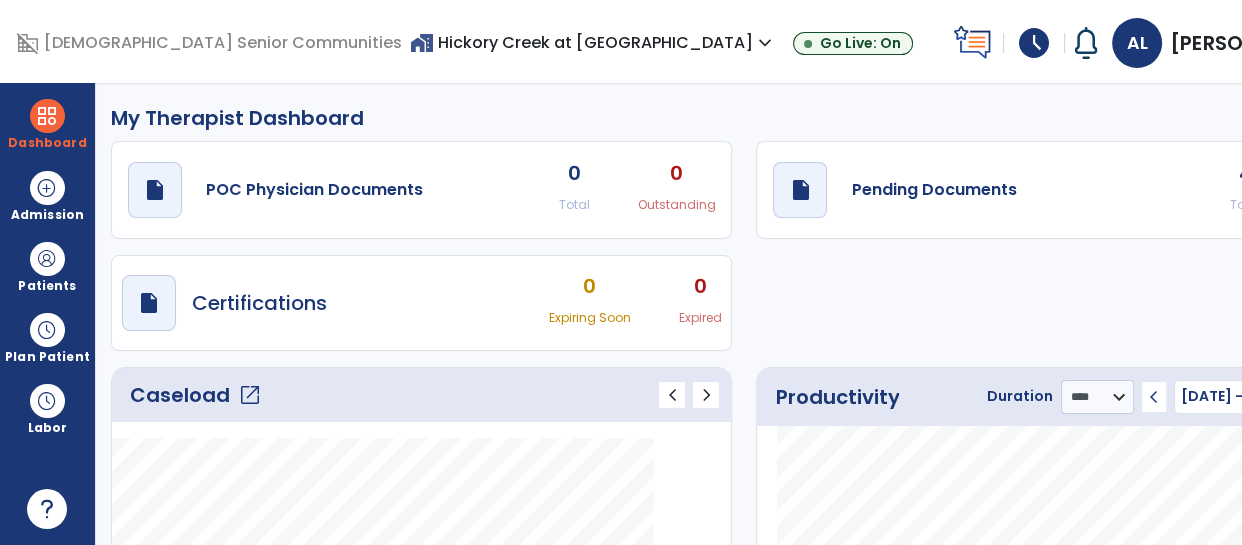 click on "4" 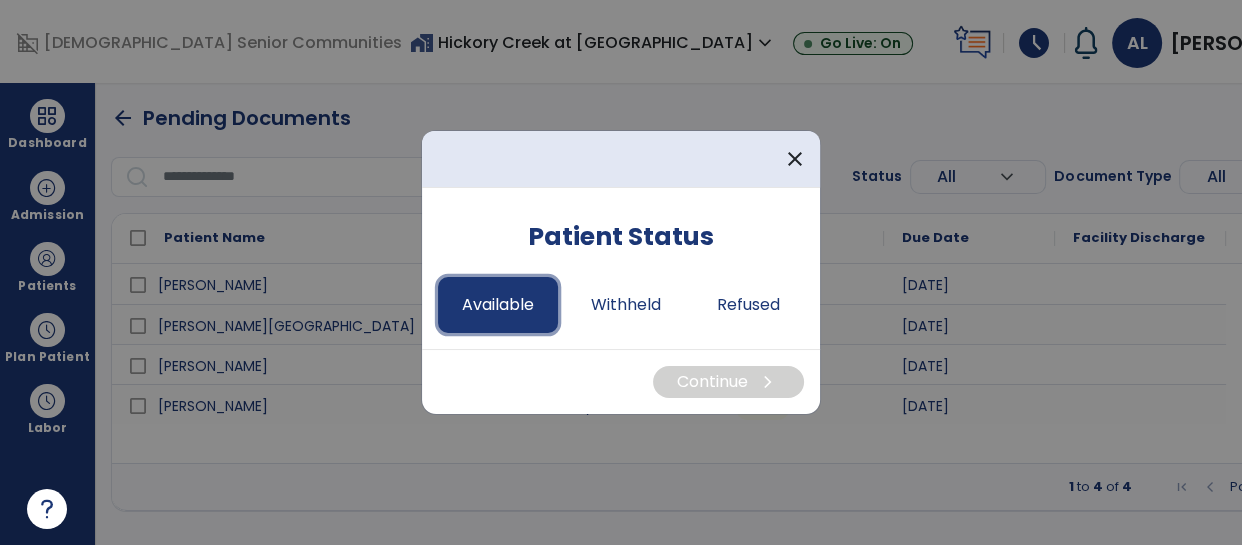 click on "Available" at bounding box center [498, 305] 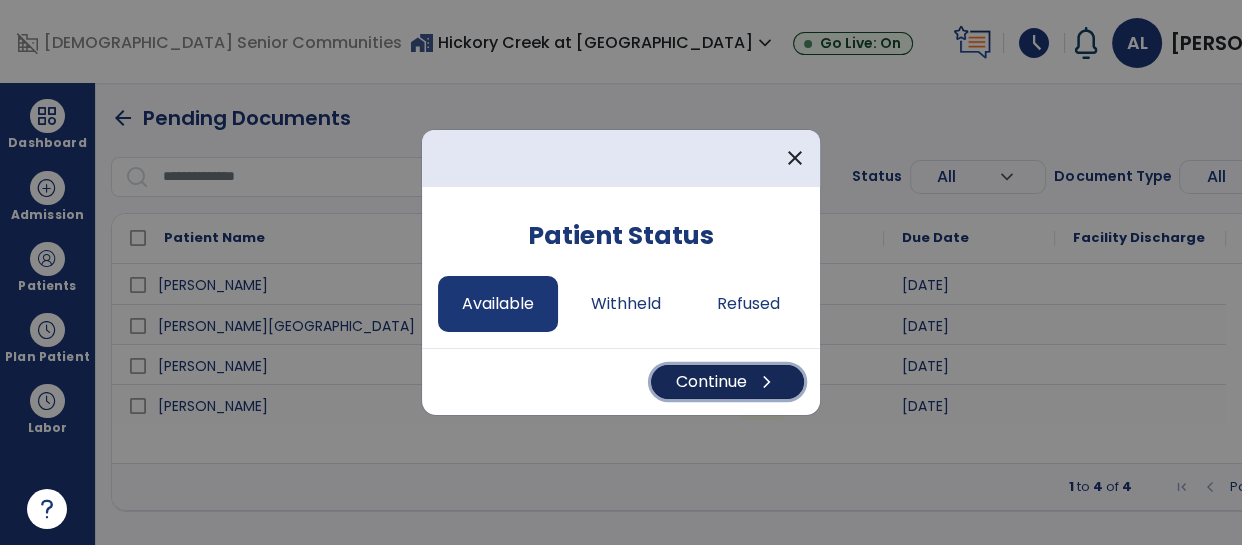 click on "Continue   chevron_right" at bounding box center [727, 382] 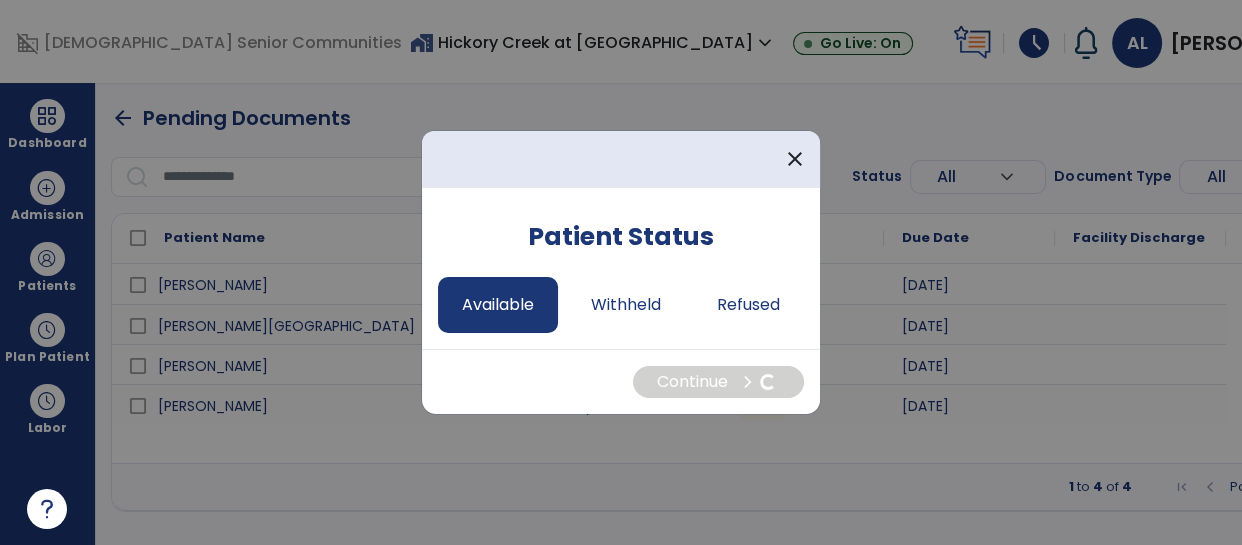 select on "*" 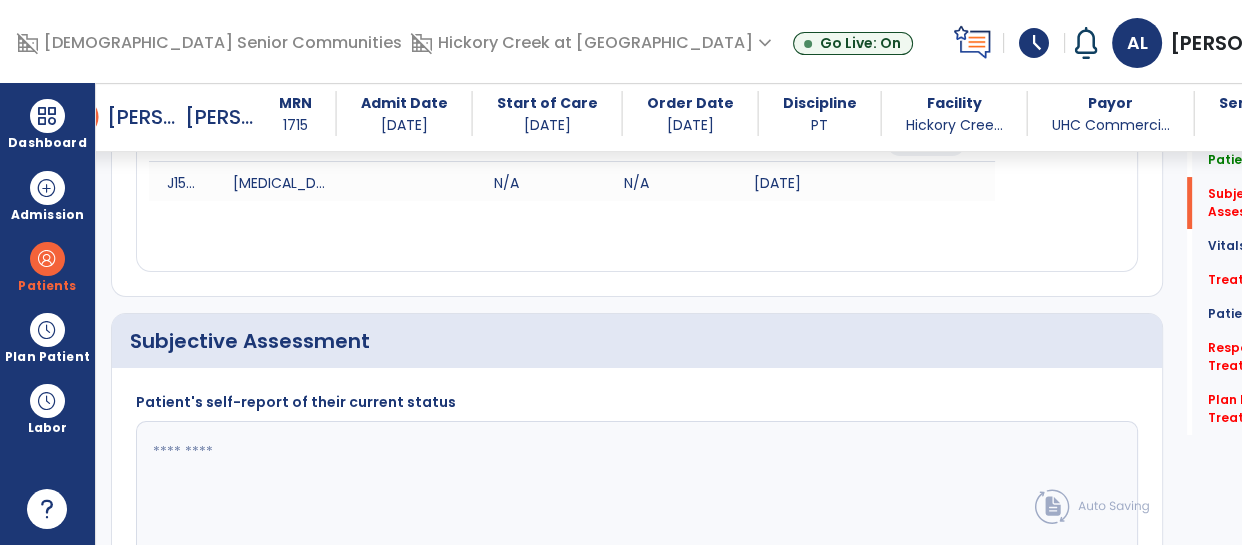 scroll, scrollTop: 407, scrollLeft: 0, axis: vertical 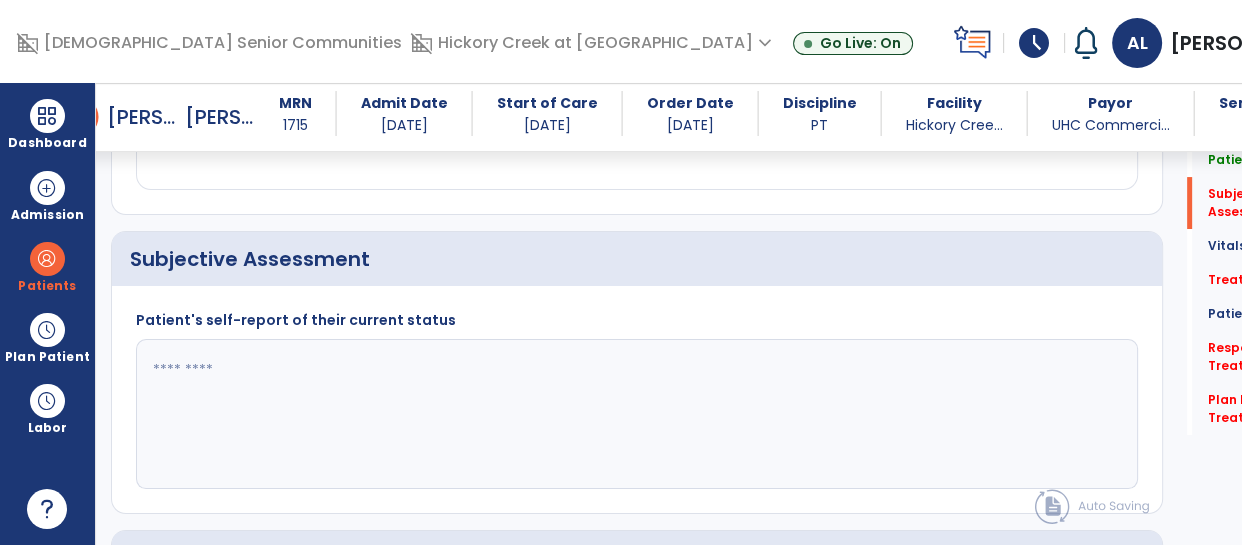 click 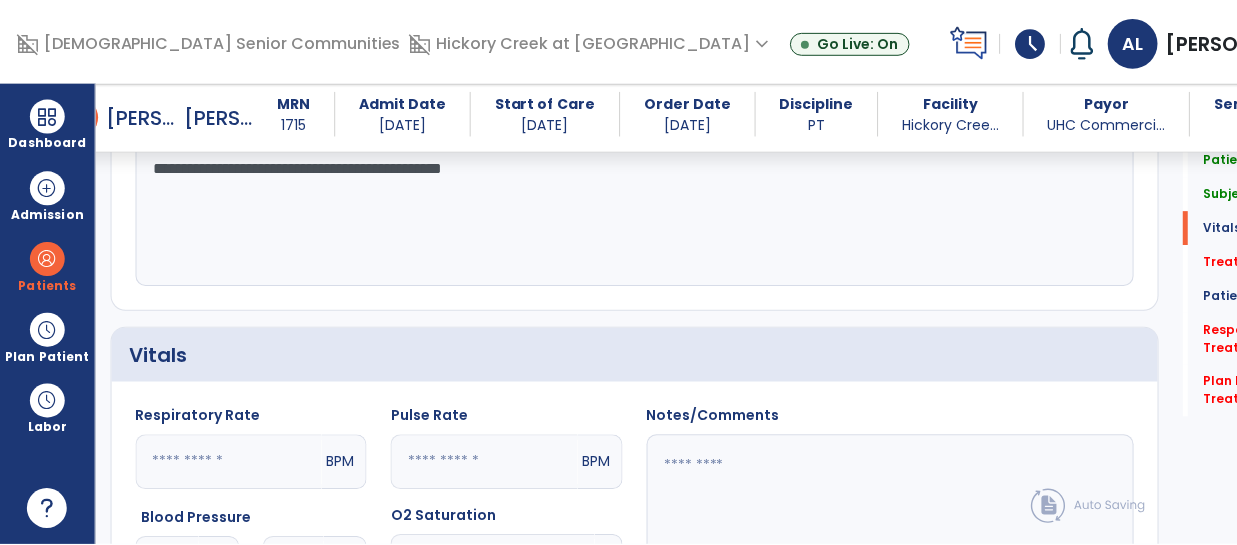 scroll, scrollTop: 1018, scrollLeft: 0, axis: vertical 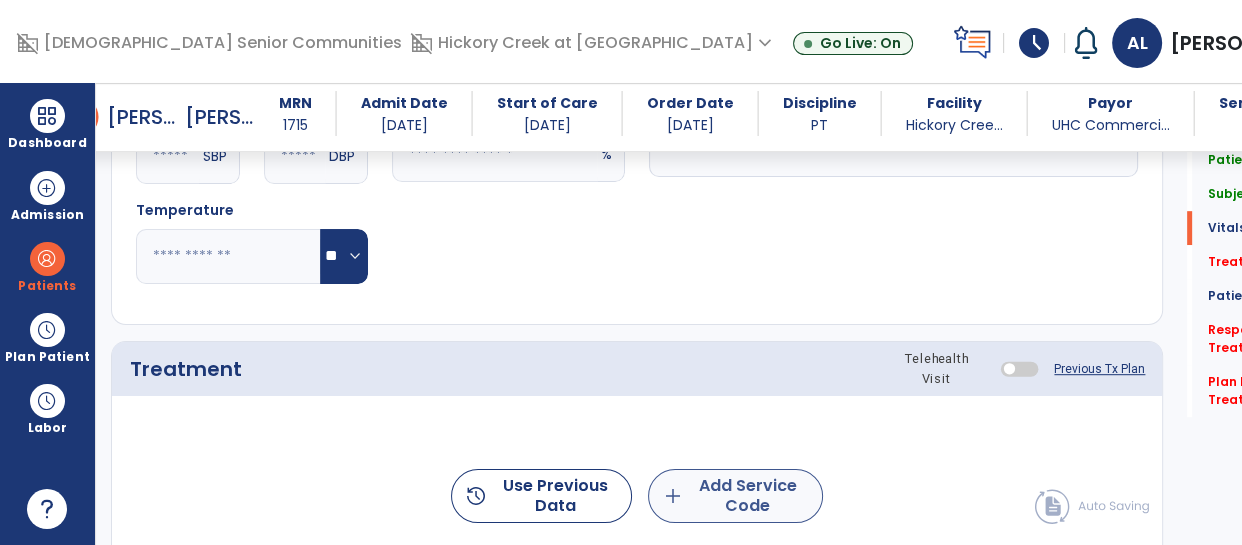 type on "**********" 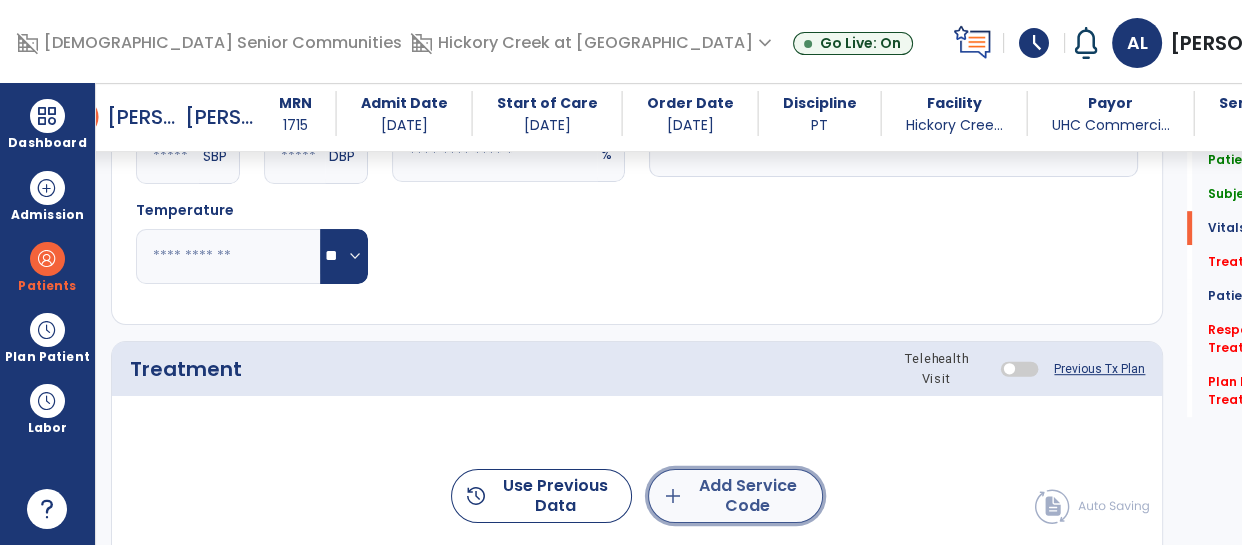click on "add  Add Service Code" 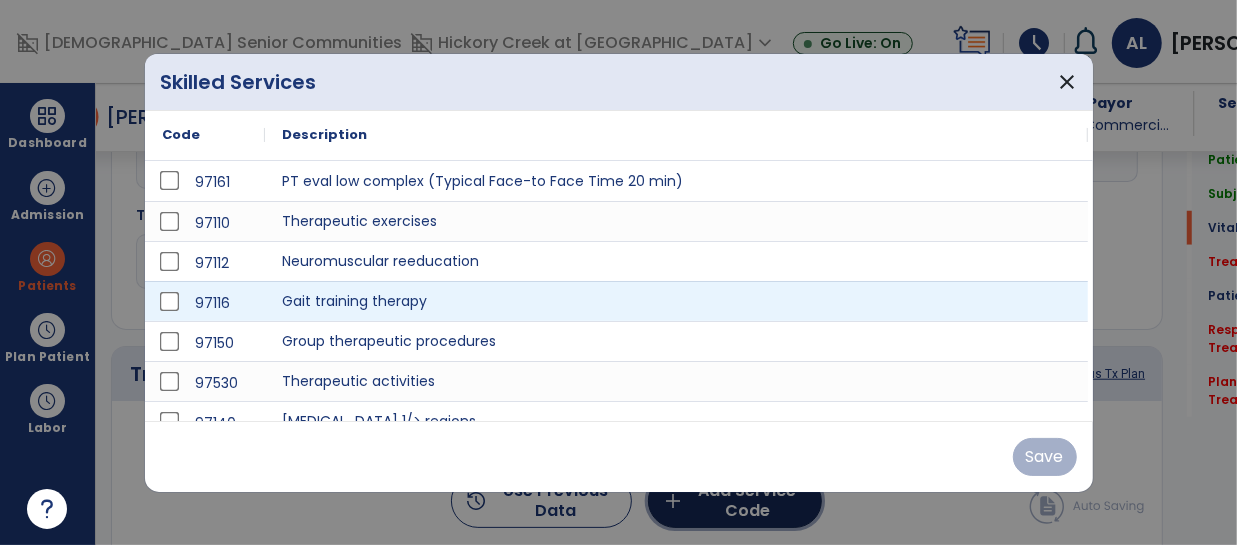 scroll, scrollTop: 1018, scrollLeft: 0, axis: vertical 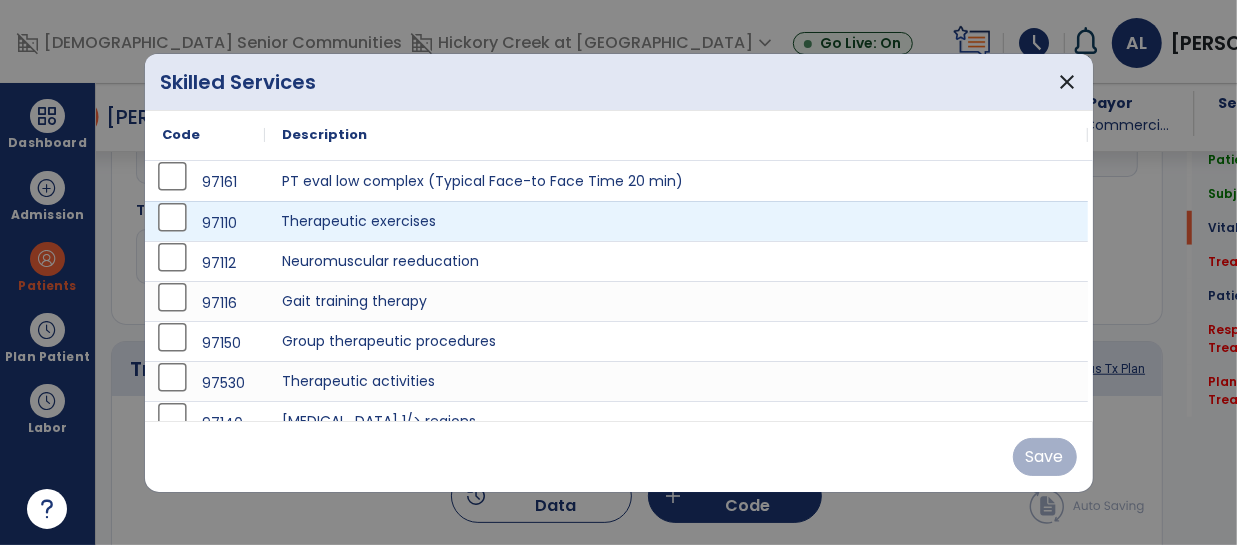 click on "Therapeutic exercises" at bounding box center (676, 221) 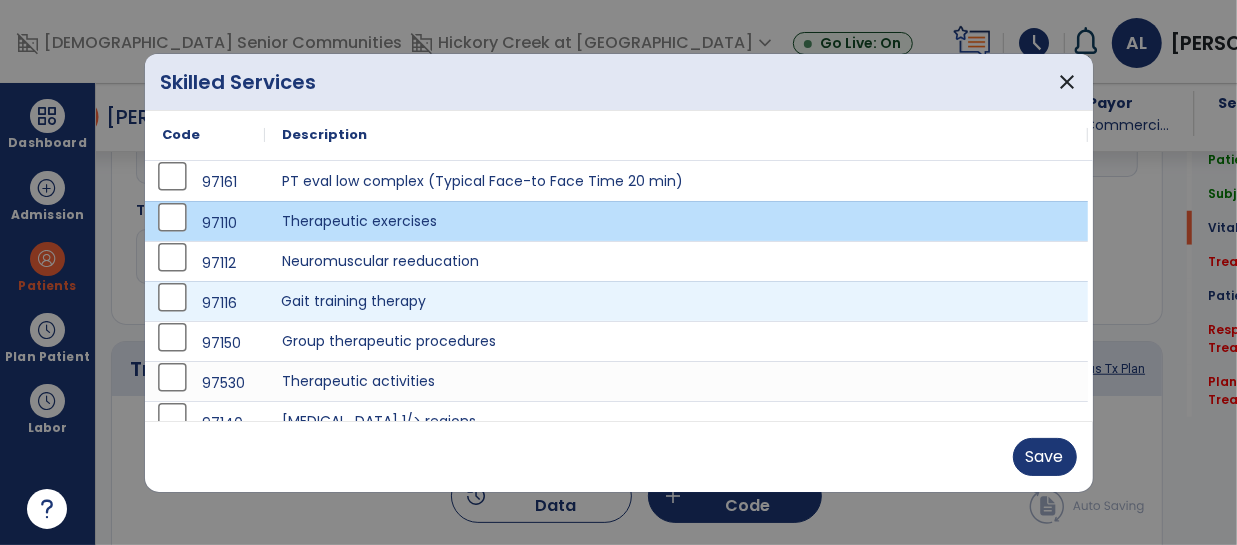 drag, startPoint x: 409, startPoint y: 305, endPoint x: 509, endPoint y: 336, distance: 104.69479 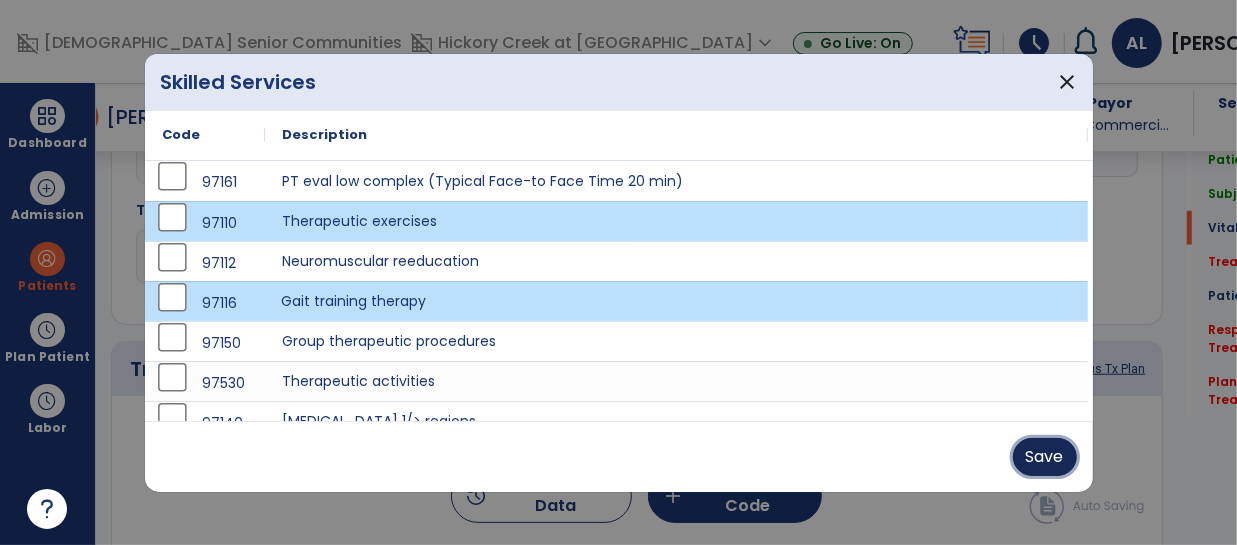 click on "Save" at bounding box center [1045, 457] 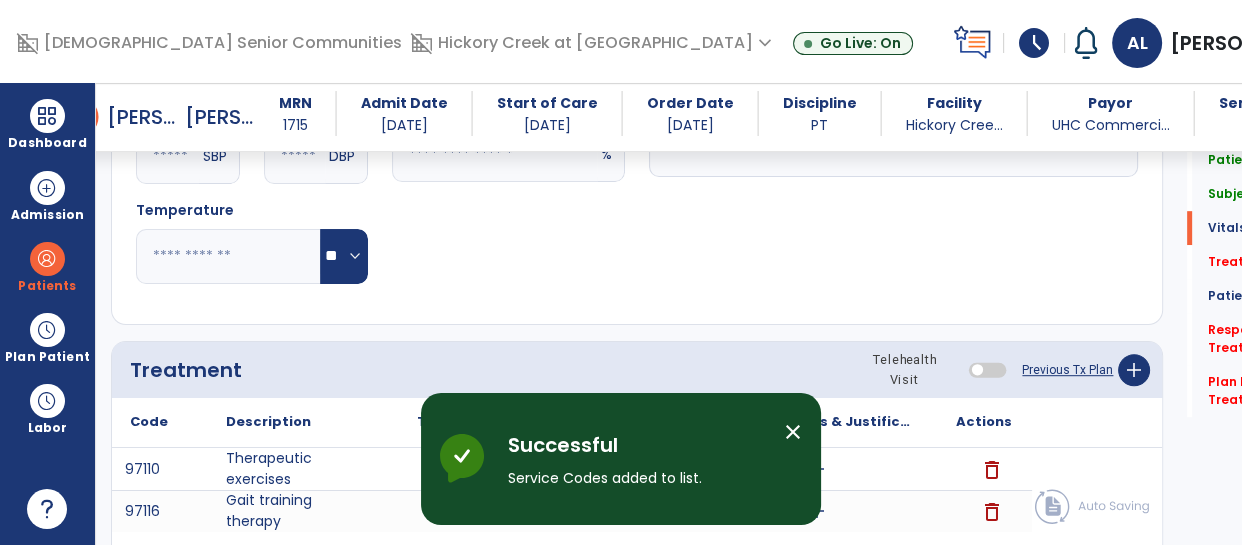 click on "close" at bounding box center (793, 432) 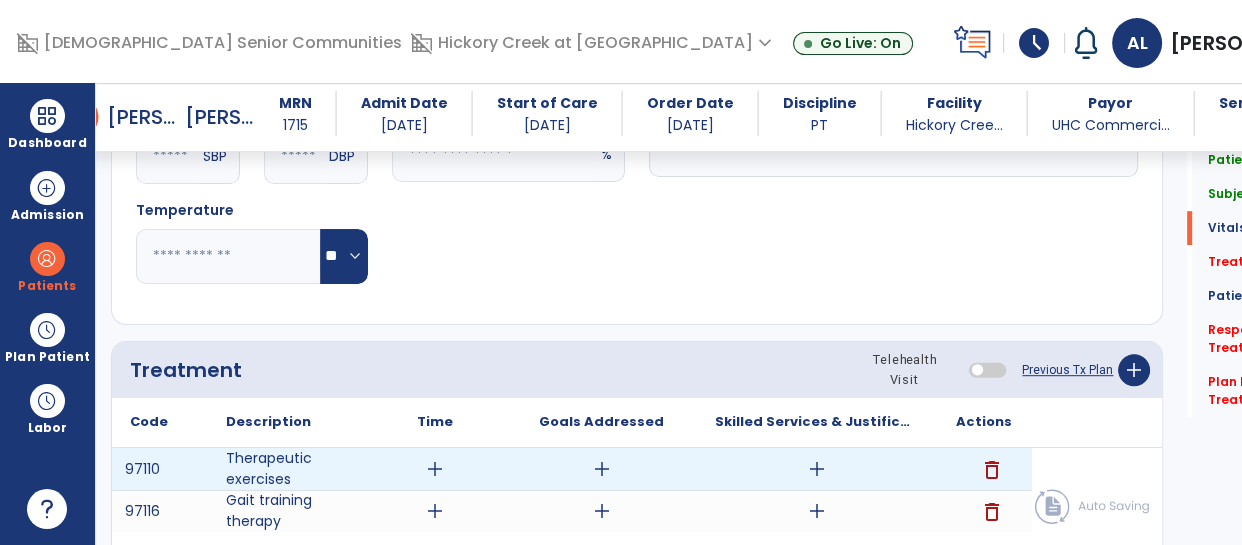 click on "add" at bounding box center [817, 469] 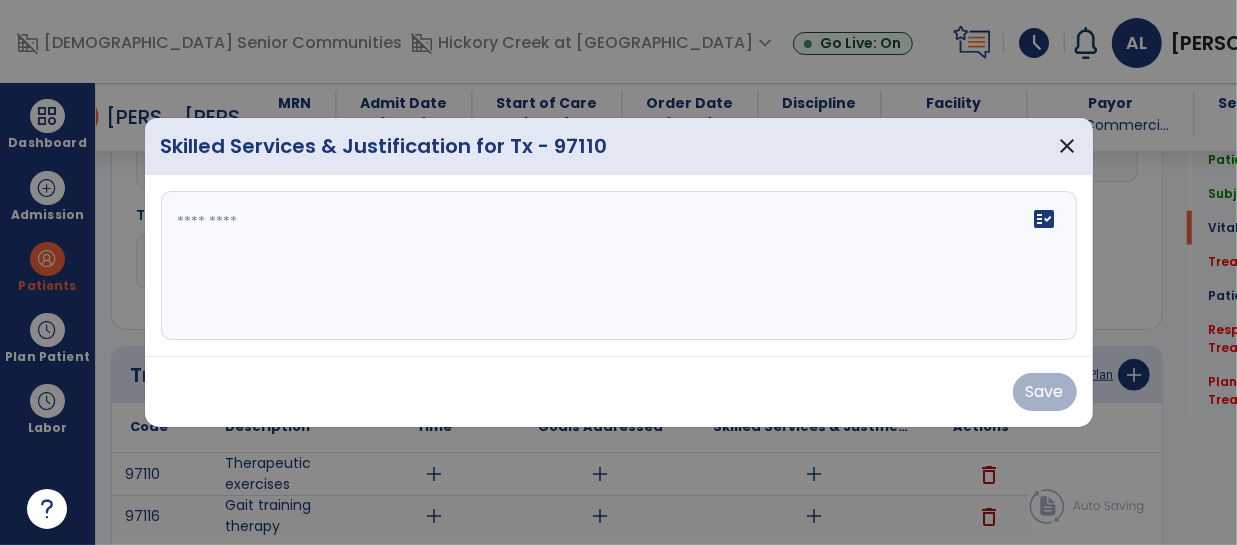 scroll, scrollTop: 1018, scrollLeft: 0, axis: vertical 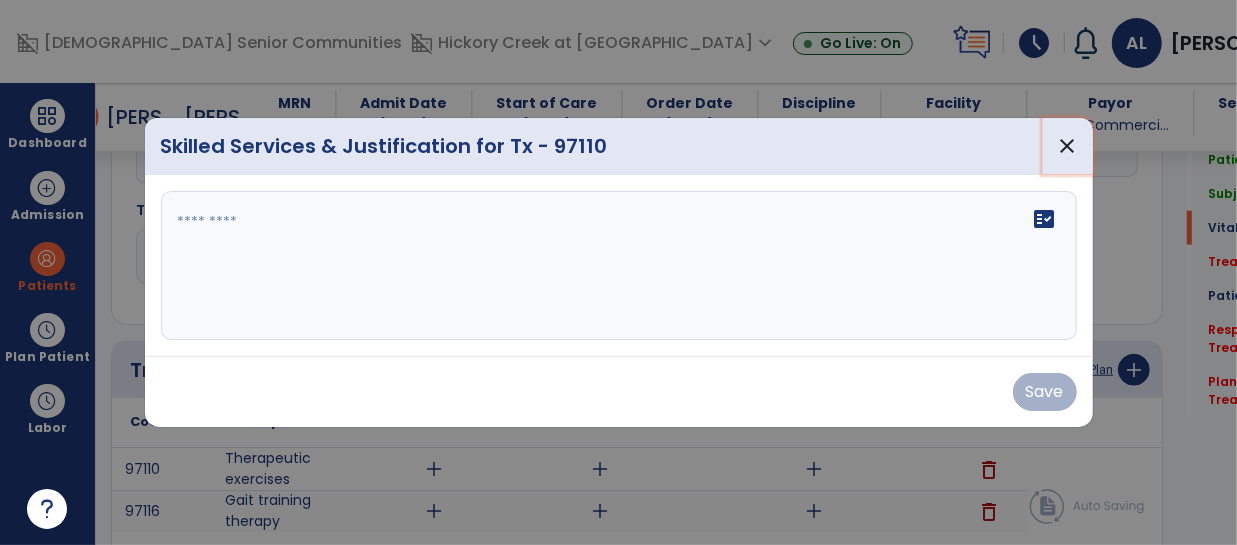 drag, startPoint x: 1060, startPoint y: 155, endPoint x: 966, endPoint y: 198, distance: 103.36827 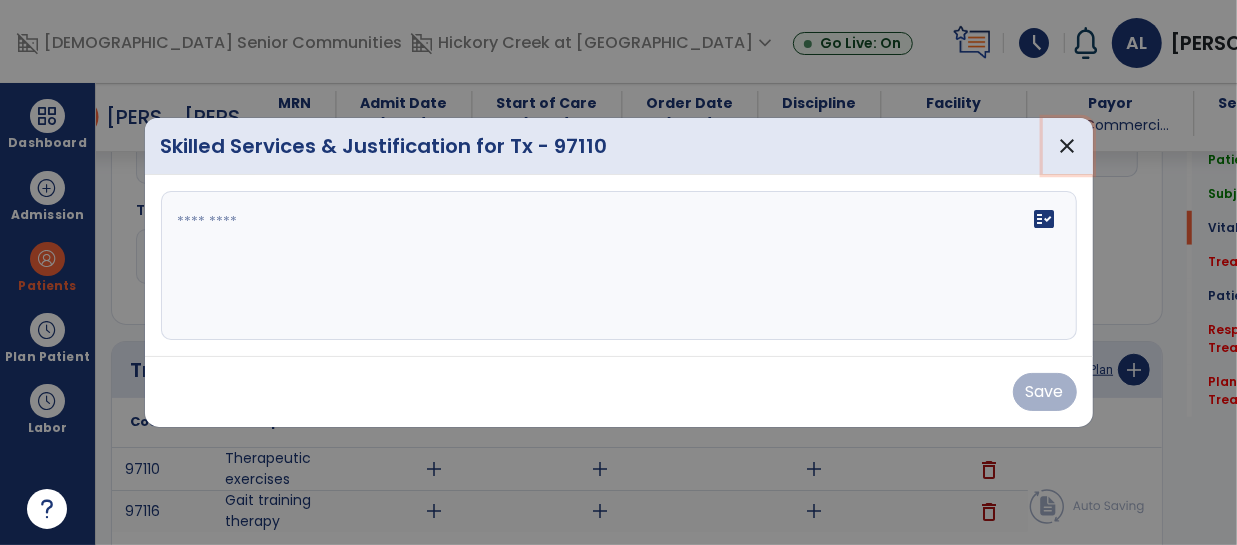click on "close" at bounding box center (1068, 146) 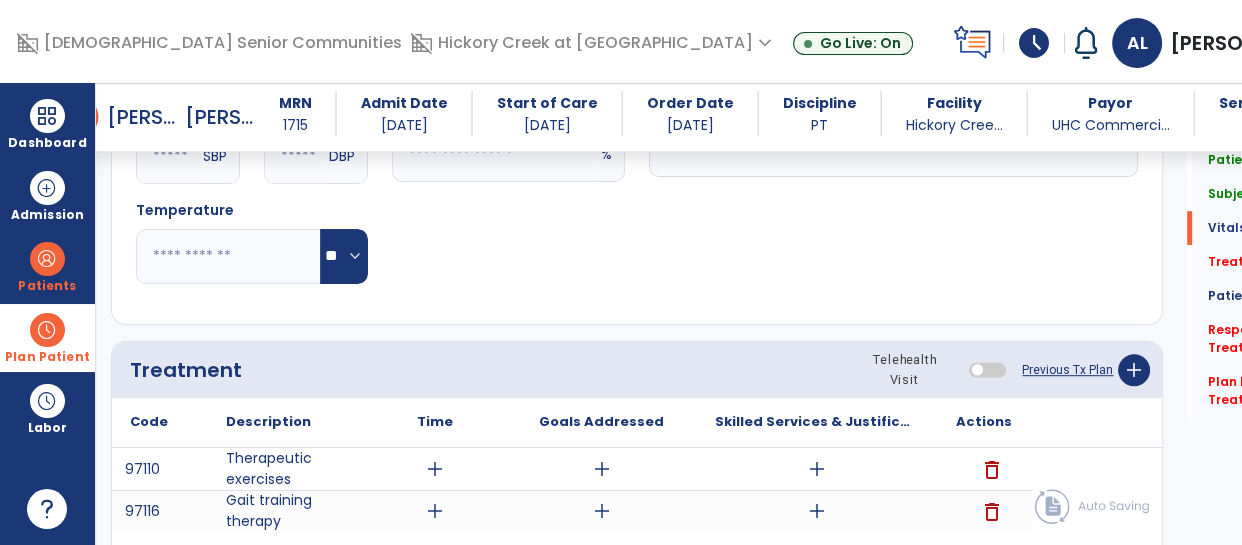 click at bounding box center (47, 330) 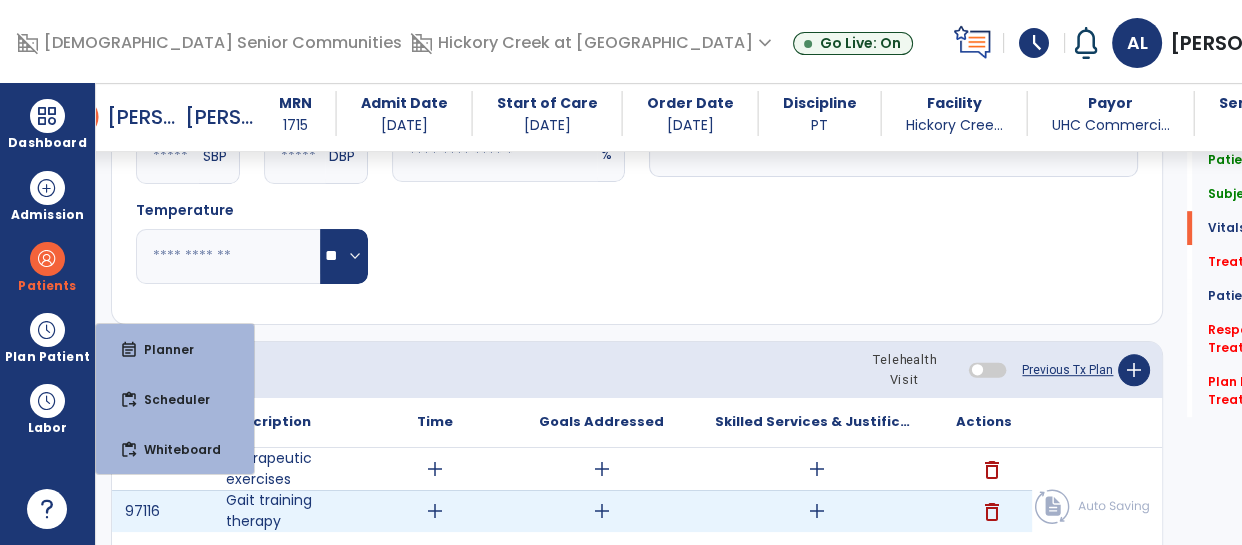 click on "add" at bounding box center (816, 511) 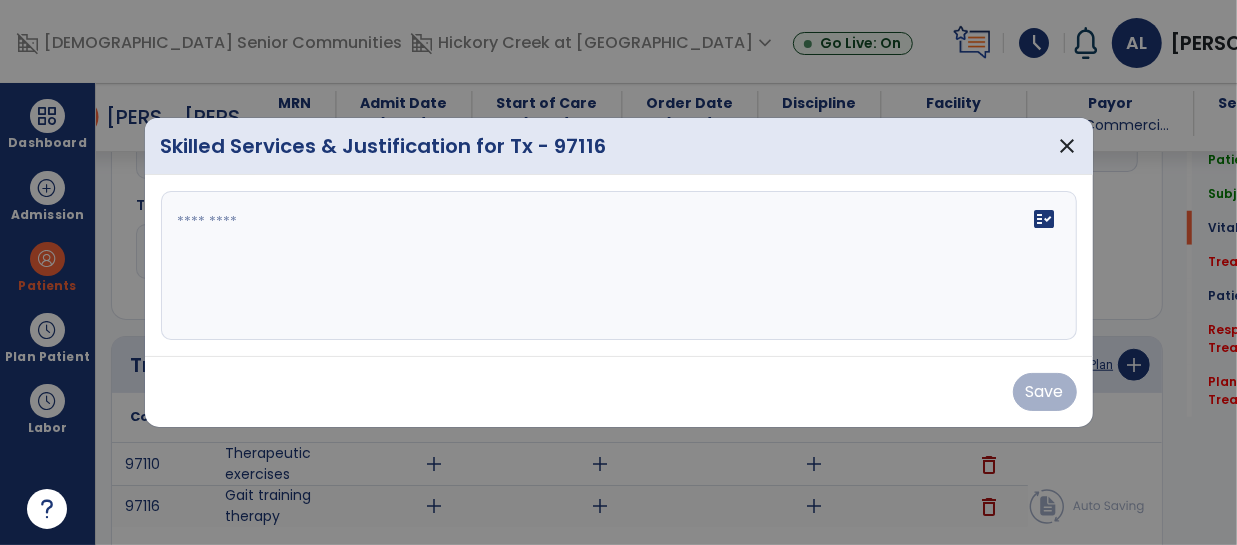 click at bounding box center [618, 272] 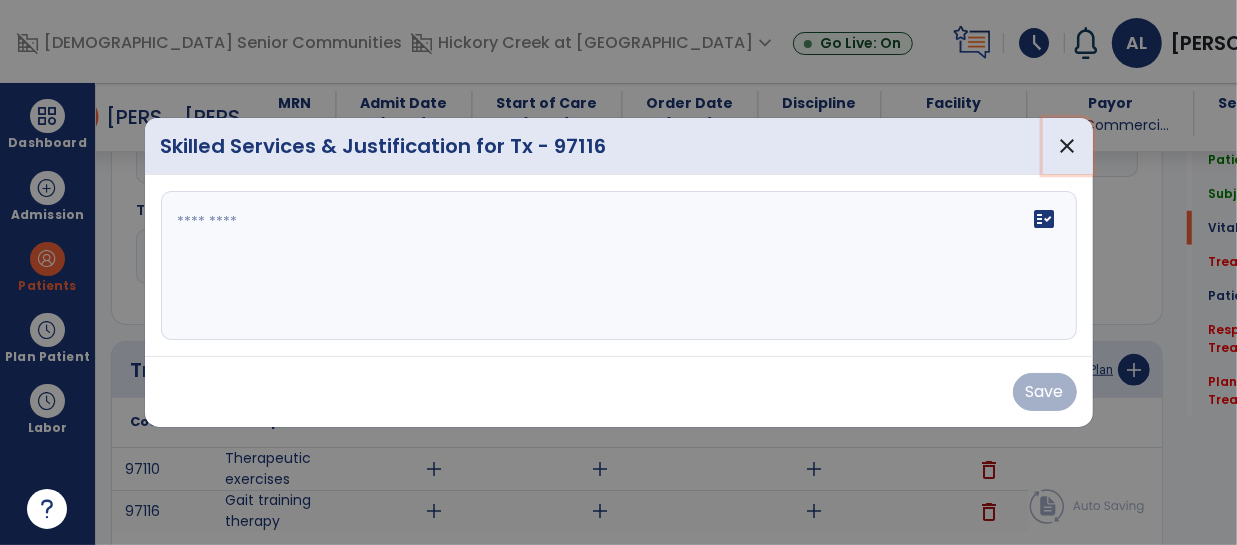 drag, startPoint x: 1073, startPoint y: 153, endPoint x: 1043, endPoint y: 243, distance: 94.86833 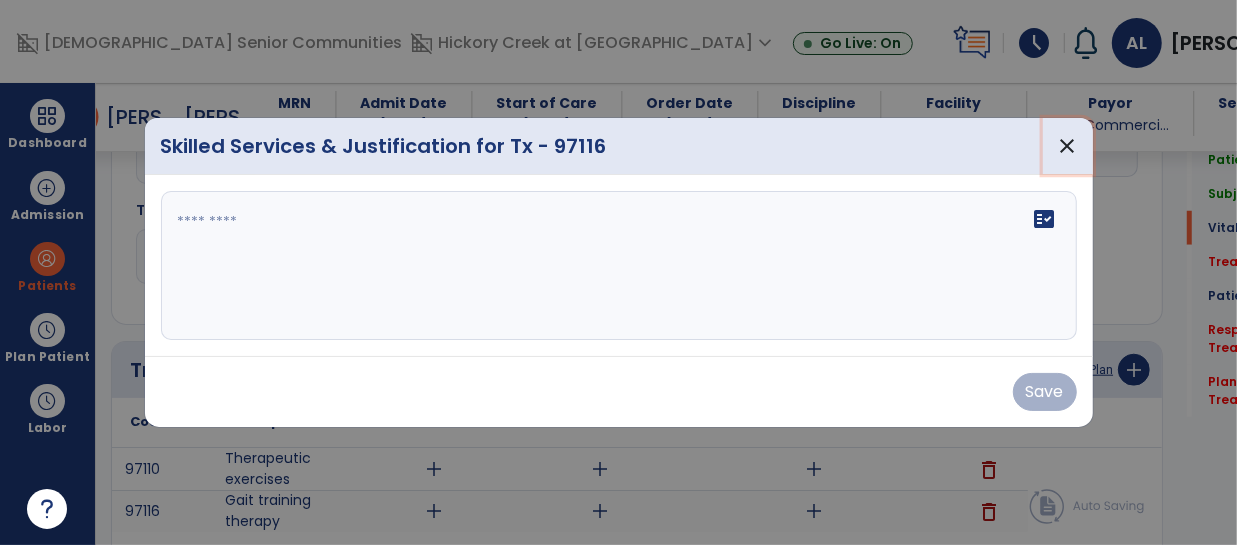 click on "close" at bounding box center [1068, 146] 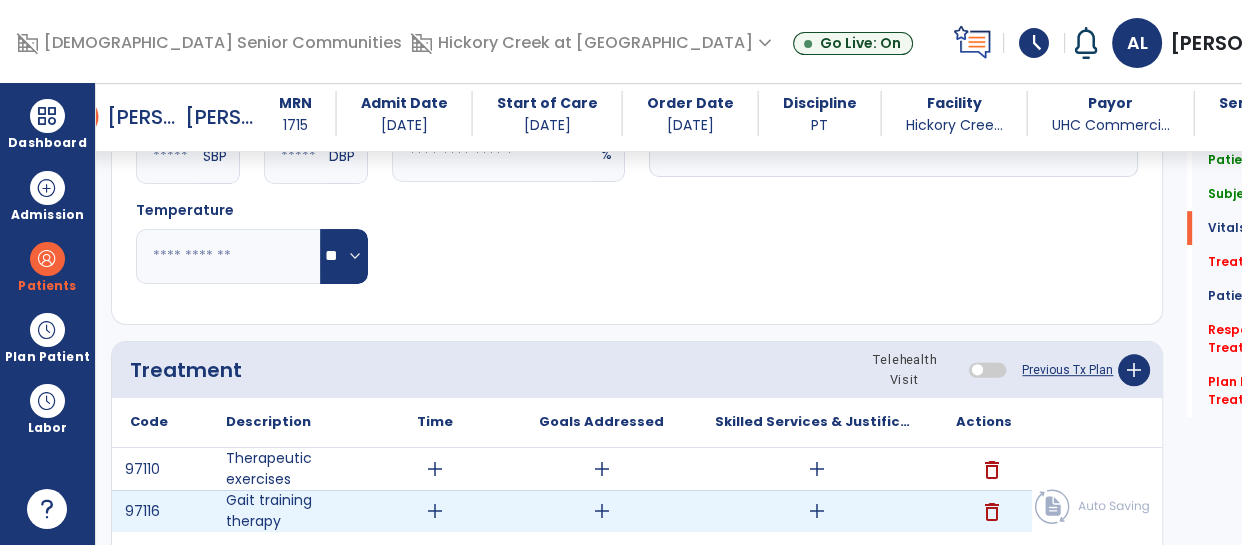click on "add" at bounding box center [817, 511] 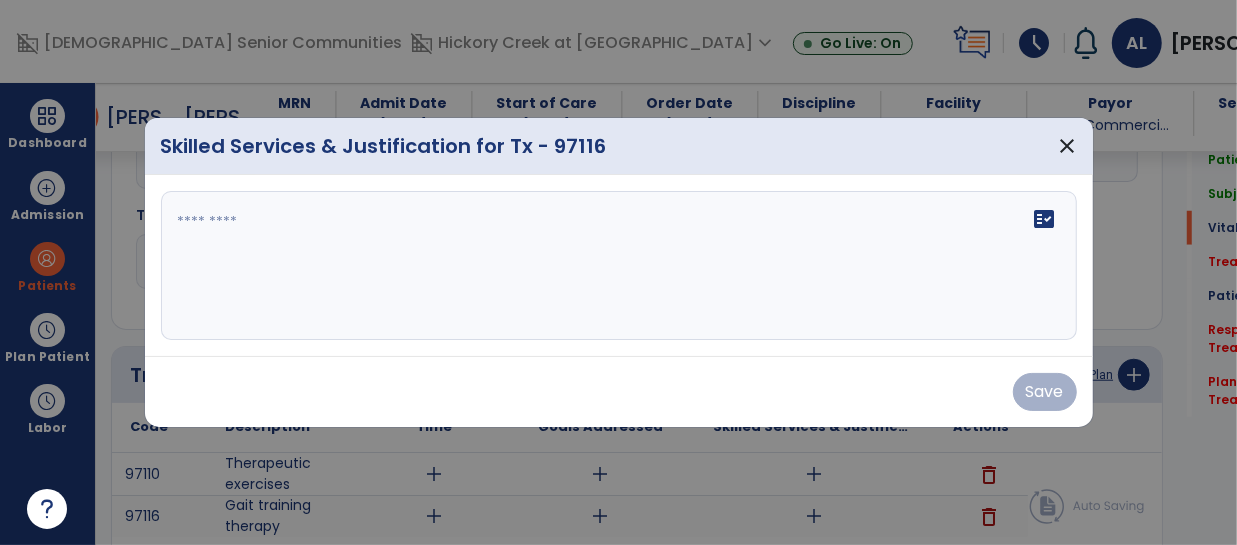 scroll, scrollTop: 1018, scrollLeft: 0, axis: vertical 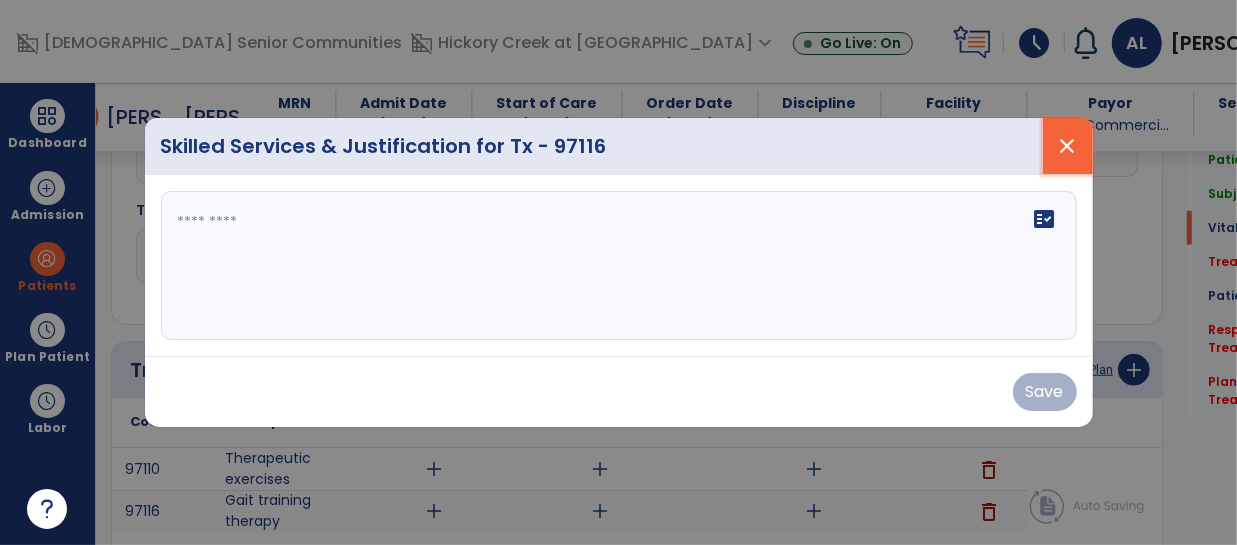 click on "close" at bounding box center [1068, 146] 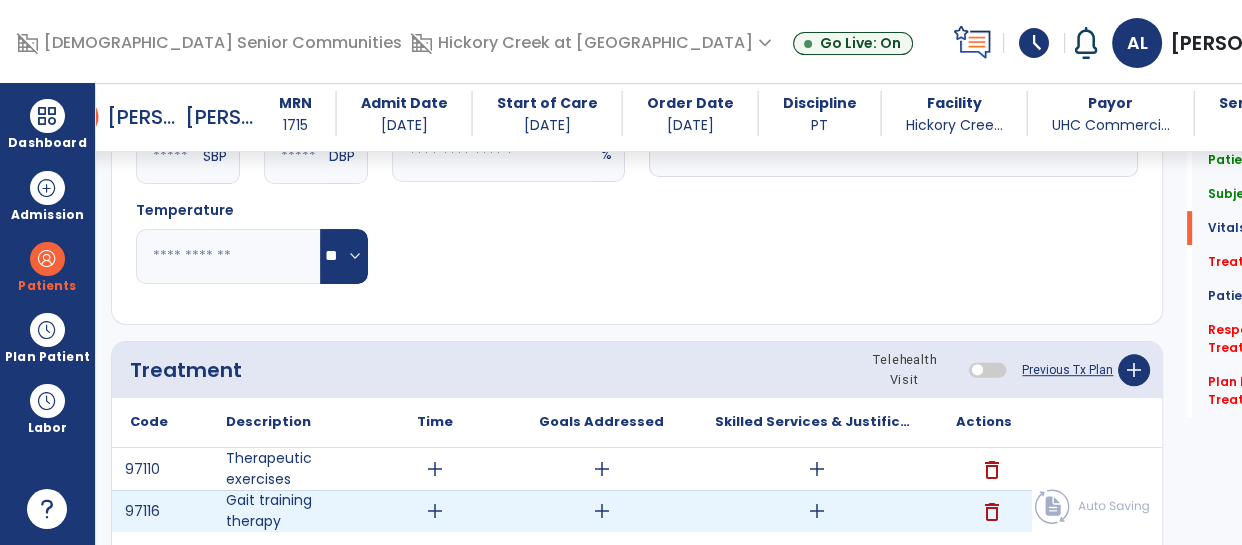 click on "add" at bounding box center [817, 511] 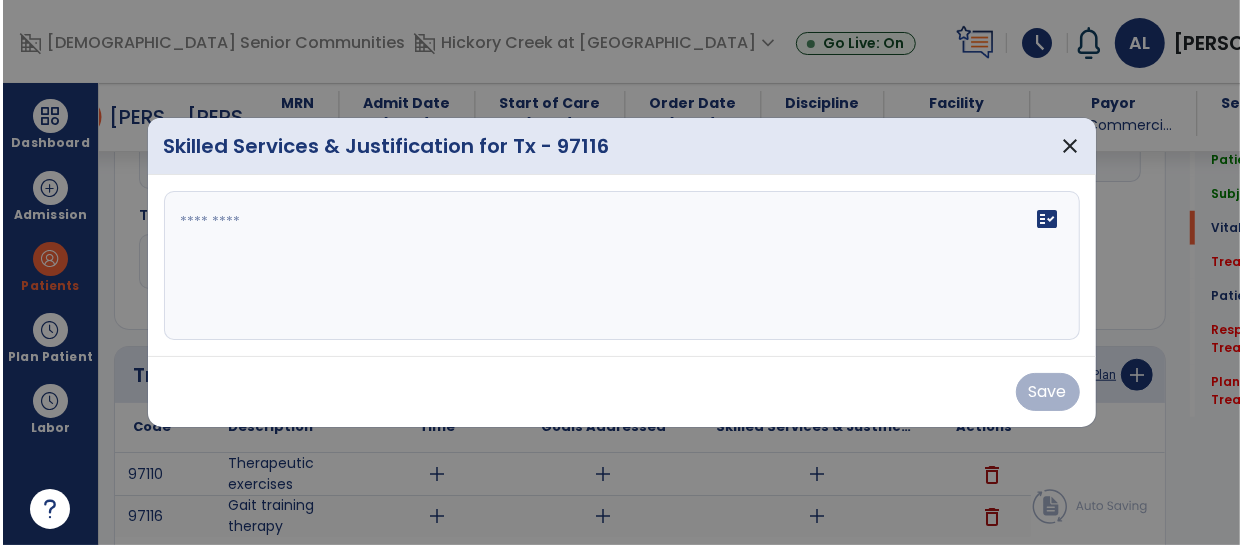 scroll, scrollTop: 1018, scrollLeft: 0, axis: vertical 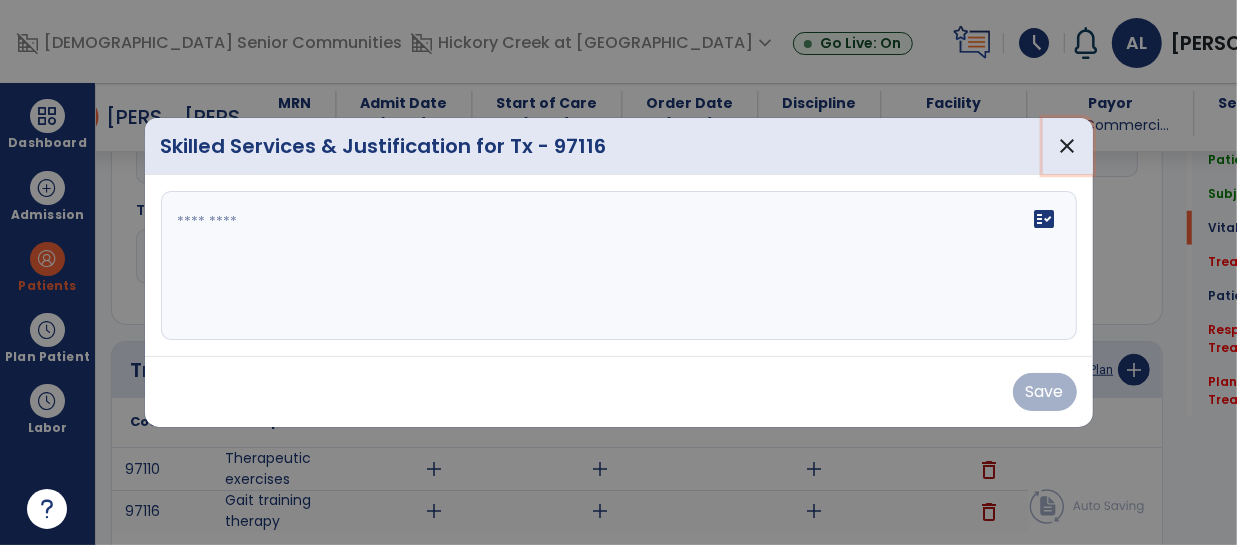 click on "close" at bounding box center (1068, 146) 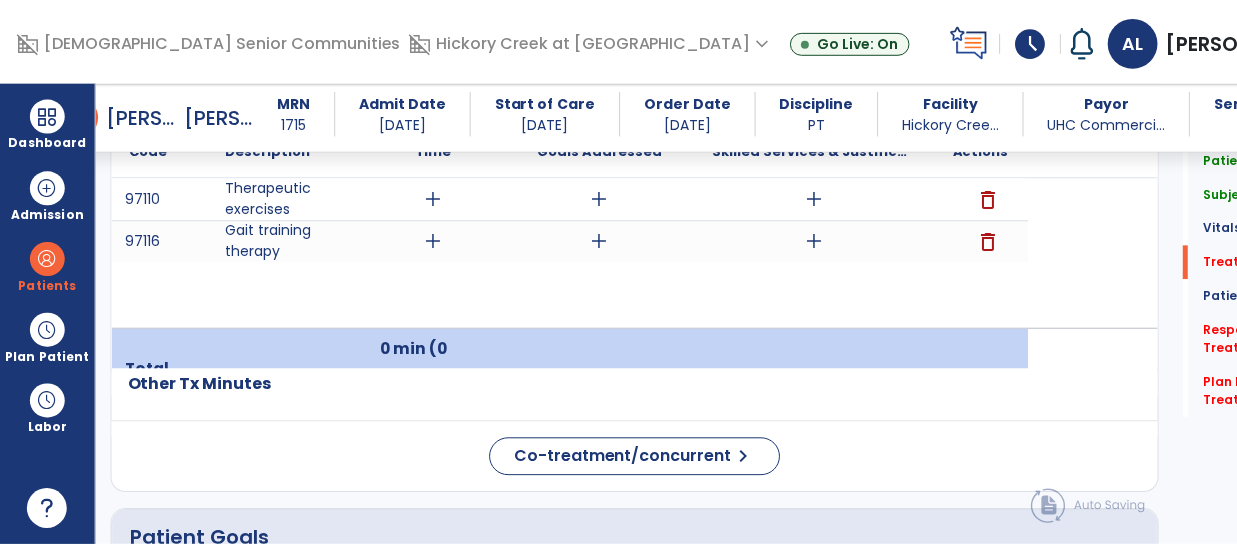 scroll, scrollTop: 1221, scrollLeft: 0, axis: vertical 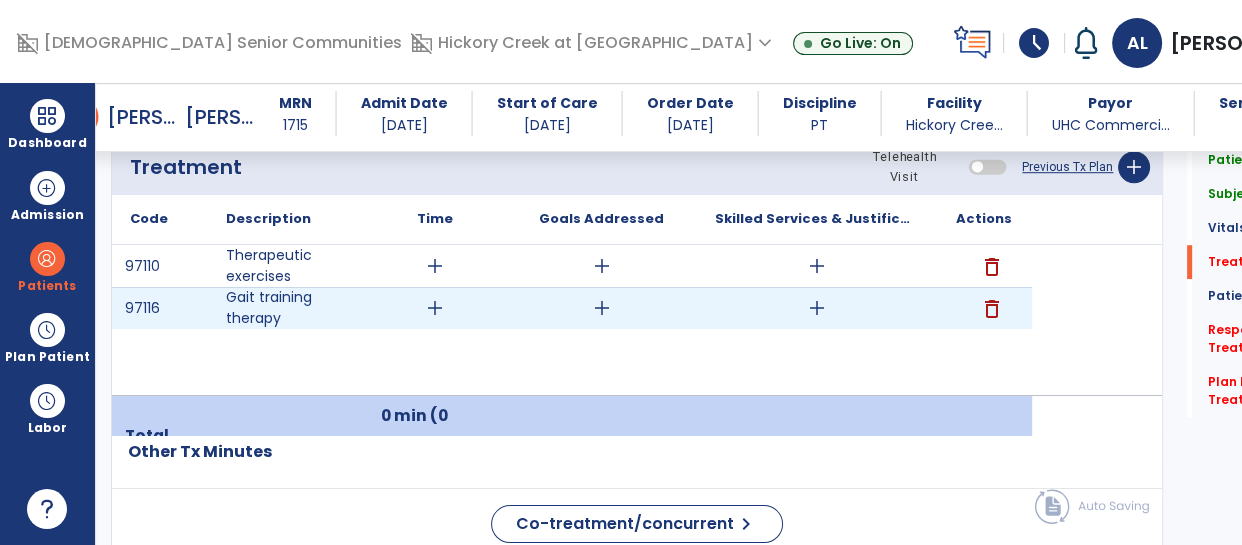 click on "add" at bounding box center (817, 308) 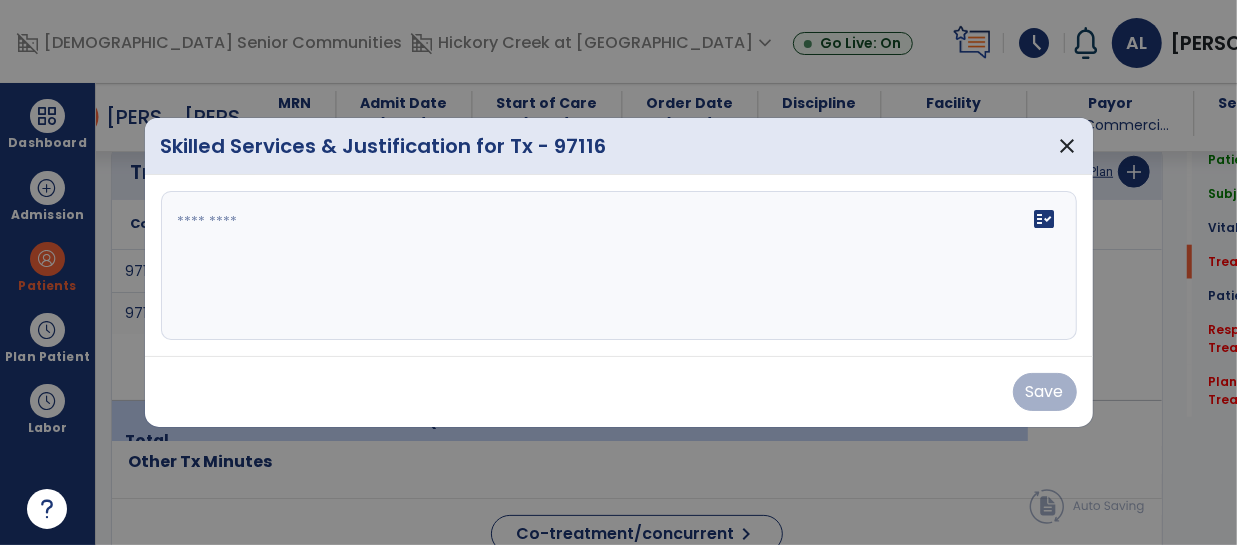 scroll, scrollTop: 1221, scrollLeft: 0, axis: vertical 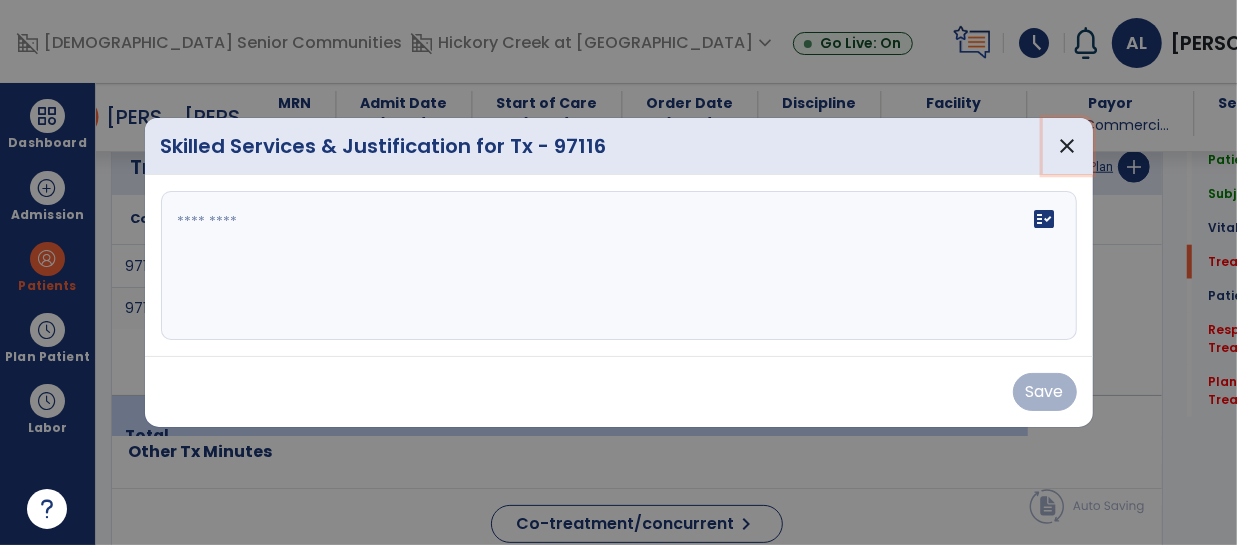 click on "close" at bounding box center [1068, 146] 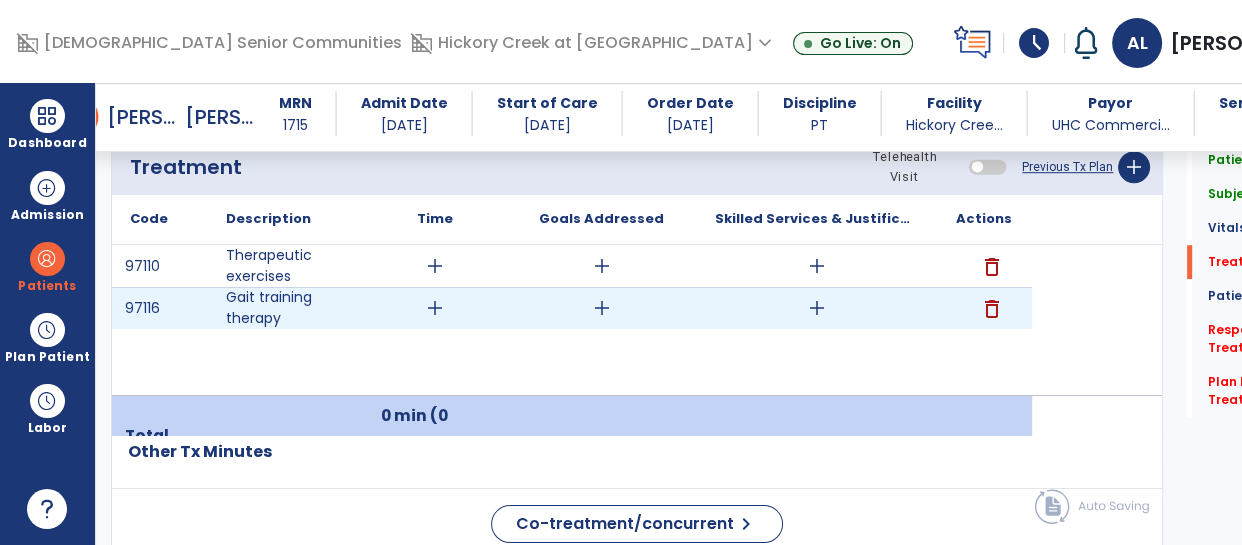 click on "add" at bounding box center [817, 308] 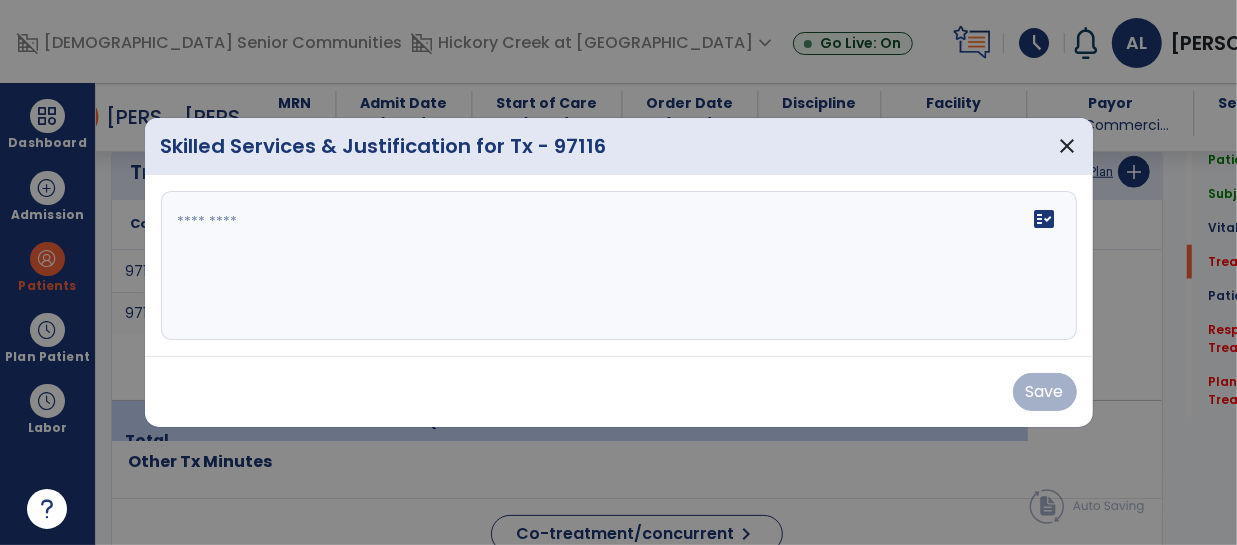 scroll, scrollTop: 1221, scrollLeft: 0, axis: vertical 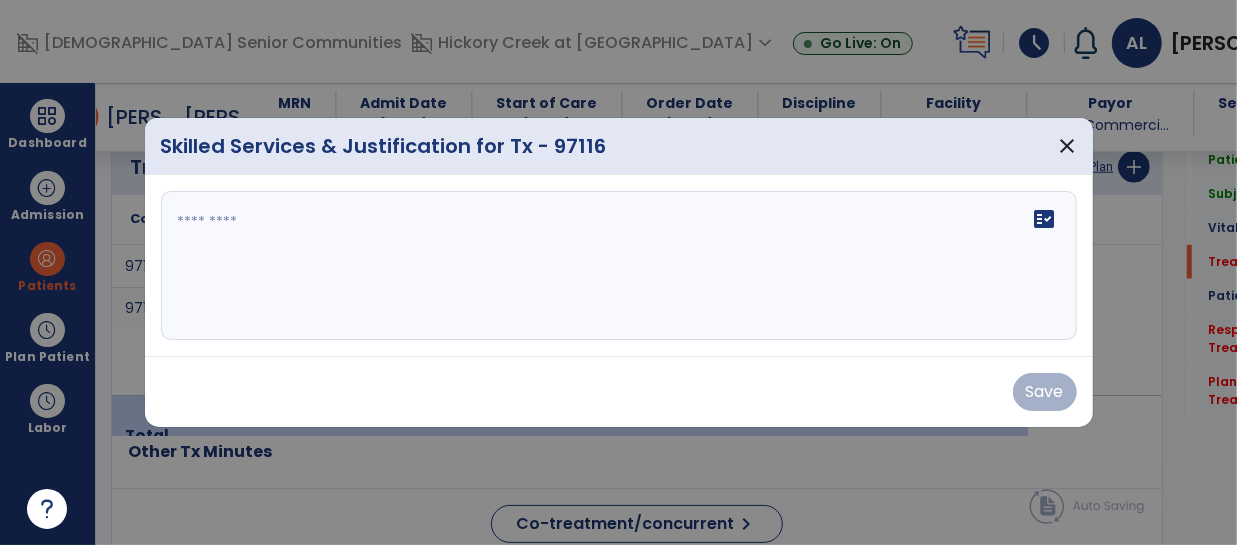 click at bounding box center (619, 266) 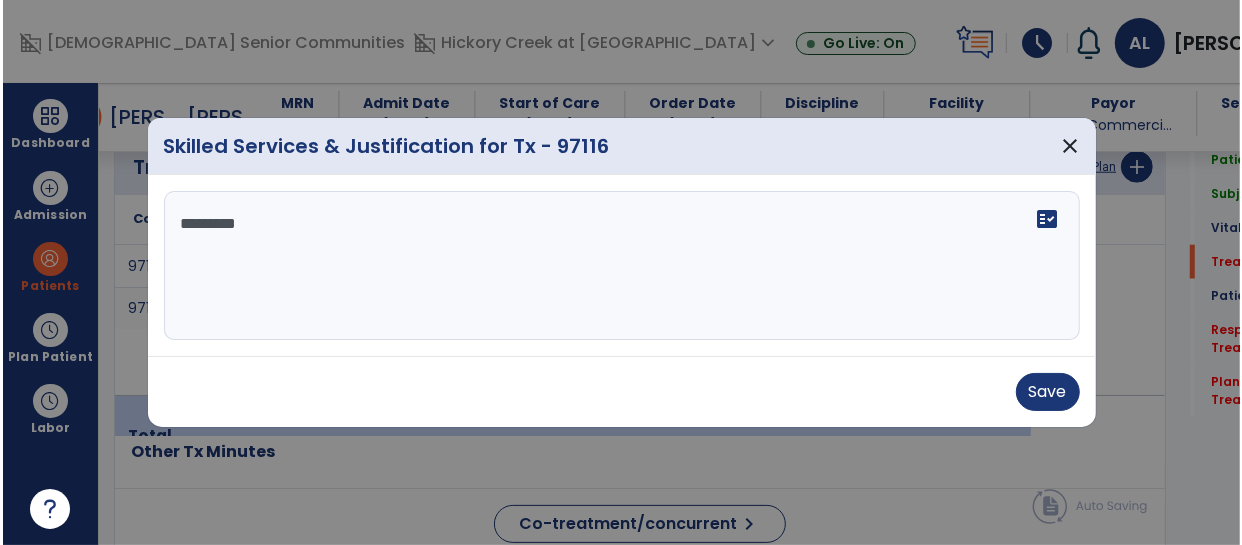 scroll, scrollTop: 0, scrollLeft: 0, axis: both 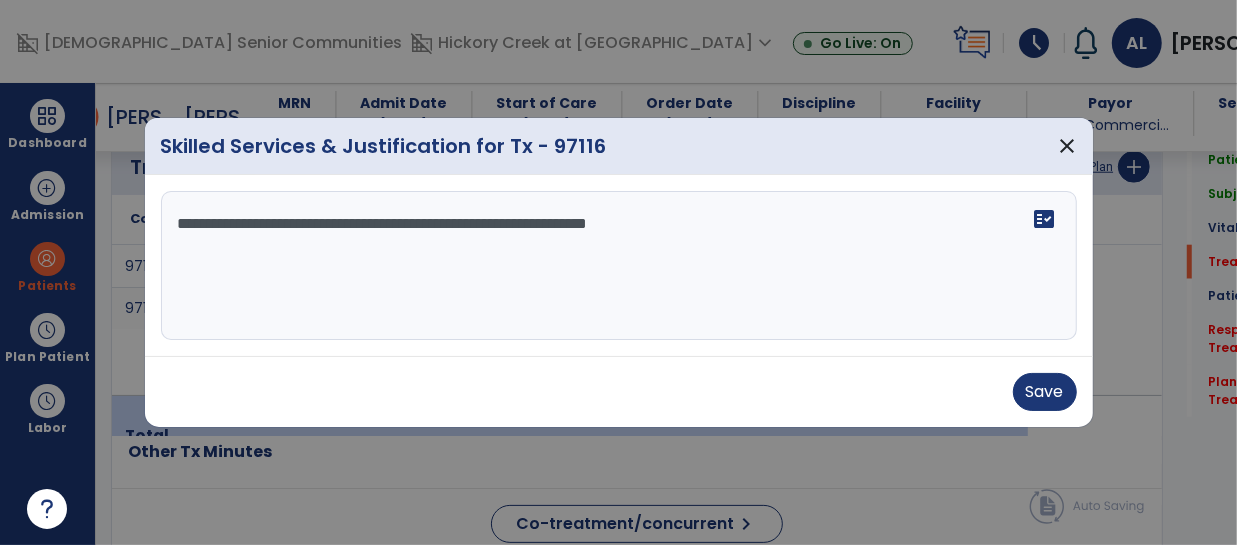 type on "**********" 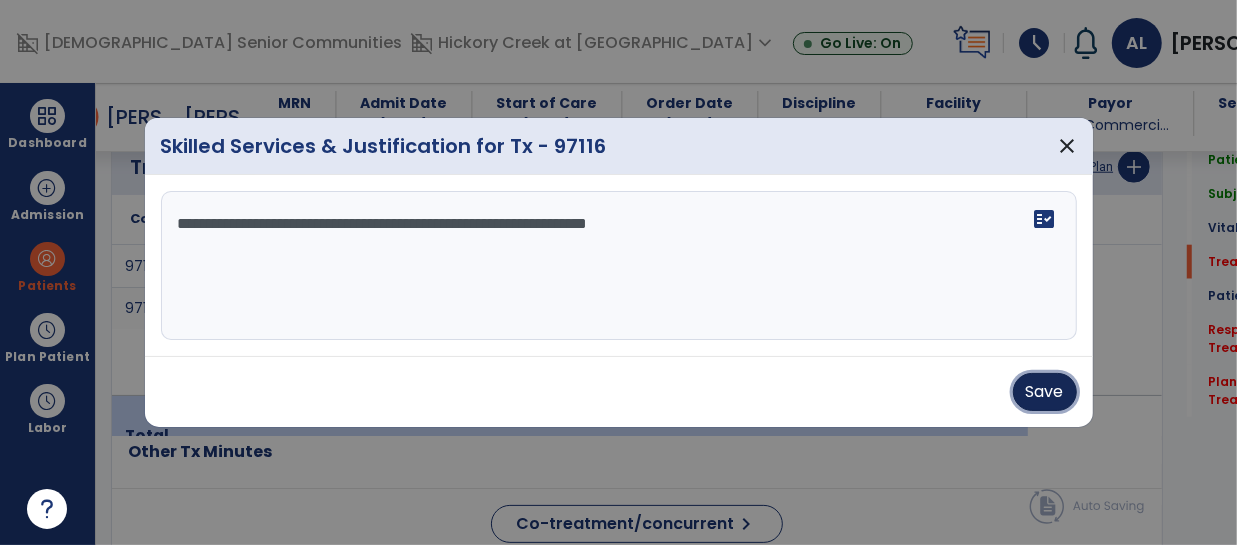 click on "Save" at bounding box center (1045, 392) 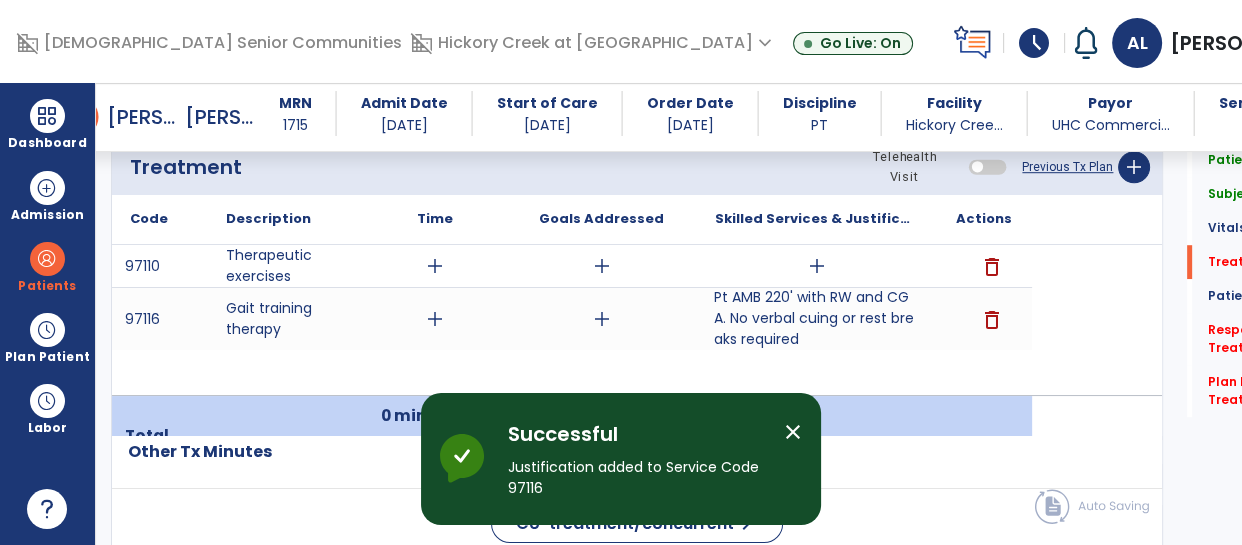click on "close" at bounding box center (793, 432) 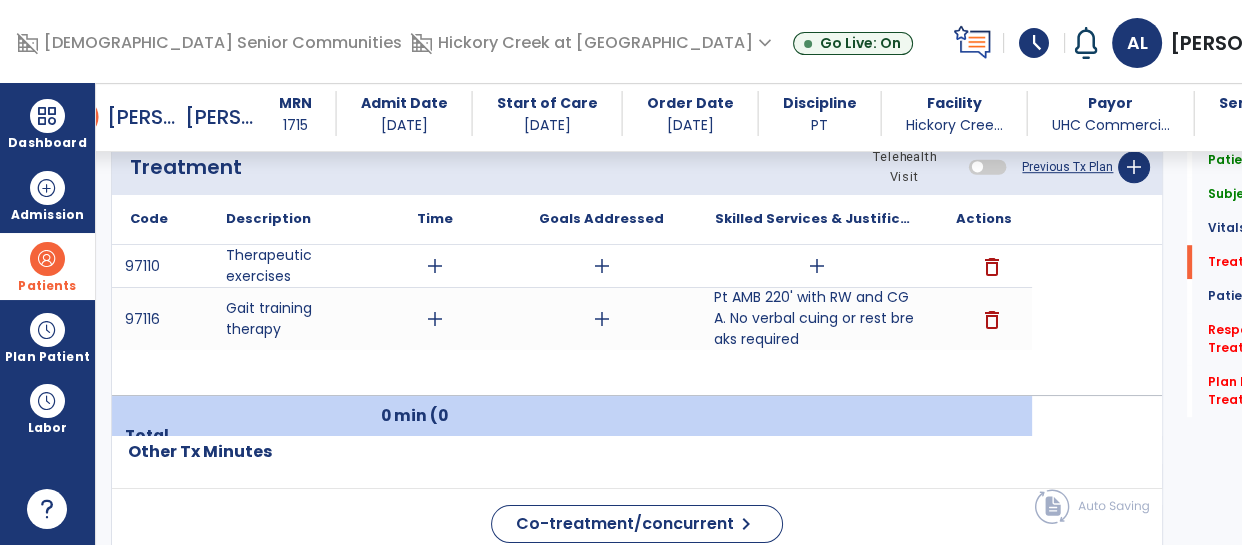 click at bounding box center (47, 259) 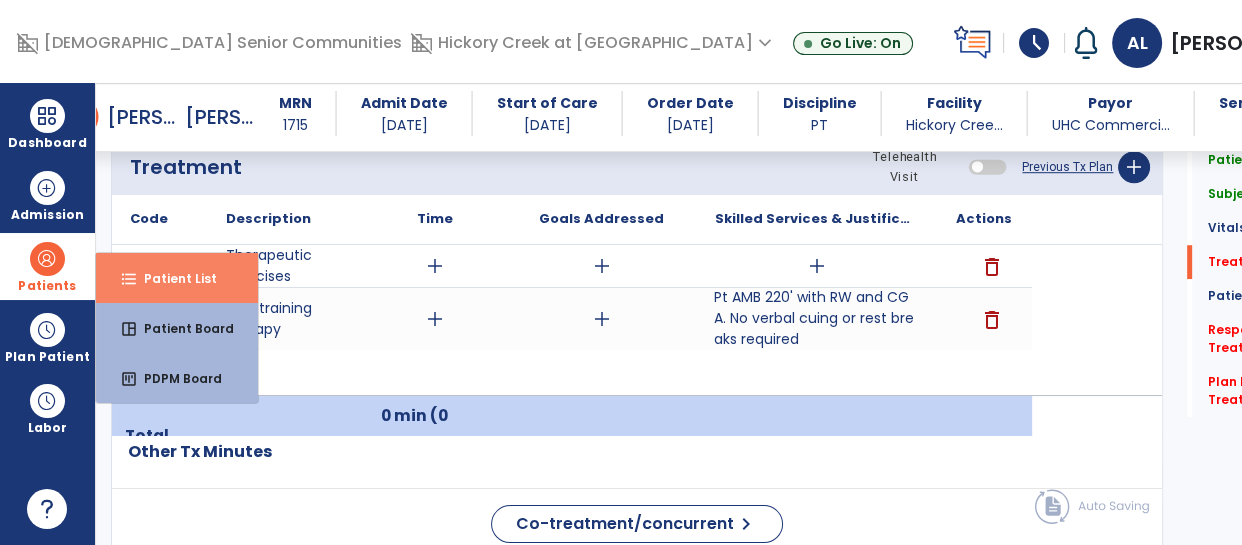 click on "Patient List" at bounding box center [172, 278] 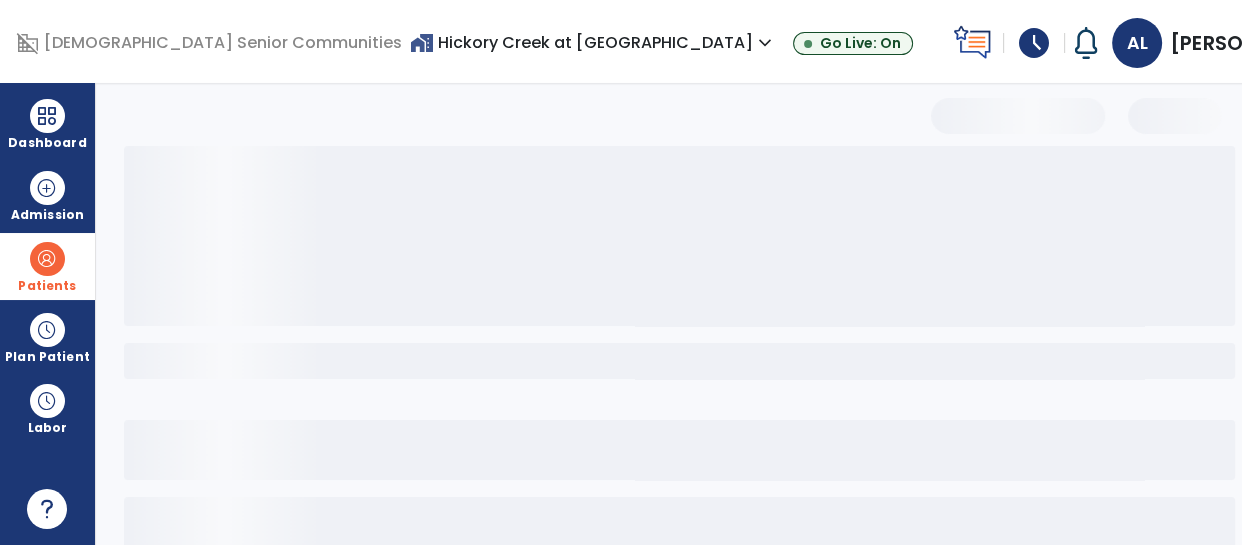 scroll, scrollTop: 198, scrollLeft: 0, axis: vertical 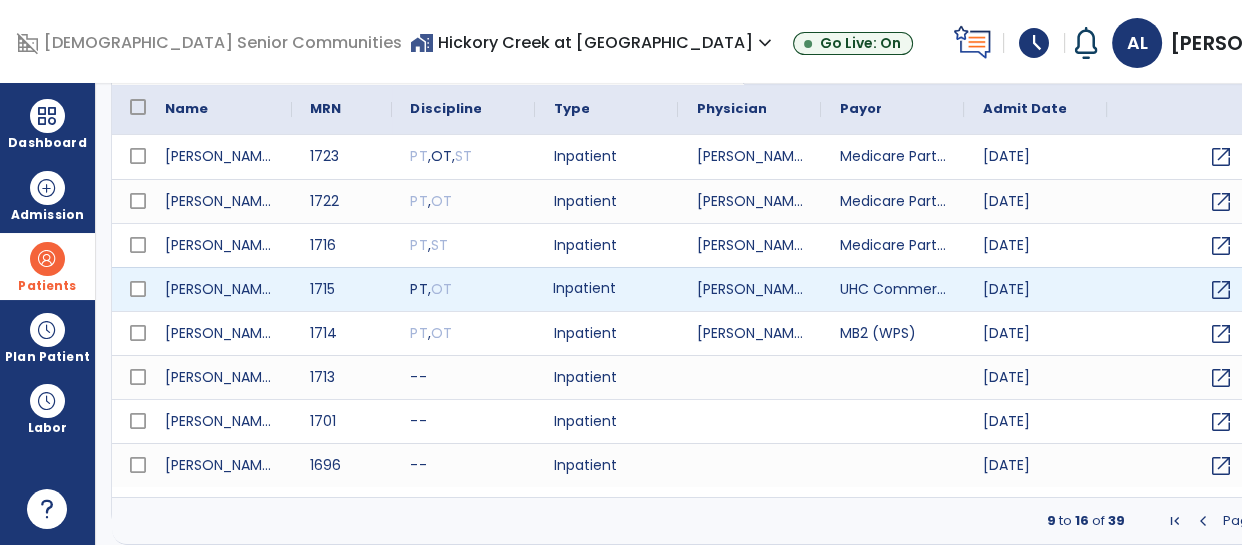 click on "Inpatient" at bounding box center (606, 289) 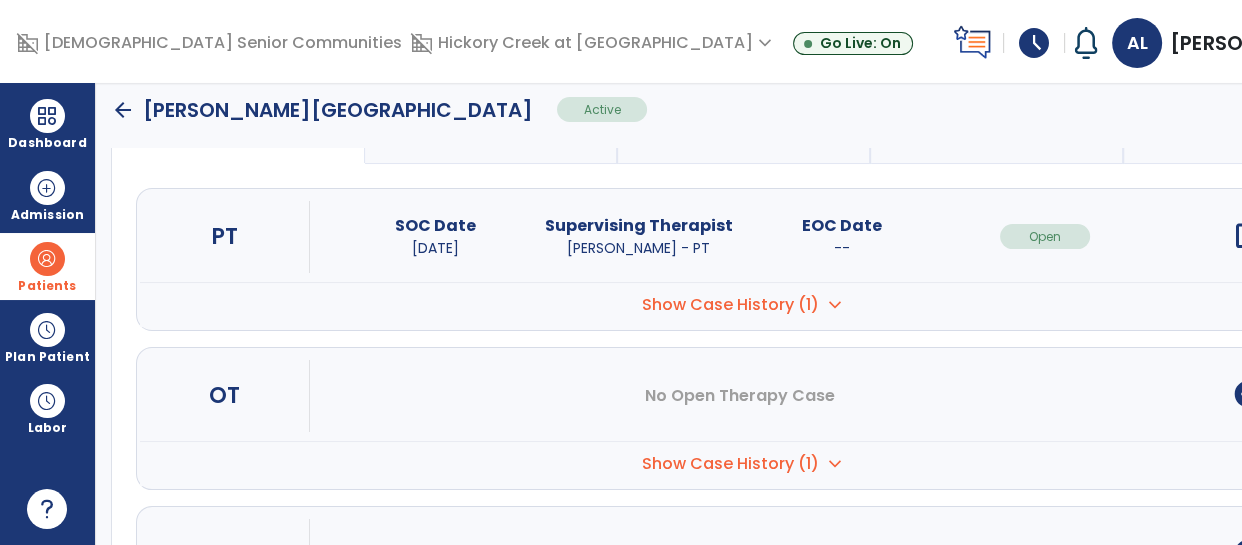 scroll, scrollTop: 0, scrollLeft: 0, axis: both 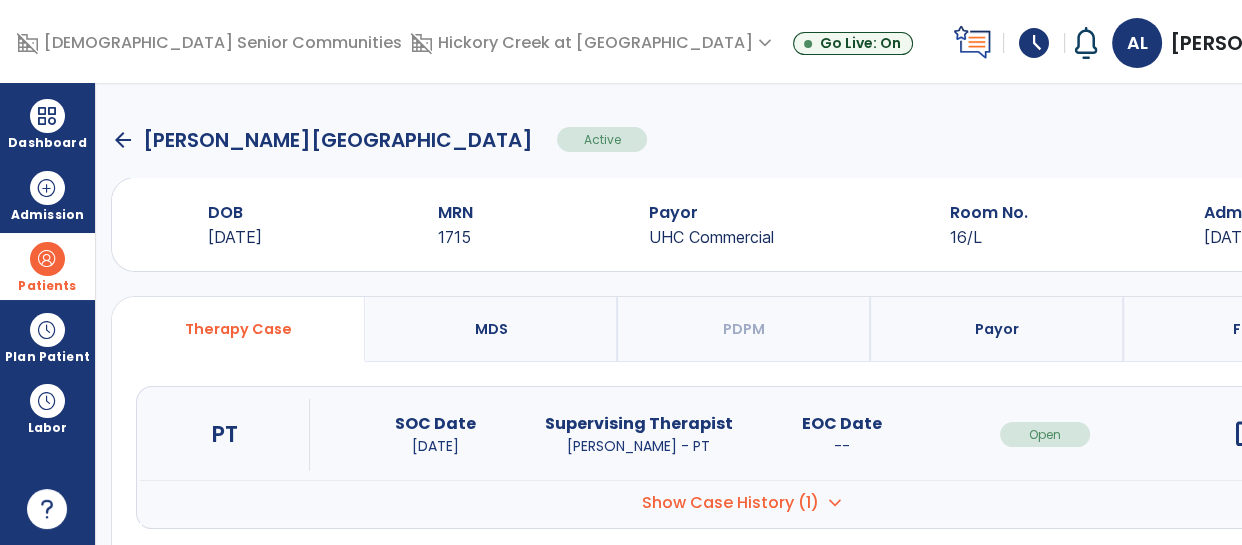 click on "open_in_new" at bounding box center [1248, 434] 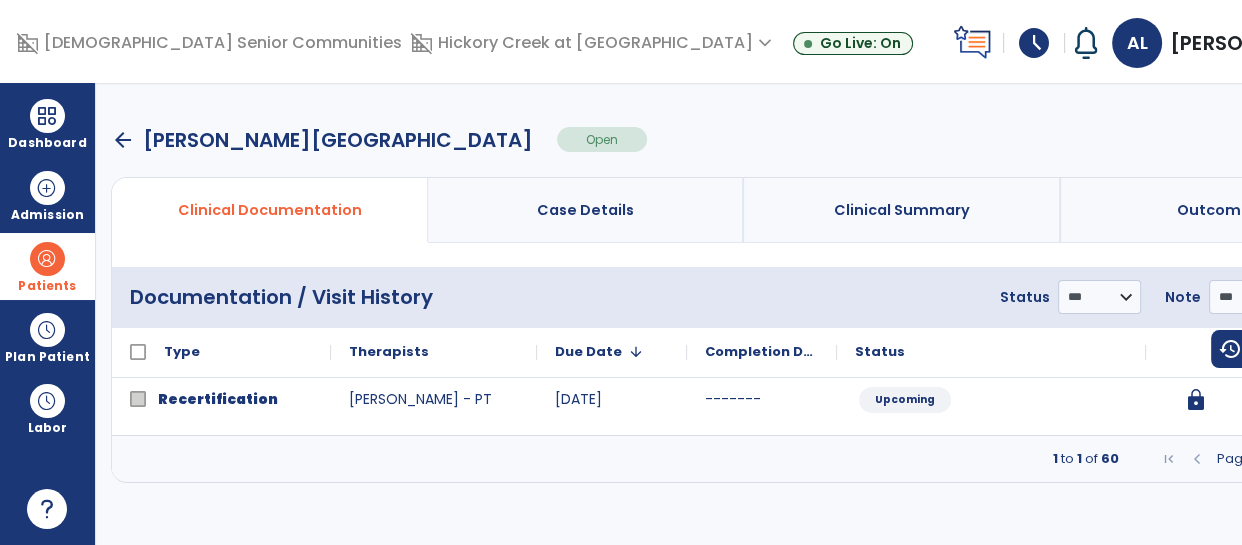 click at bounding box center (1317, 459) 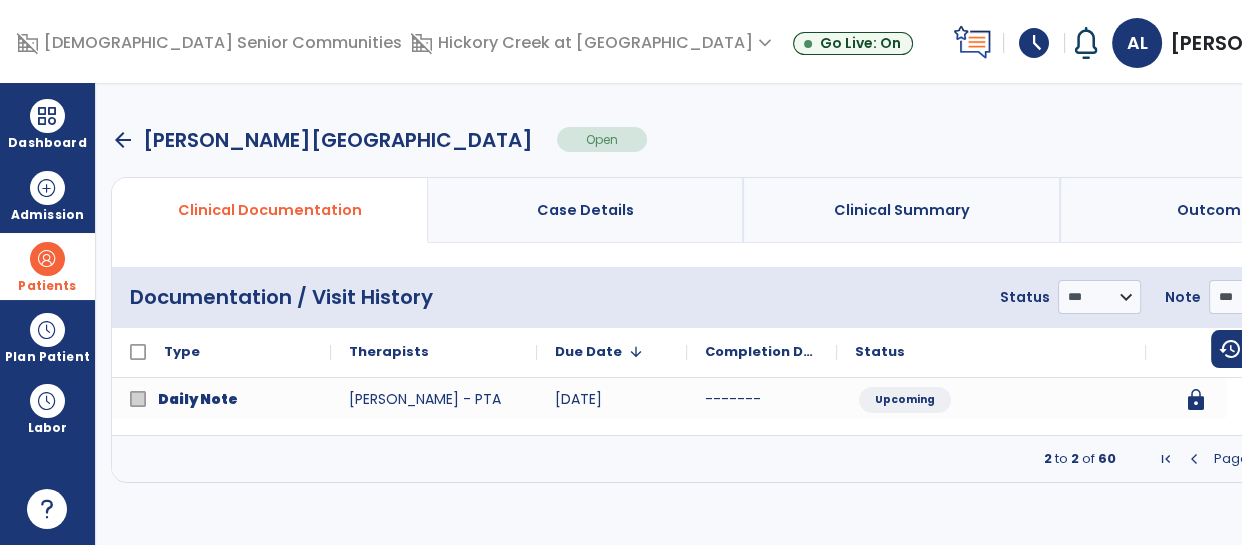 click at bounding box center [1317, 459] 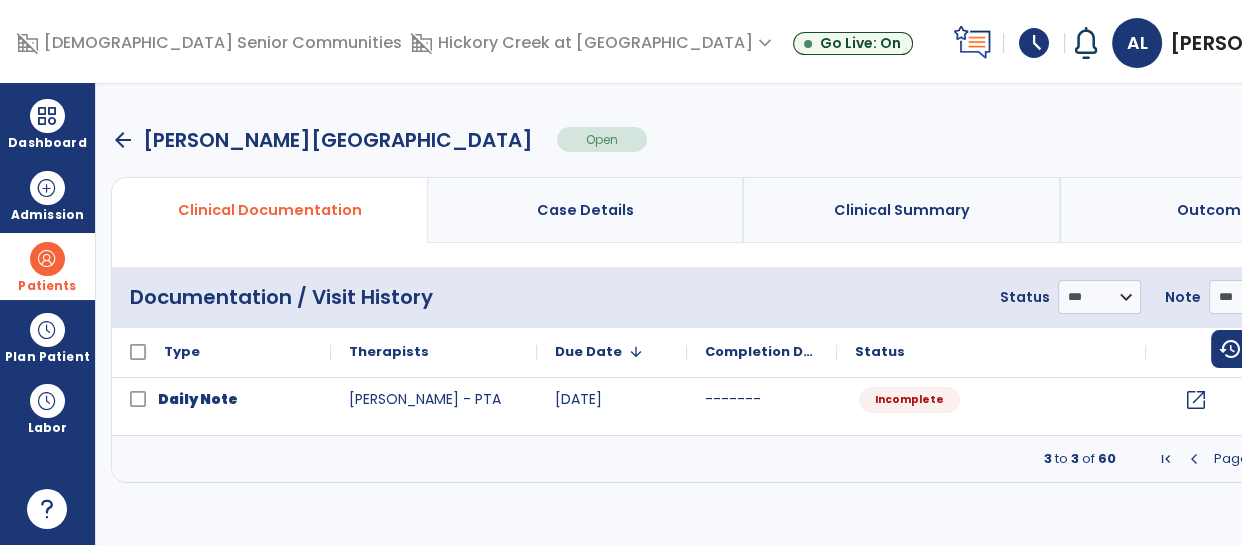 click at bounding box center (1317, 459) 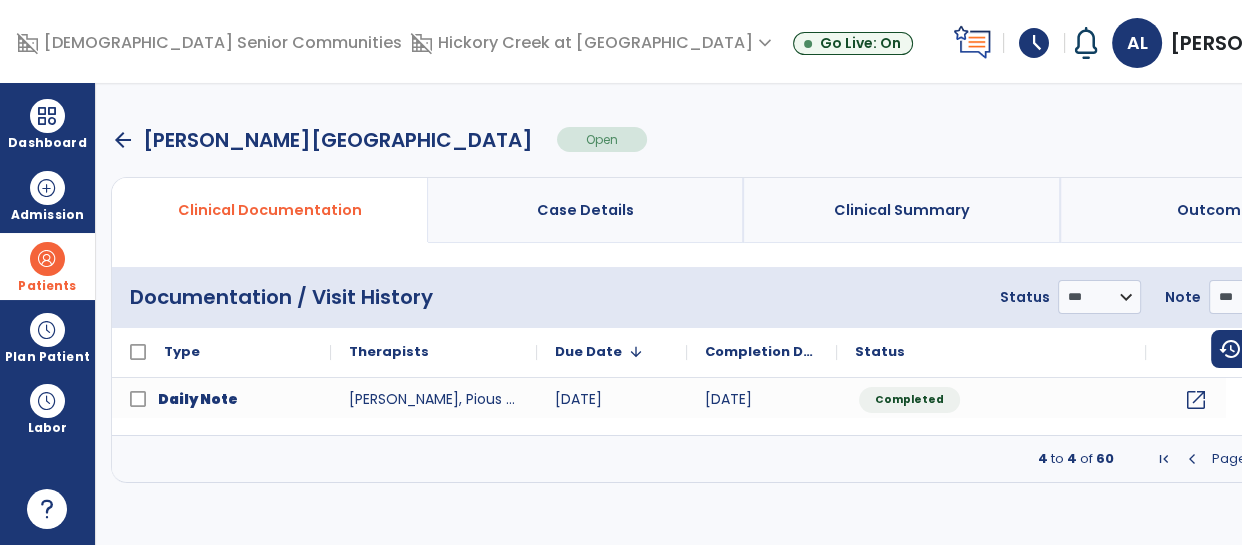 click at bounding box center [1317, 459] 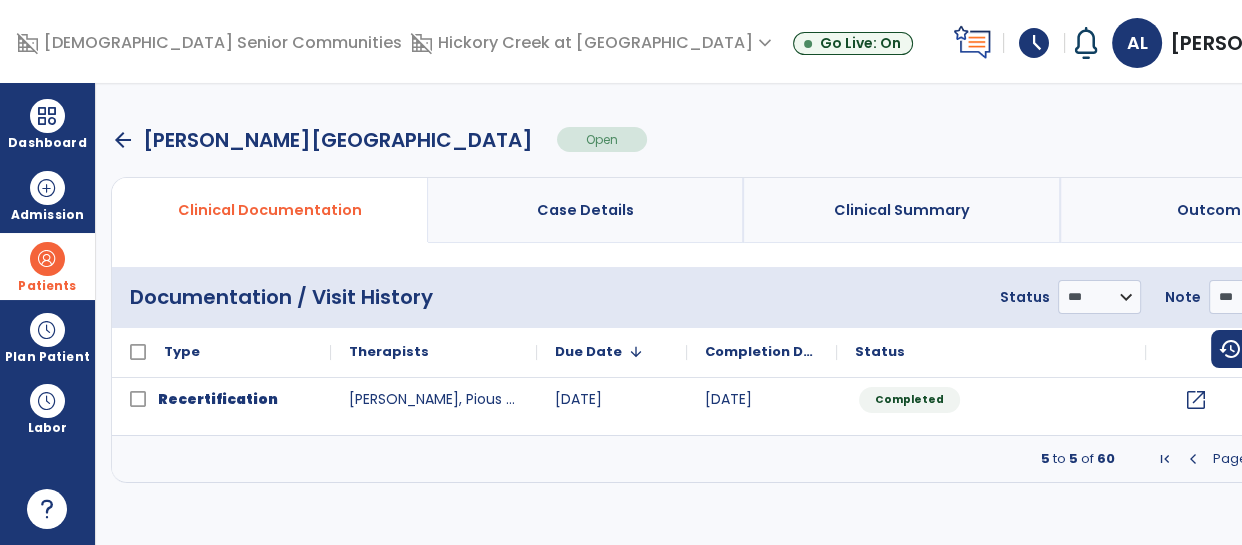 click at bounding box center [1317, 459] 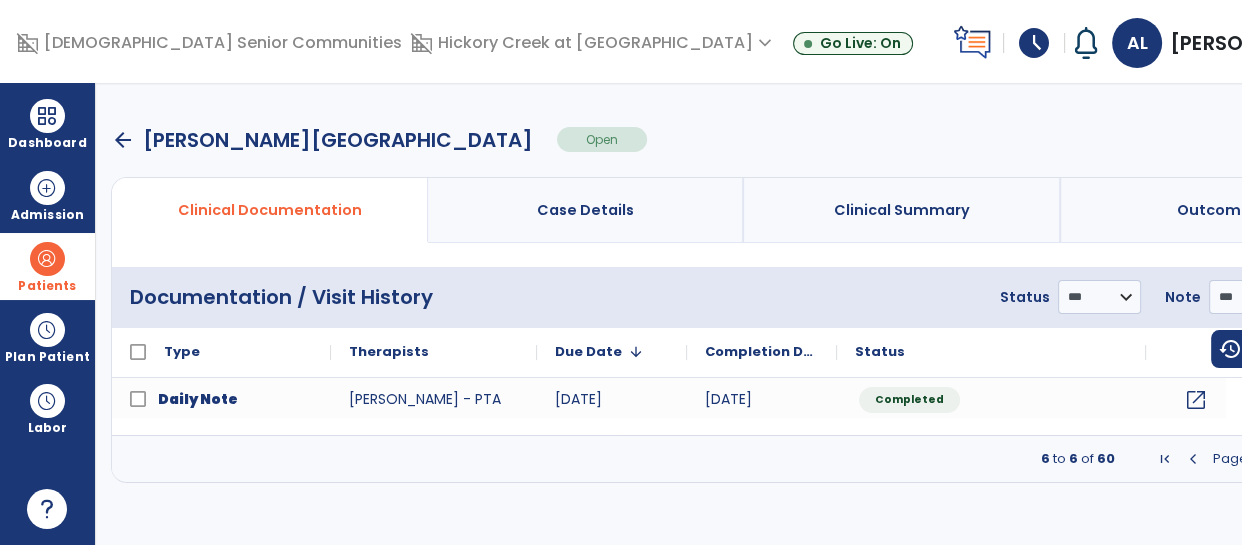 click at bounding box center (1317, 459) 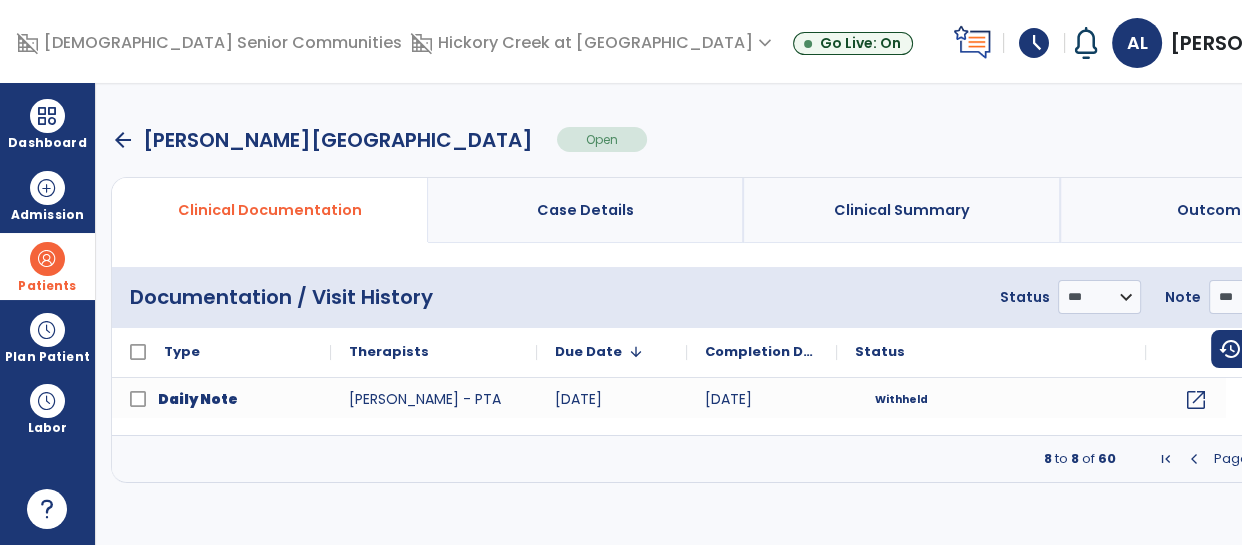 click at bounding box center (1317, 459) 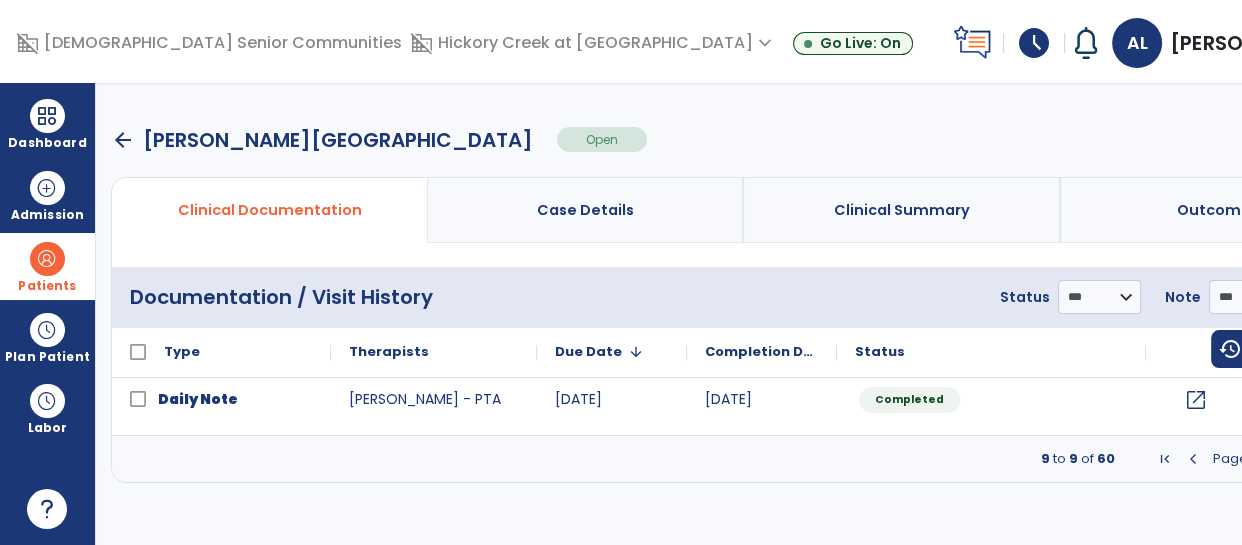 click at bounding box center (1317, 459) 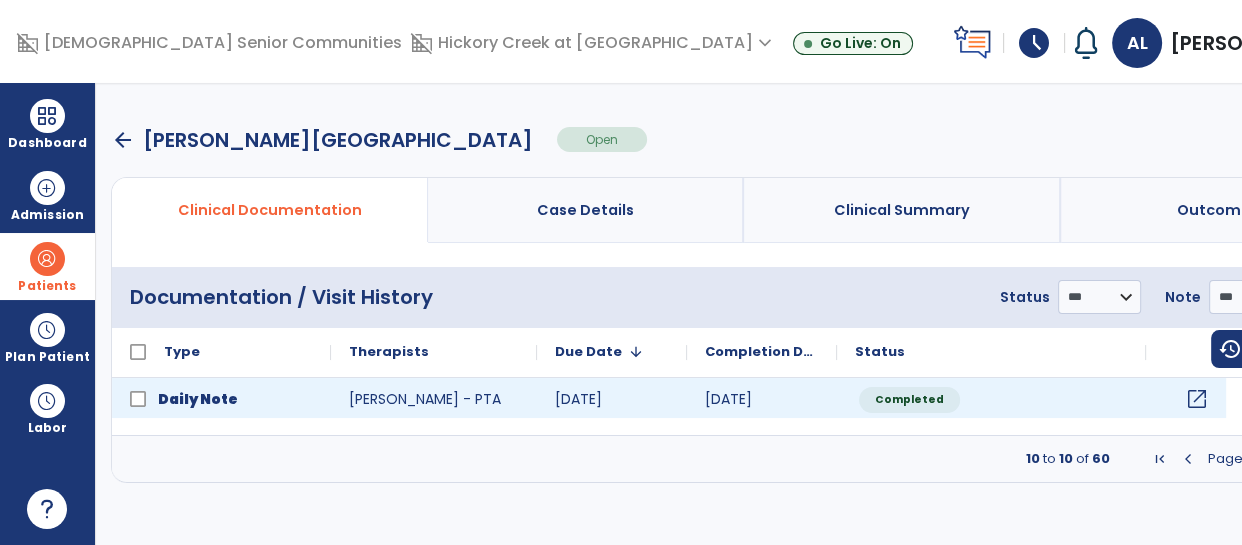 click on "open_in_new" 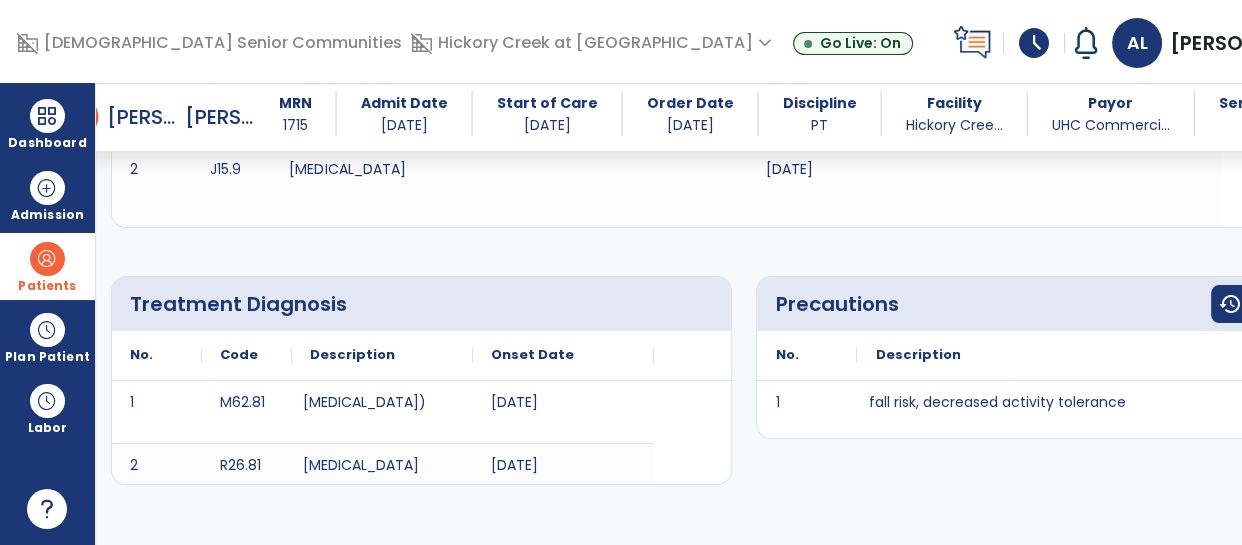 scroll, scrollTop: 80, scrollLeft: 0, axis: vertical 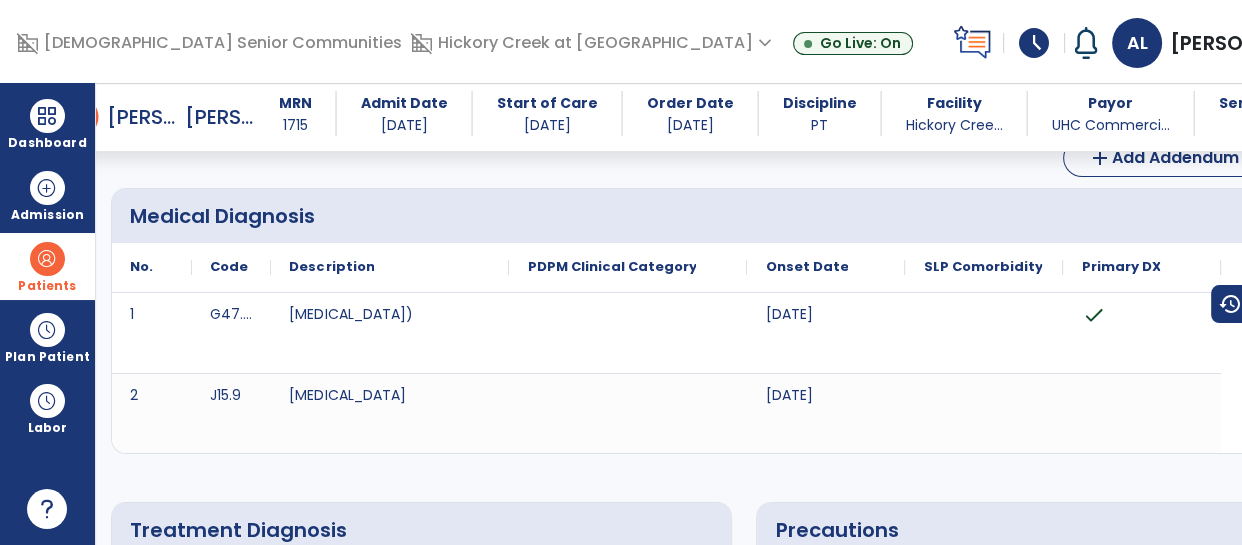 click on "Edit  edit" 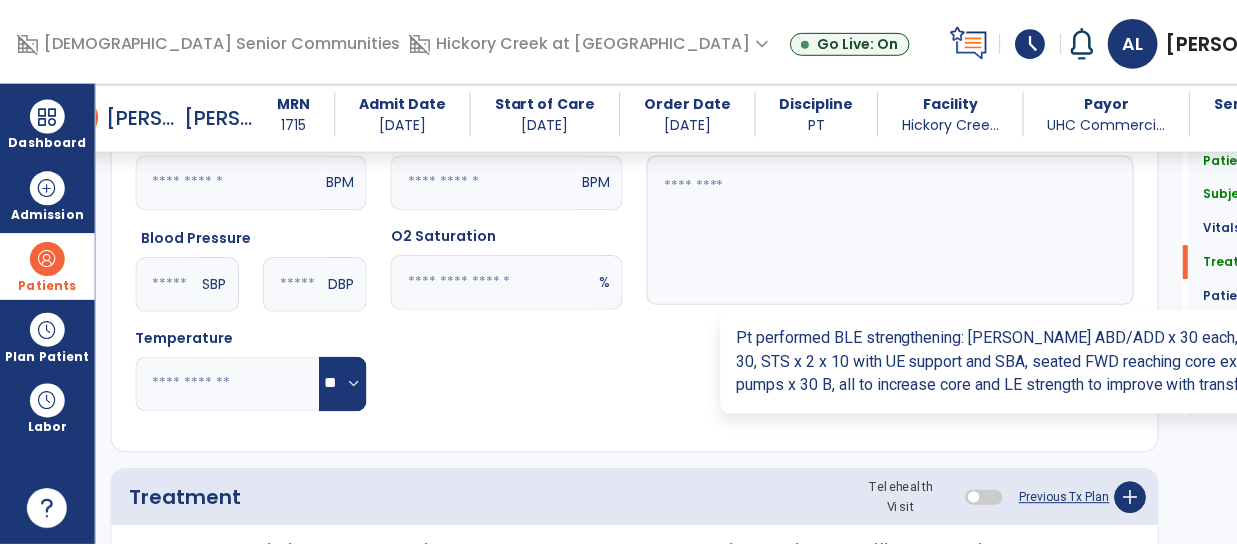 scroll, scrollTop: 1098, scrollLeft: 0, axis: vertical 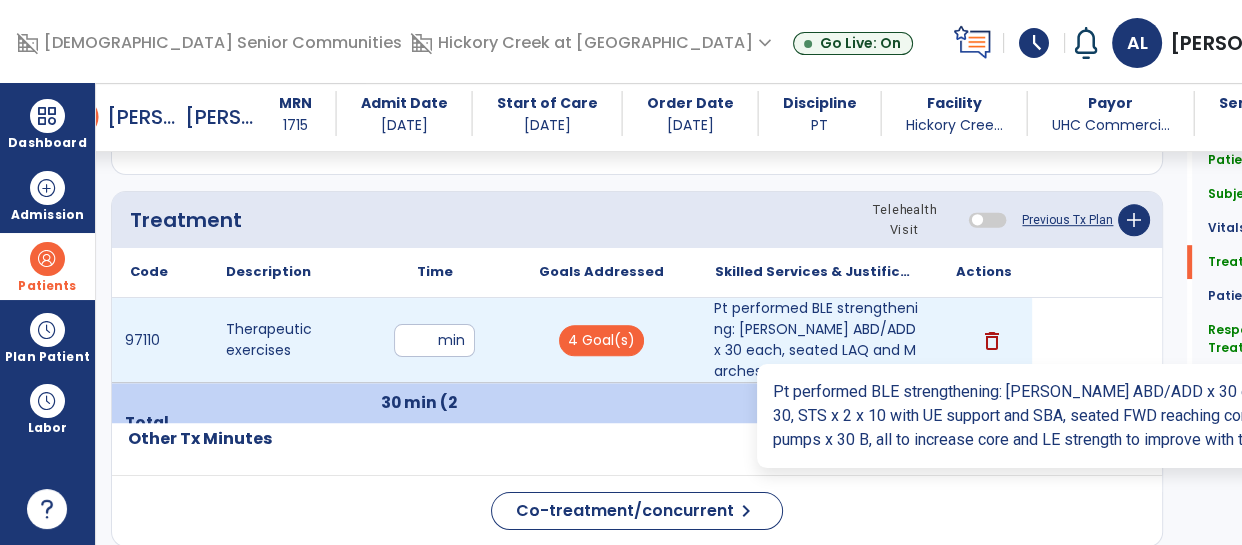 click on "Pt performed BLE strengthening: [PERSON_NAME] ABD/ADD x 30 each, seated LAQ and Marches x 30, STS x 2 x 10 wi..." at bounding box center (816, 340) 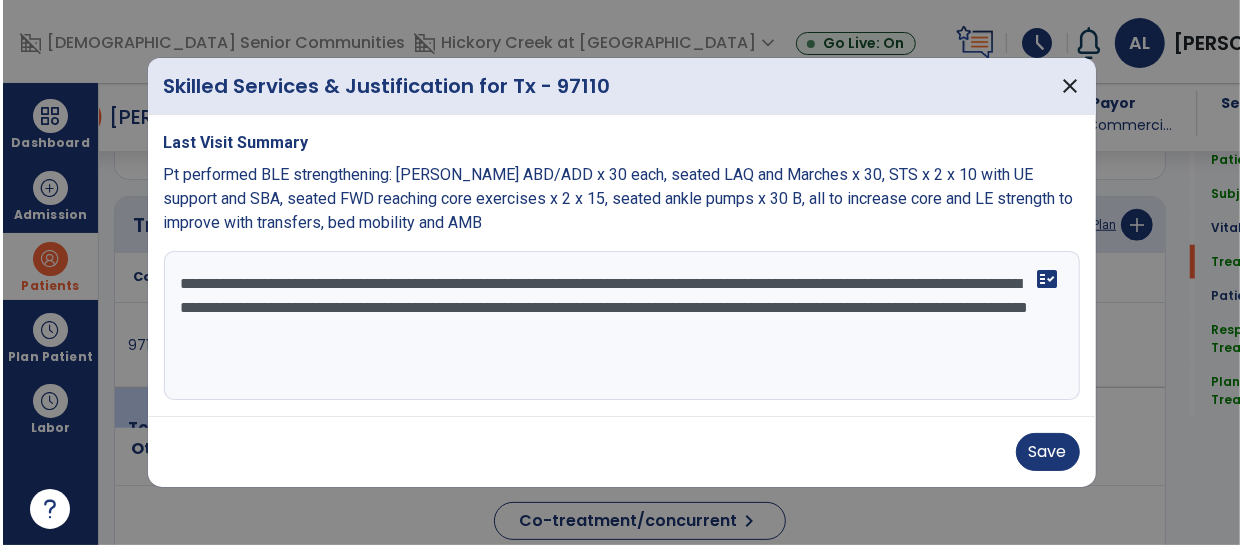 scroll, scrollTop: 1098, scrollLeft: 0, axis: vertical 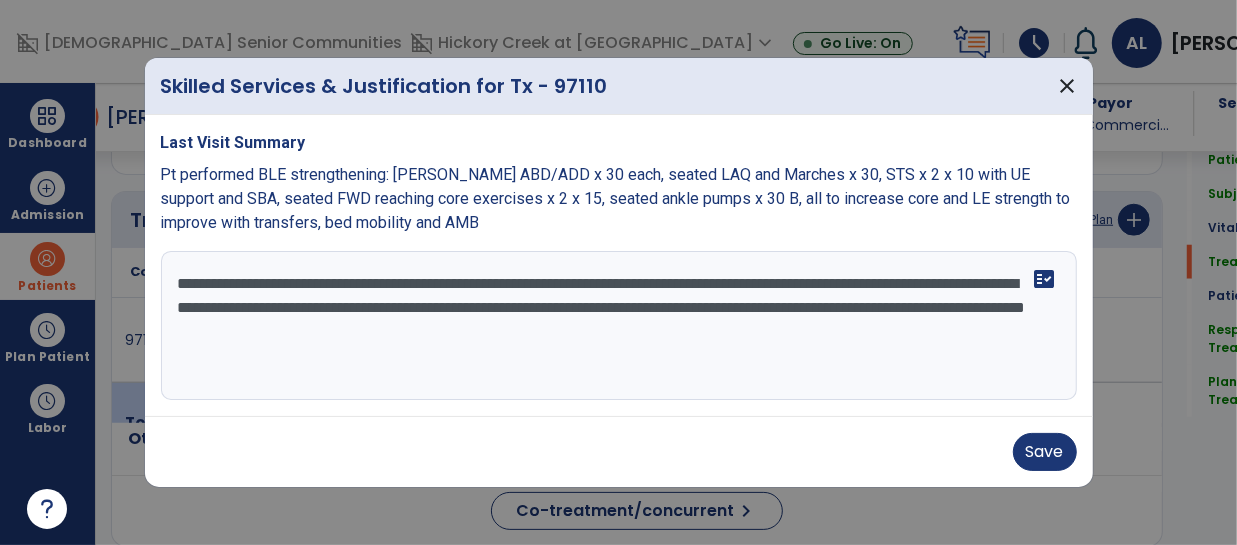 drag, startPoint x: 262, startPoint y: 289, endPoint x: 999, endPoint y: 337, distance: 738.56146 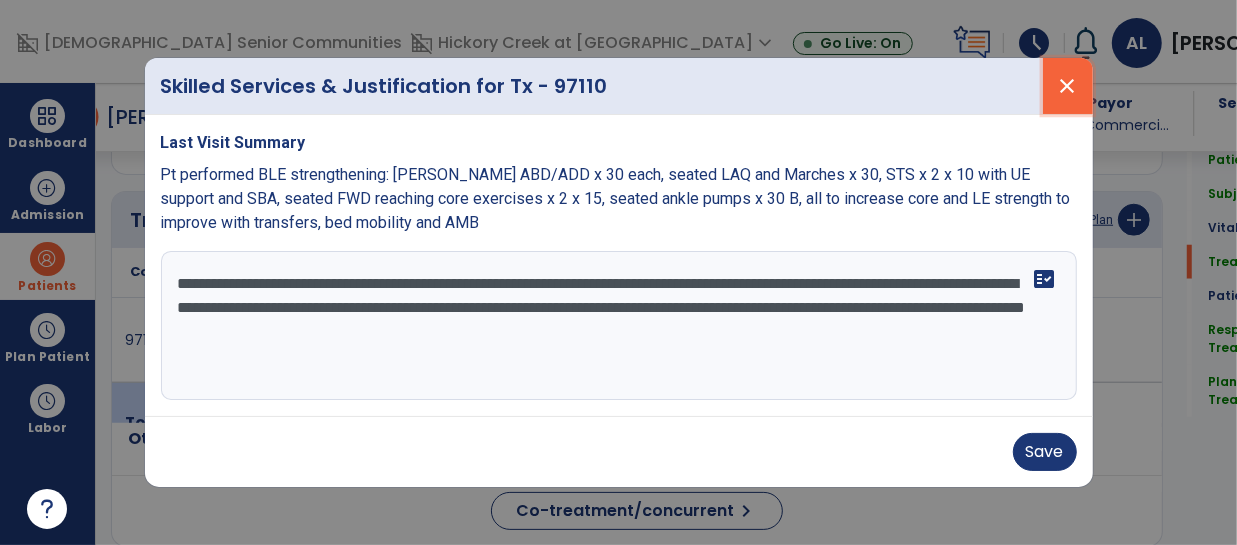 click on "close" at bounding box center [1068, 86] 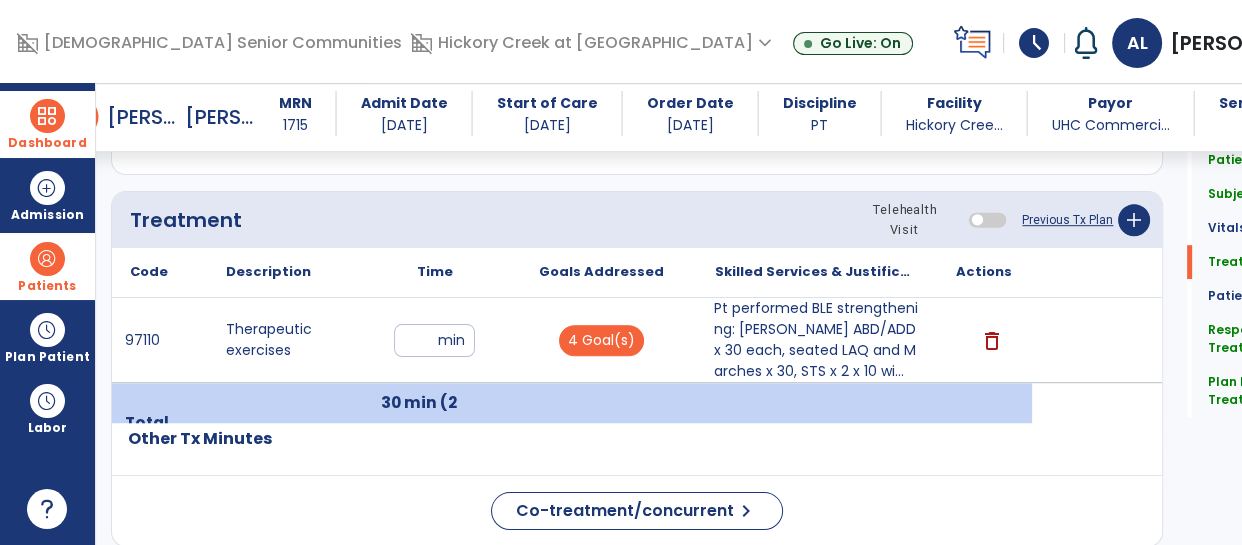 drag, startPoint x: 46, startPoint y: 118, endPoint x: 109, endPoint y: 139, distance: 66.40783 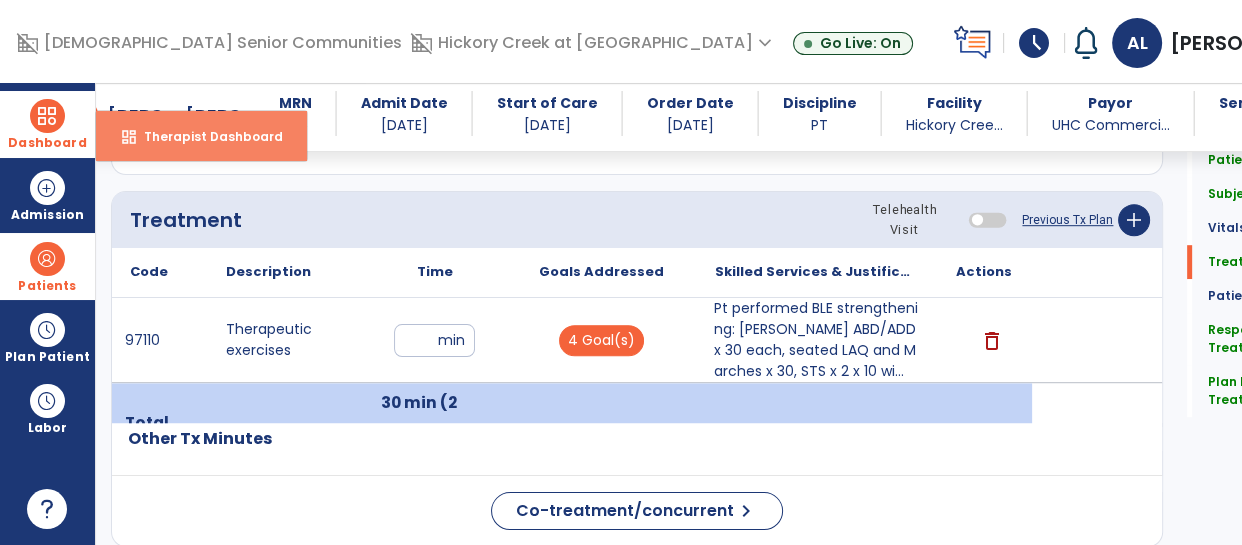 click on "dashboard  Therapist Dashboard" at bounding box center (201, 136) 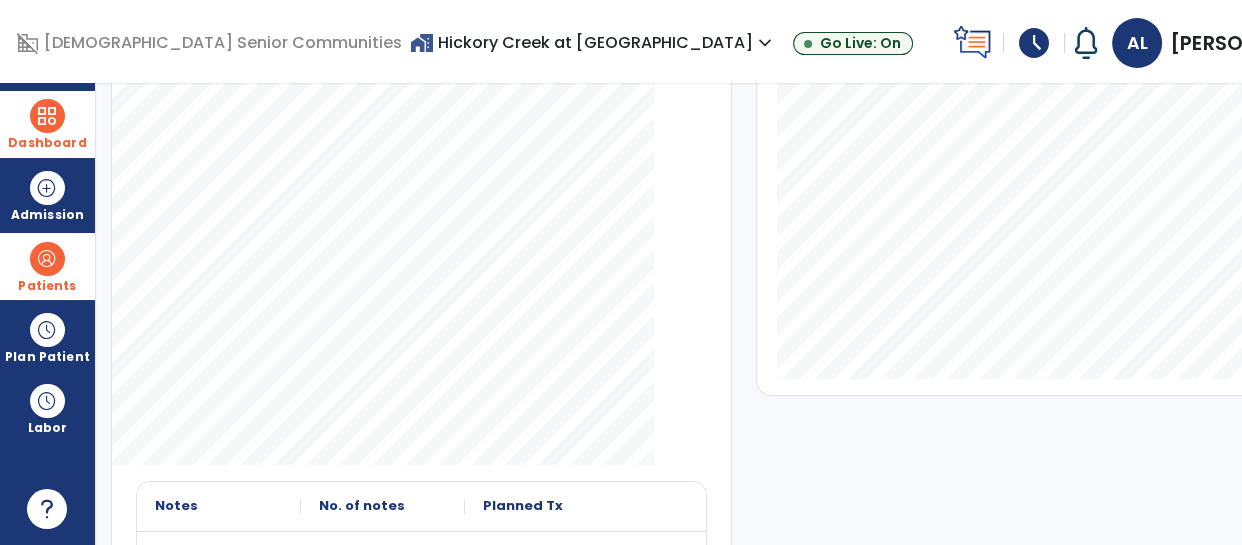 scroll, scrollTop: 0, scrollLeft: 0, axis: both 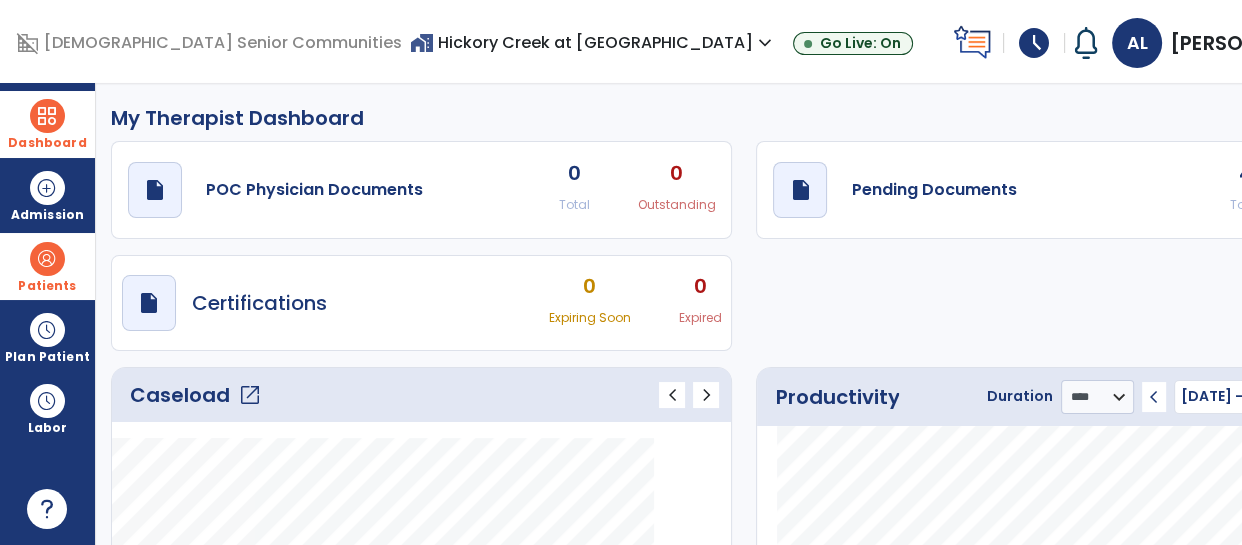 click on "4" 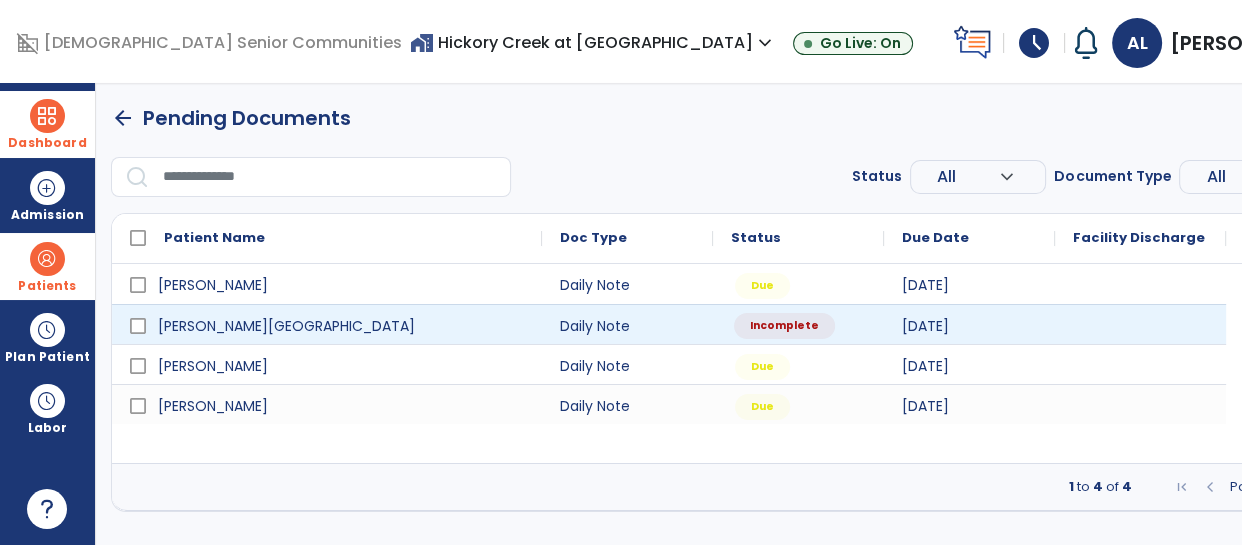 click on "Incomplete" at bounding box center [784, 326] 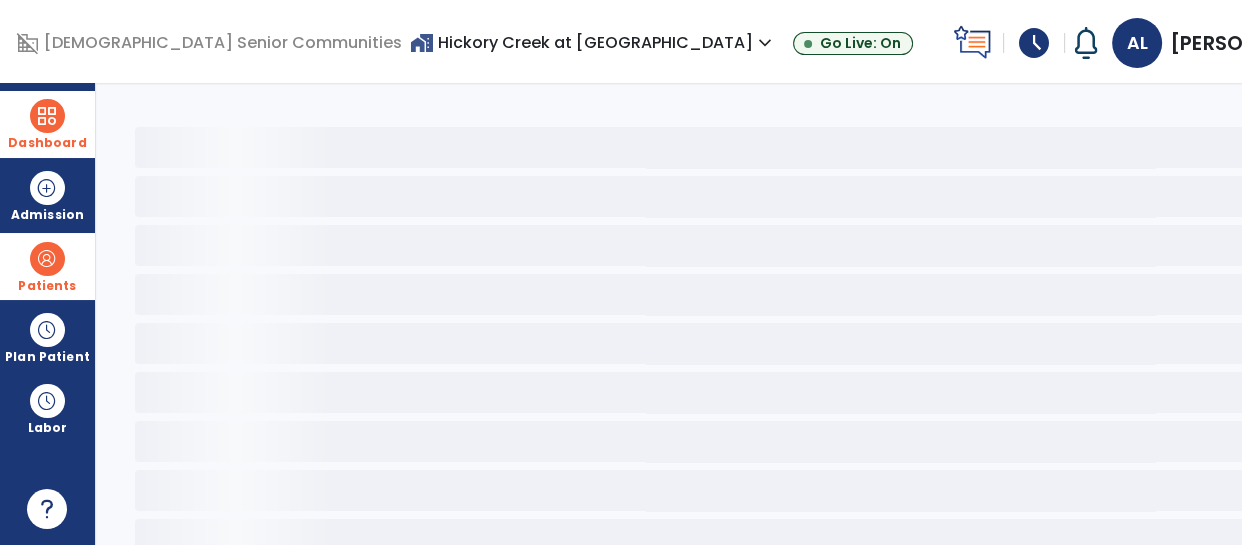 select on "*" 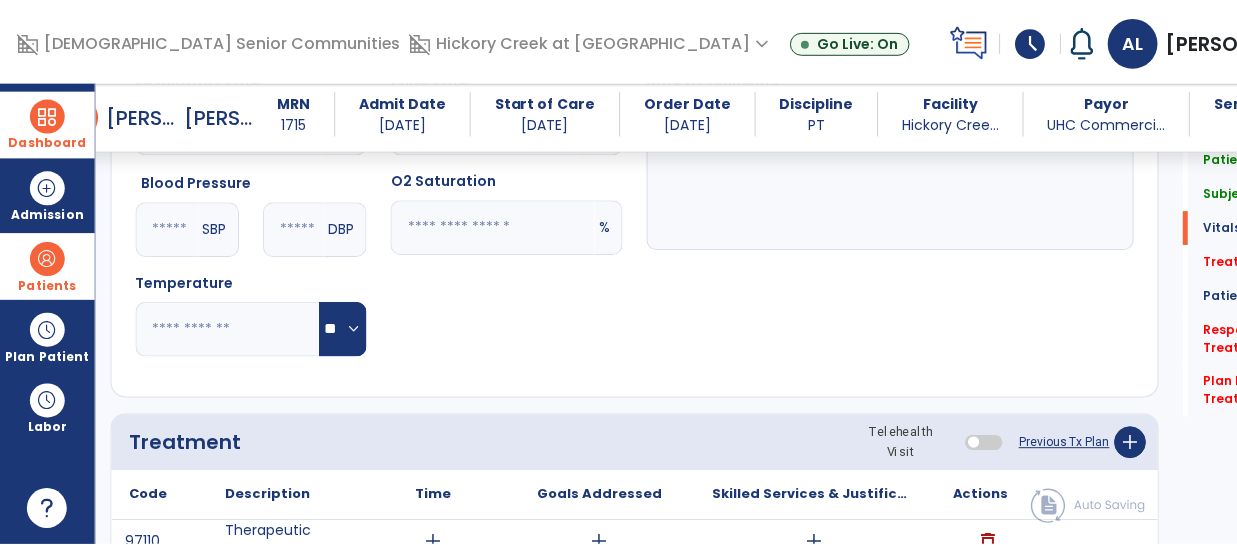 scroll, scrollTop: 1120, scrollLeft: 0, axis: vertical 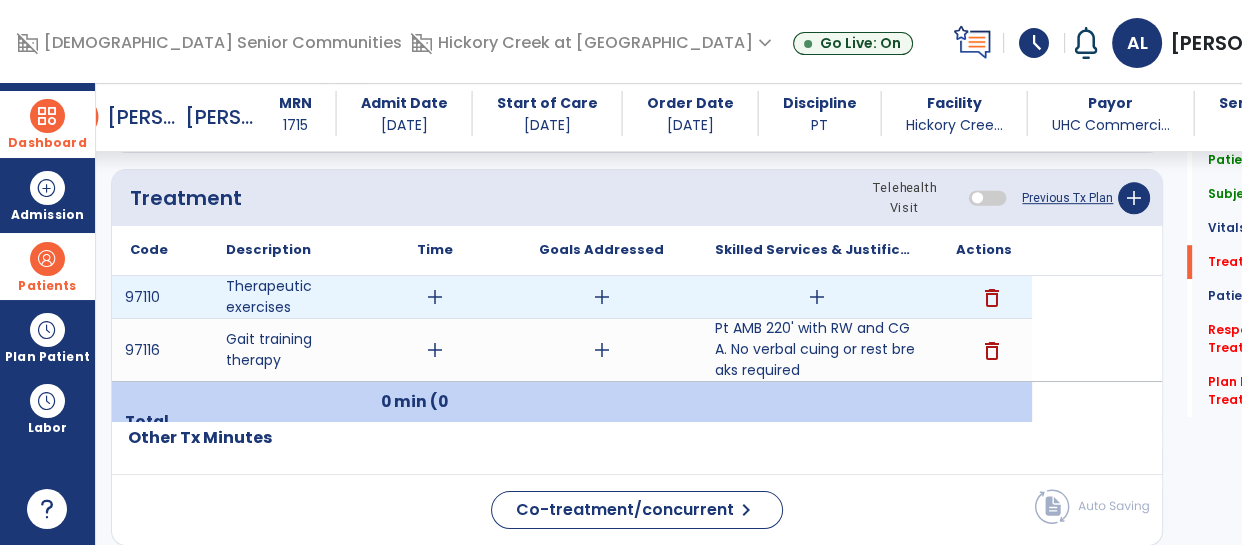 click on "add" at bounding box center (817, 297) 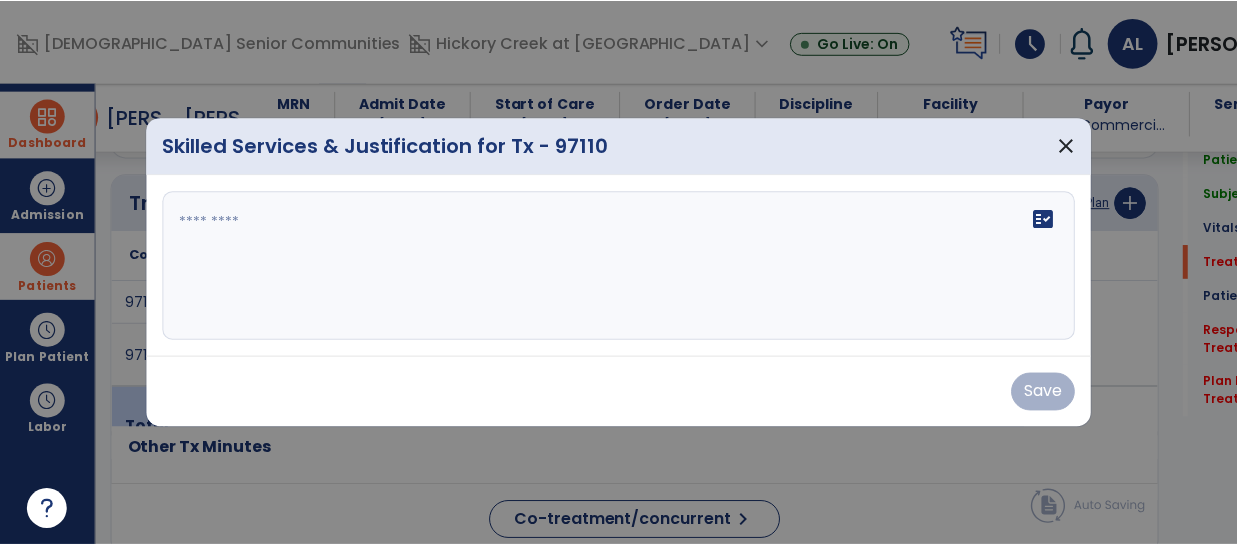 scroll, scrollTop: 1120, scrollLeft: 0, axis: vertical 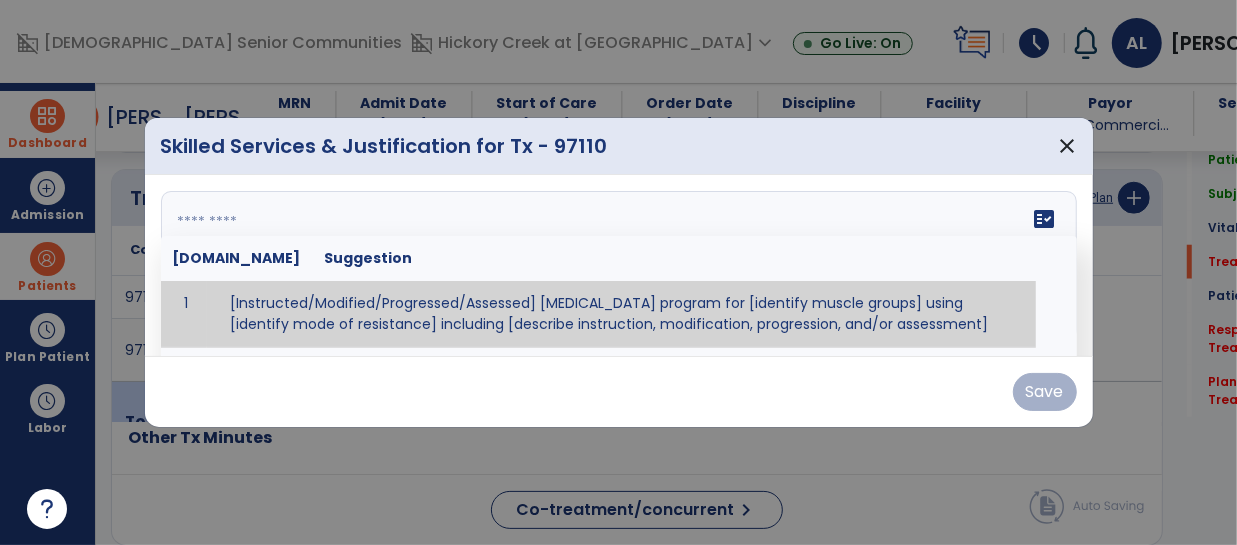 click at bounding box center (617, 266) 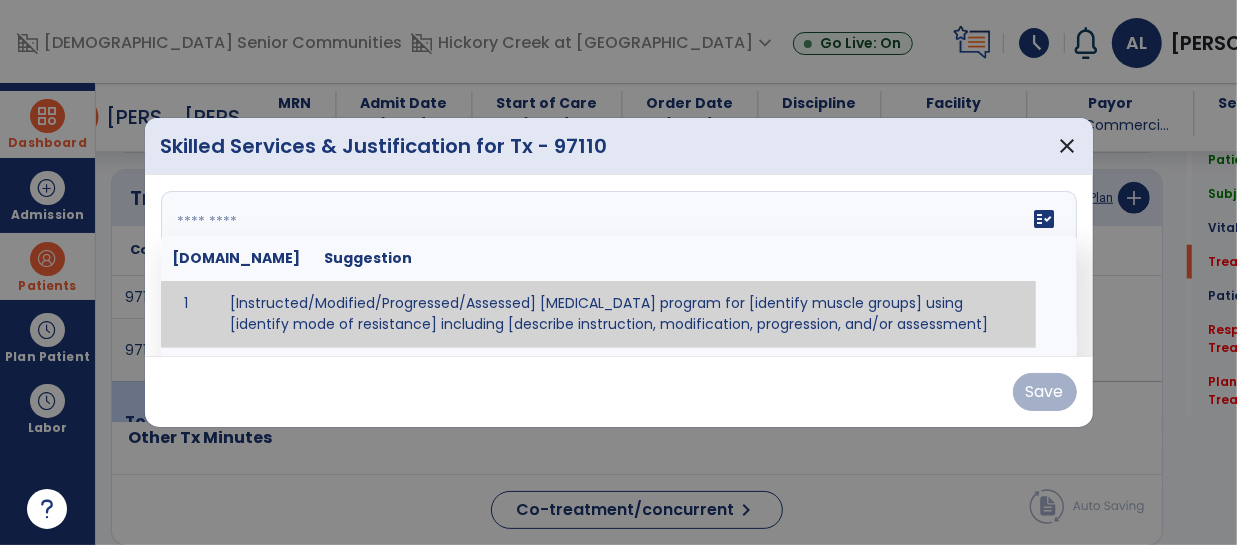 paste on "**********" 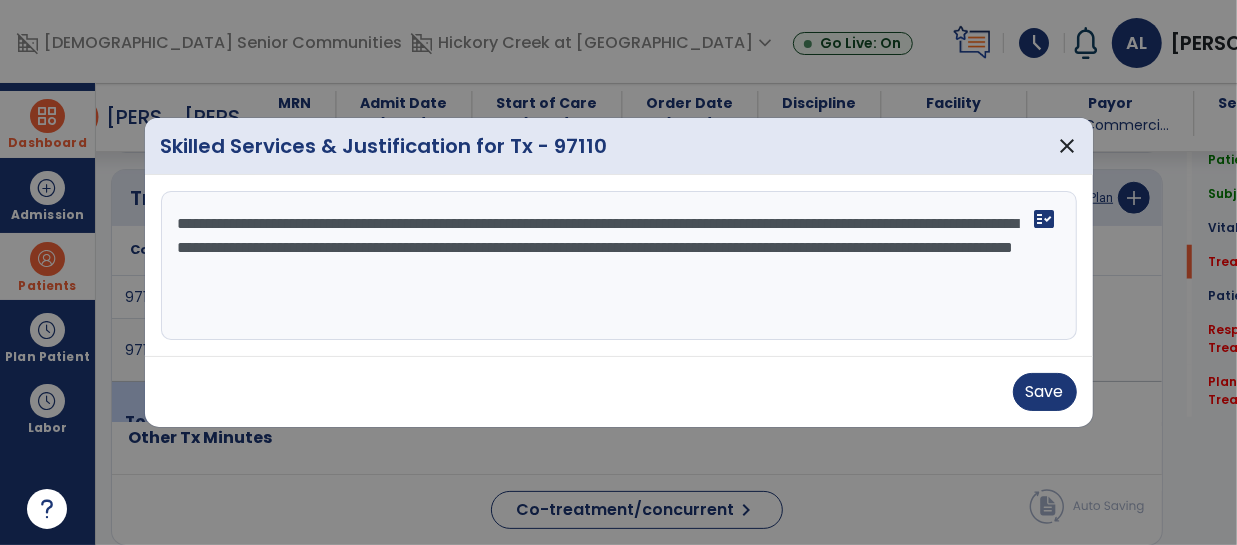 drag, startPoint x: 437, startPoint y: 223, endPoint x: 599, endPoint y: 224, distance: 162.00308 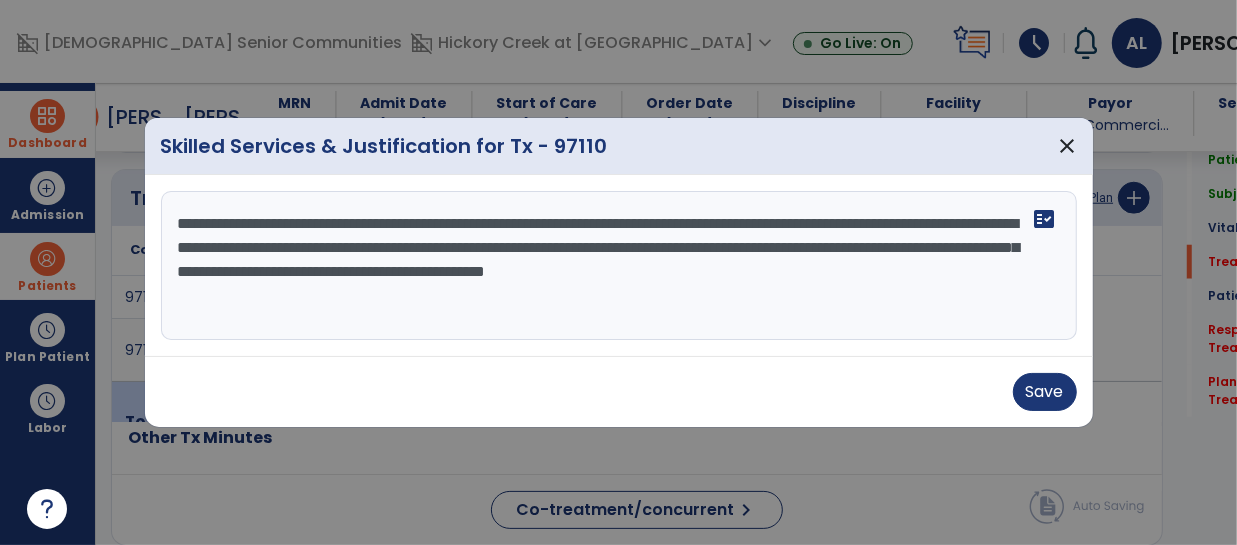 drag, startPoint x: 436, startPoint y: 225, endPoint x: 880, endPoint y: 233, distance: 444.07205 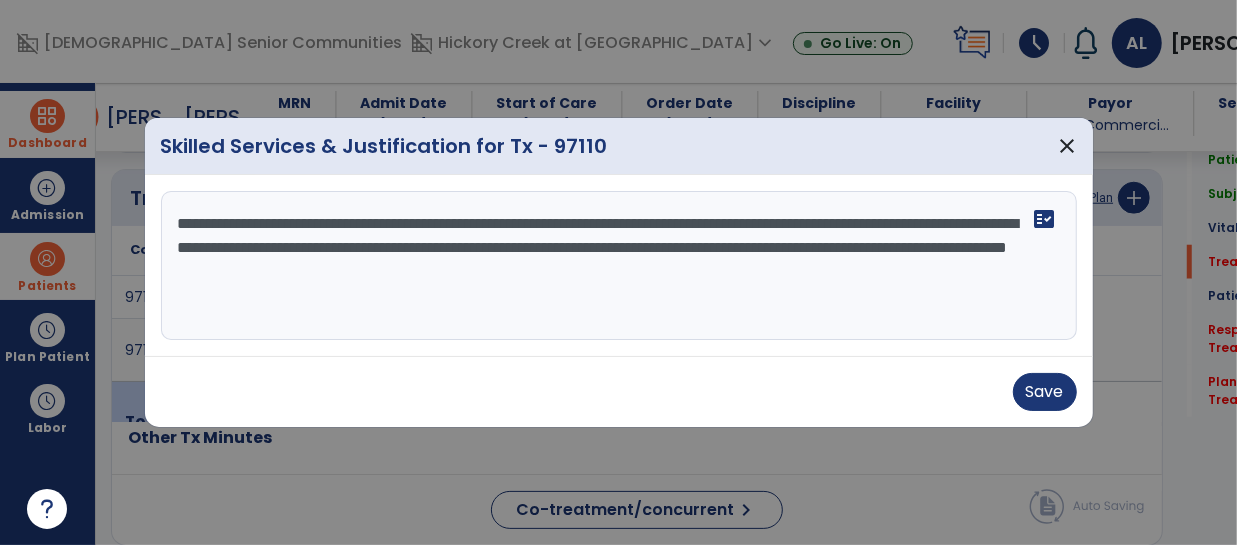 drag, startPoint x: 724, startPoint y: 218, endPoint x: 427, endPoint y: 250, distance: 298.71893 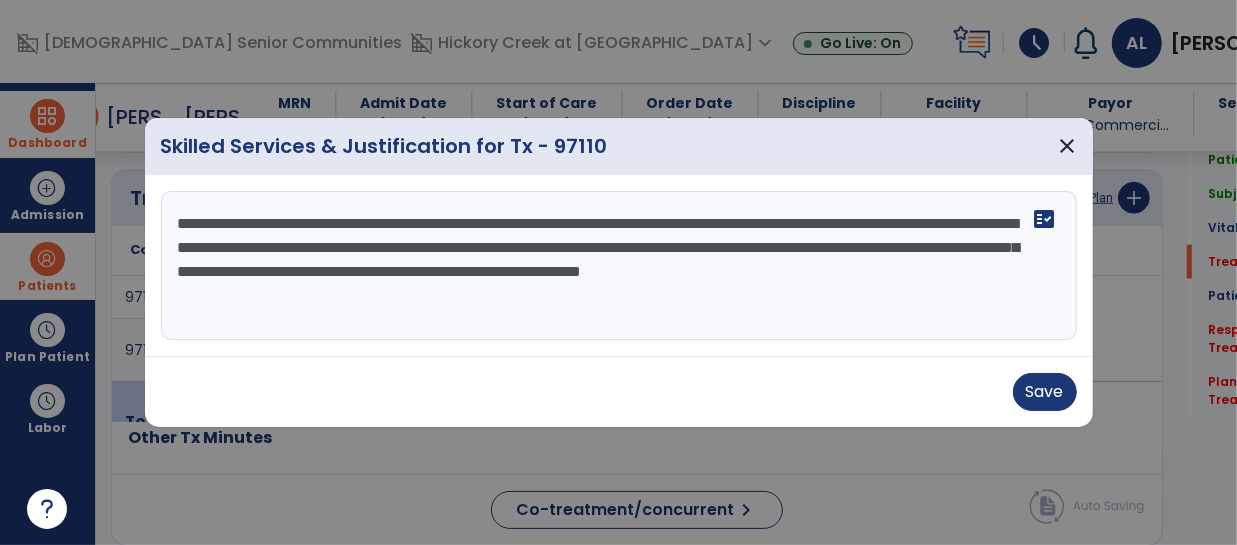 drag, startPoint x: 435, startPoint y: 249, endPoint x: 993, endPoint y: 248, distance: 558.0009 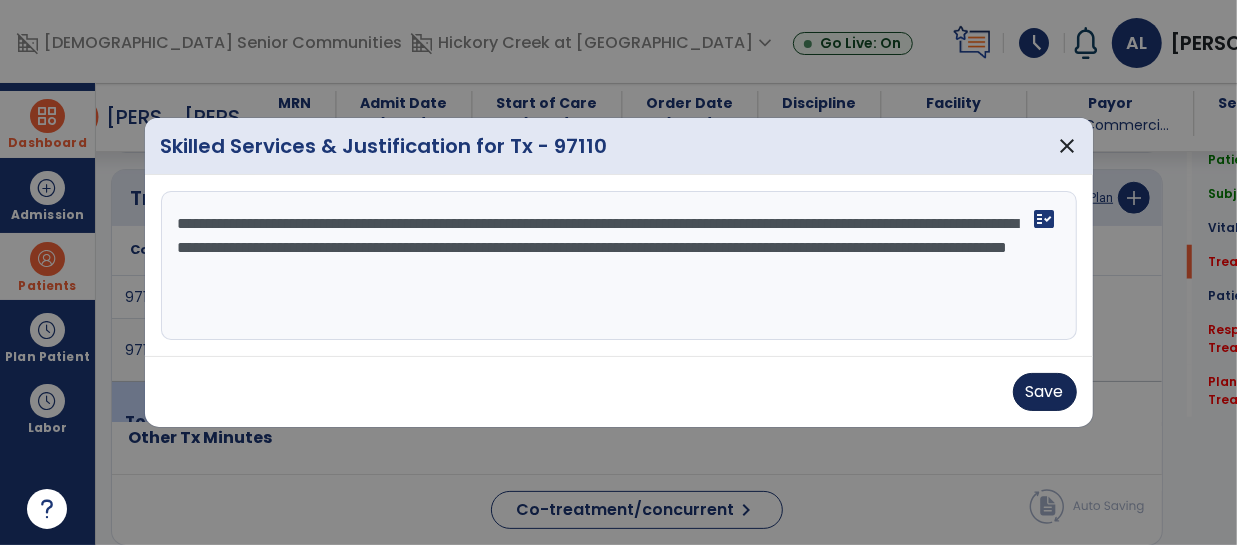 type on "**********" 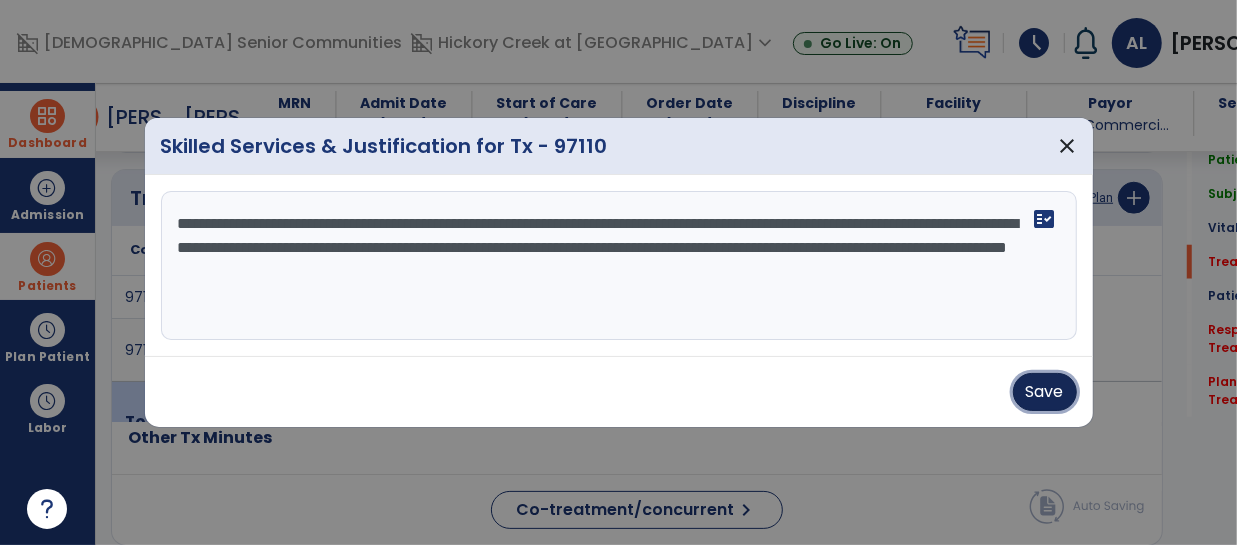 drag, startPoint x: 1042, startPoint y: 397, endPoint x: 1232, endPoint y: 308, distance: 209.81181 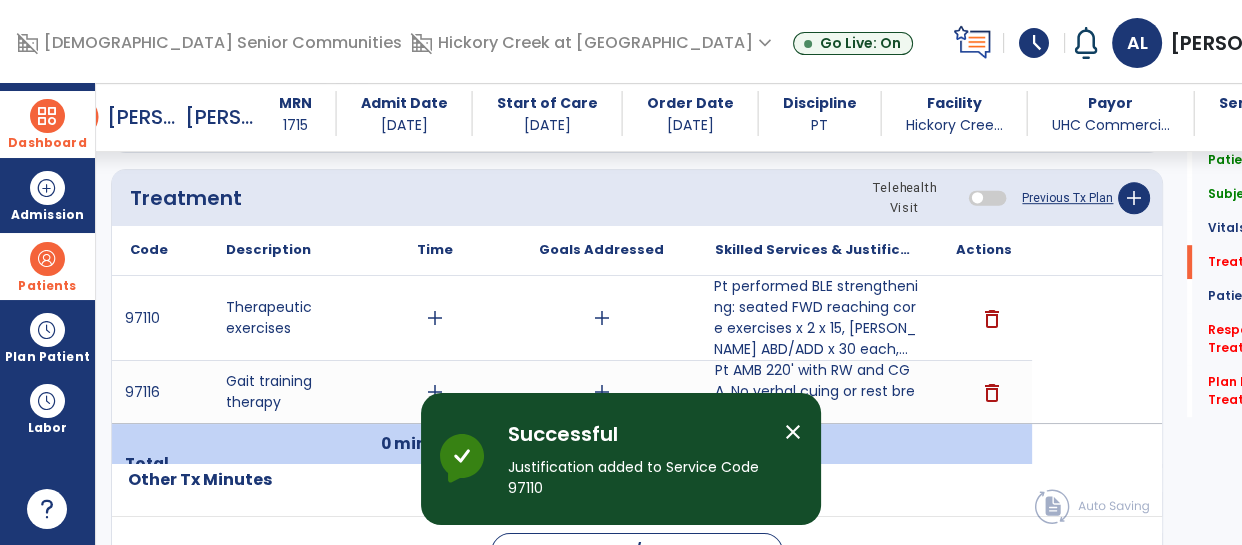 click on "close" at bounding box center [793, 432] 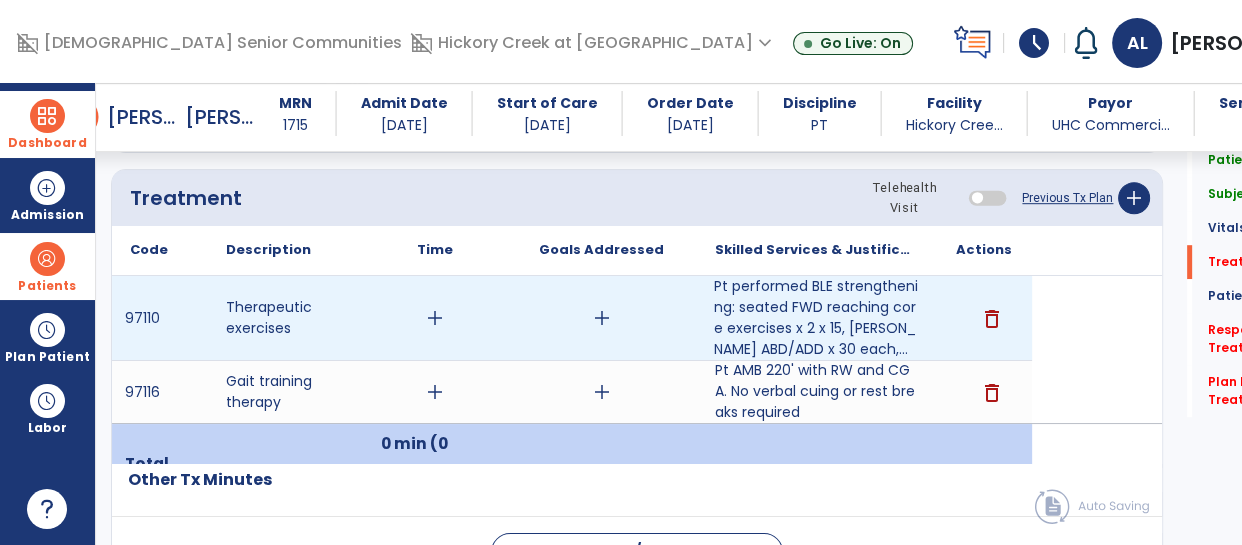 click on "add" at bounding box center [602, 318] 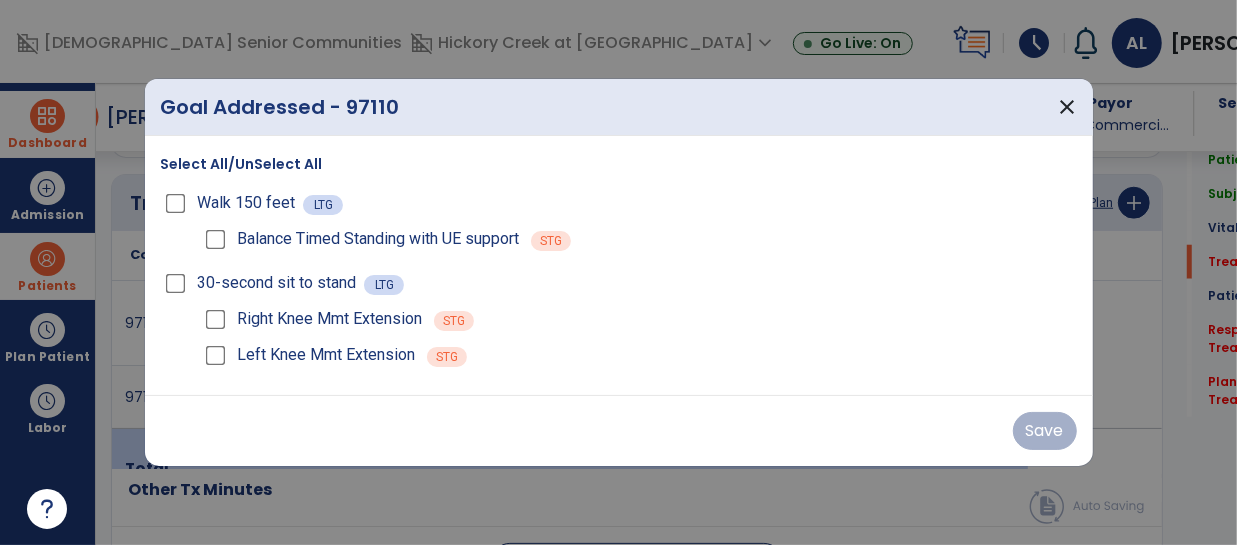 scroll, scrollTop: 1120, scrollLeft: 0, axis: vertical 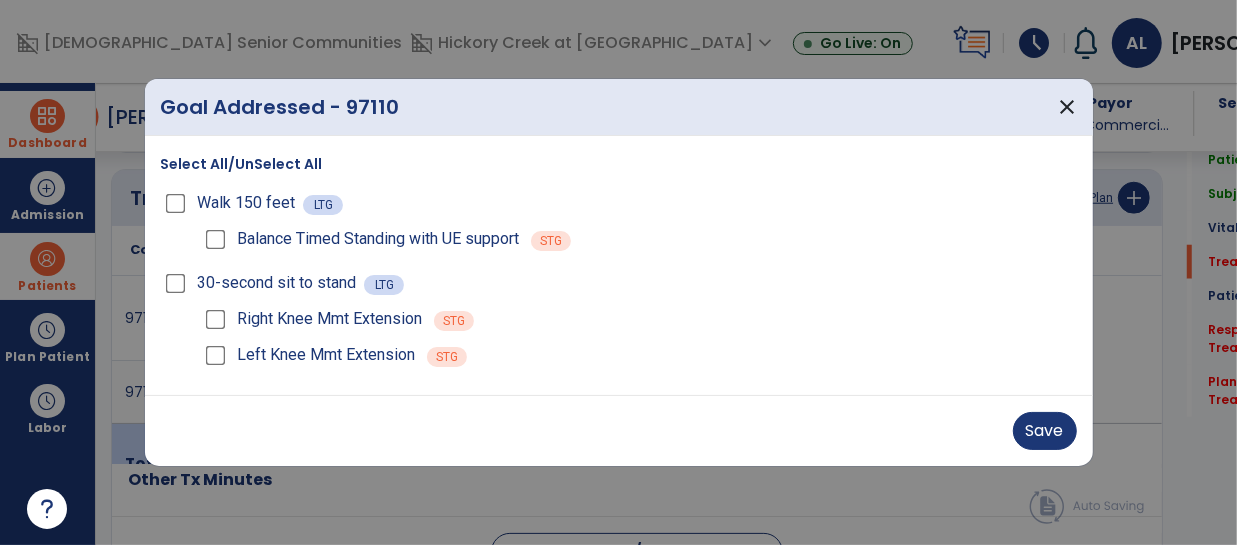 click on "Left Knee Mmt Extension" at bounding box center [308, 355] 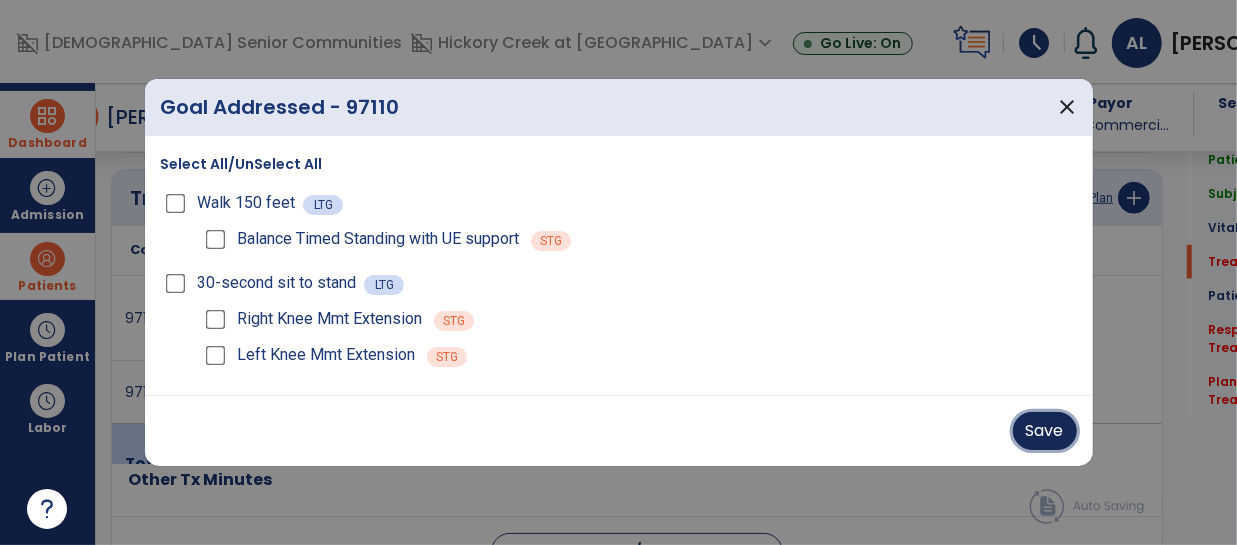 click on "Save" at bounding box center (1045, 431) 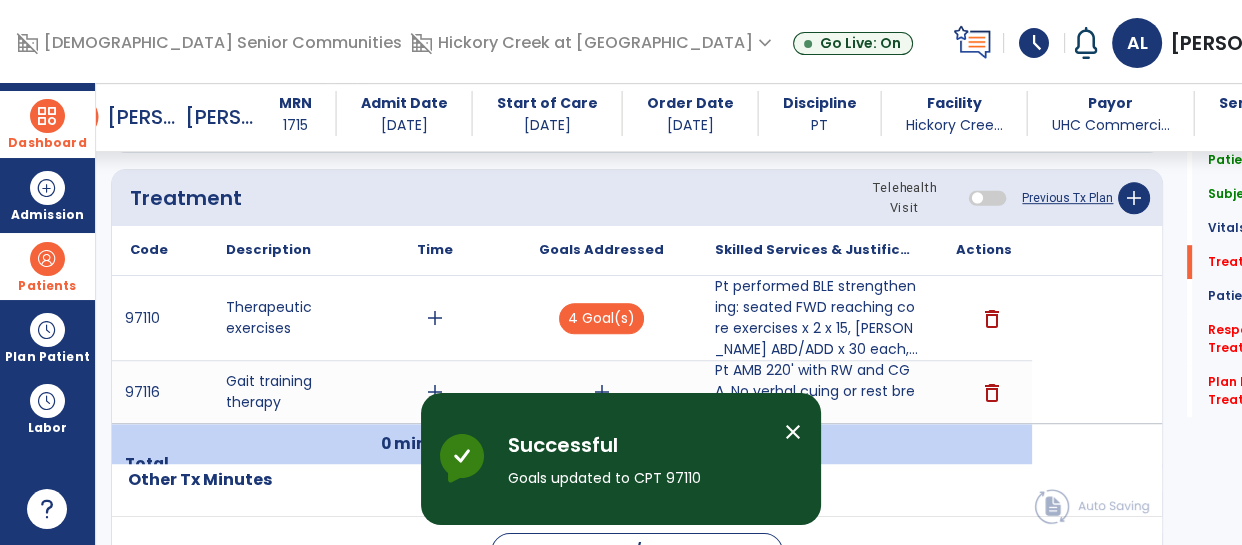 click on "close" at bounding box center (793, 432) 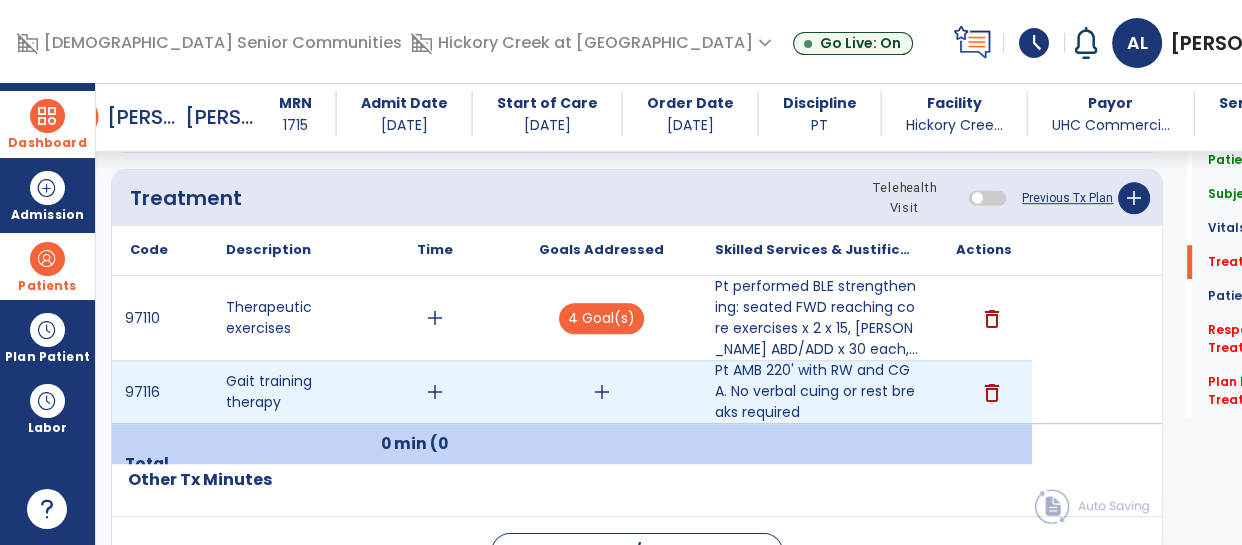 click on "add" at bounding box center (602, 392) 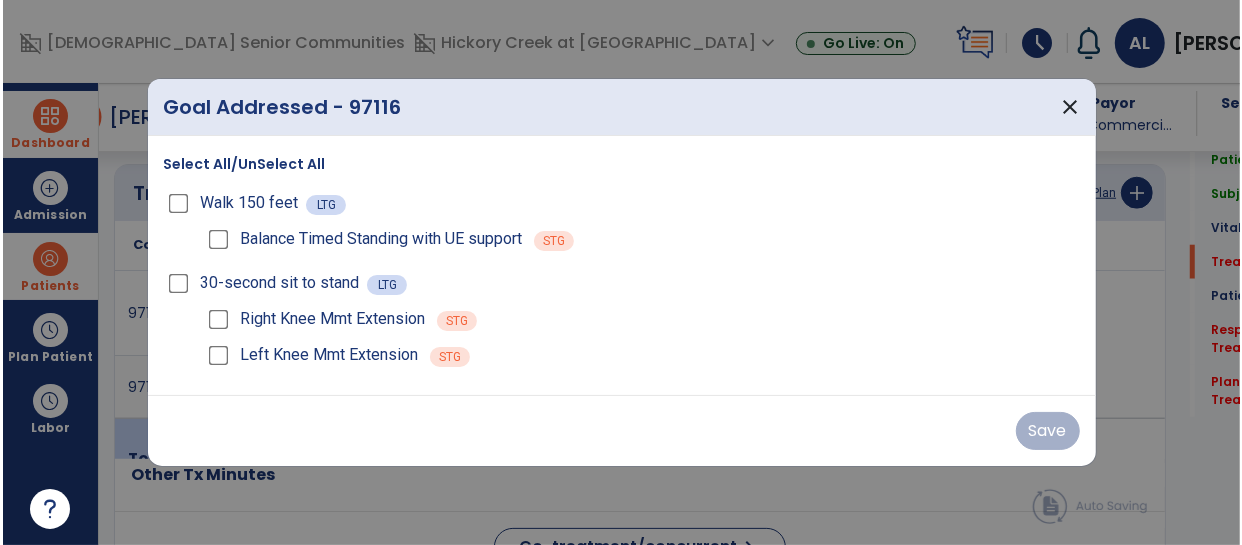 scroll, scrollTop: 1120, scrollLeft: 0, axis: vertical 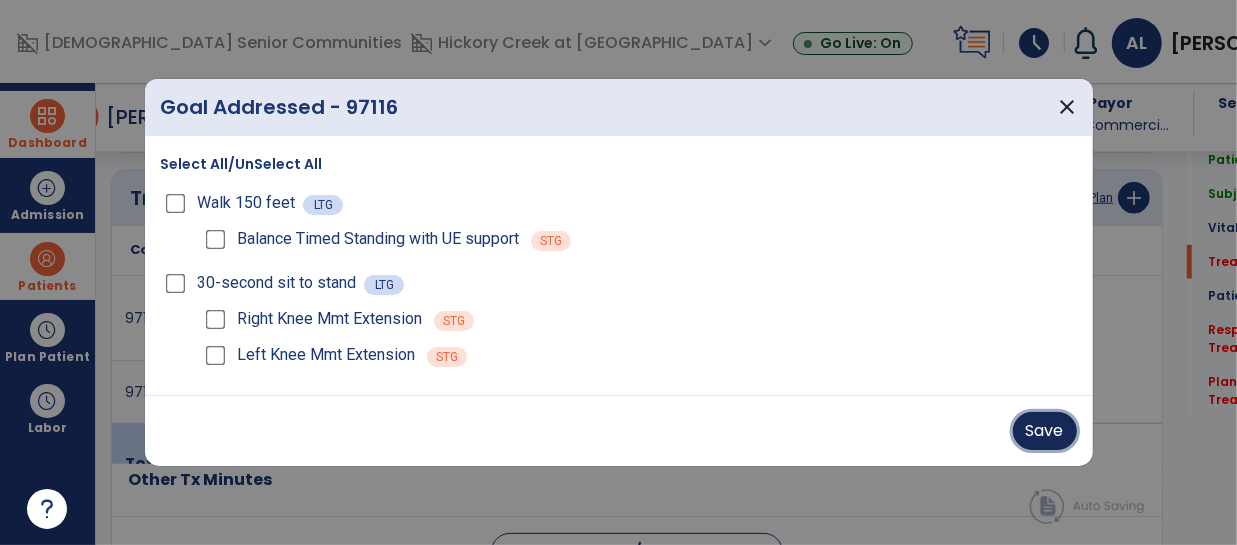 click on "Save" at bounding box center [1045, 431] 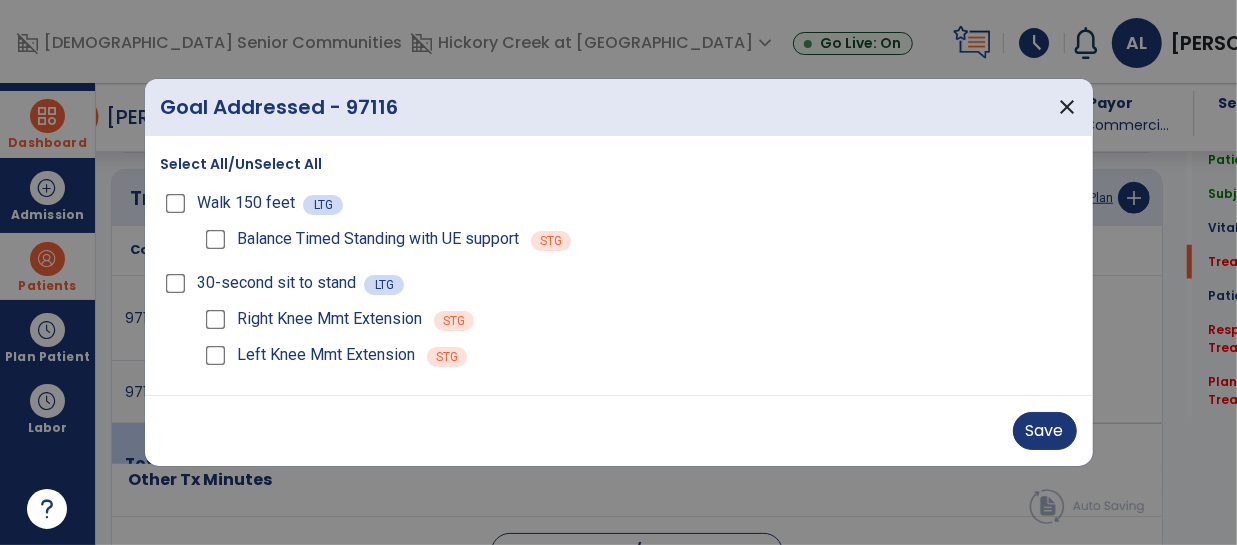 click on "Patient Demographics  Medical Diagnosis   Treatment Diagnosis   Precautions   Contraindications
Code
Description
Pdpm Clinical Category
G47.33" 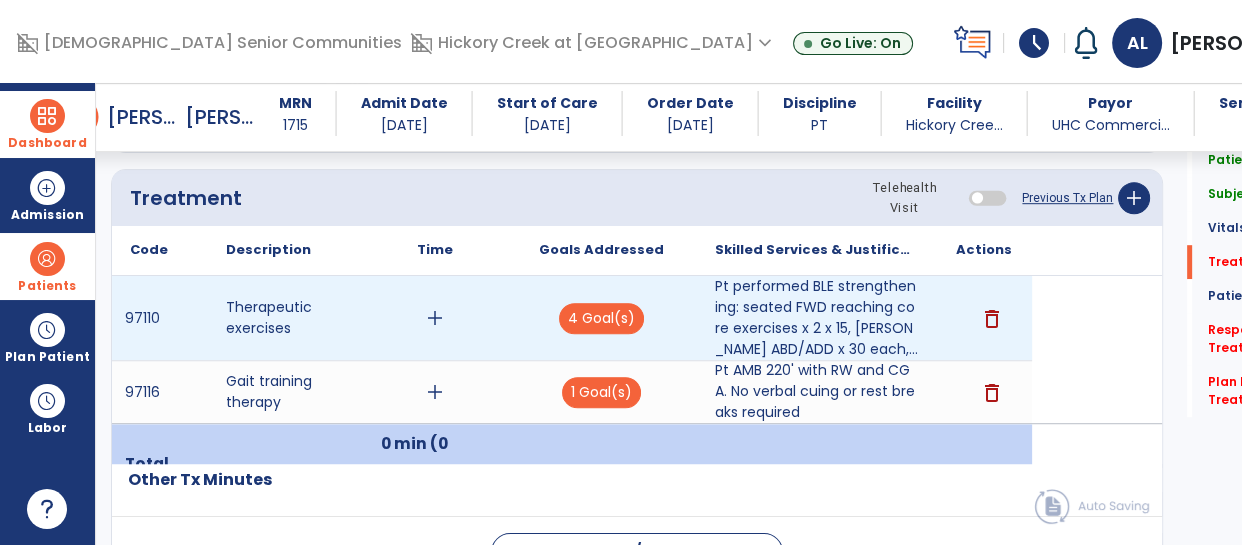 click on "add" at bounding box center [435, 318] 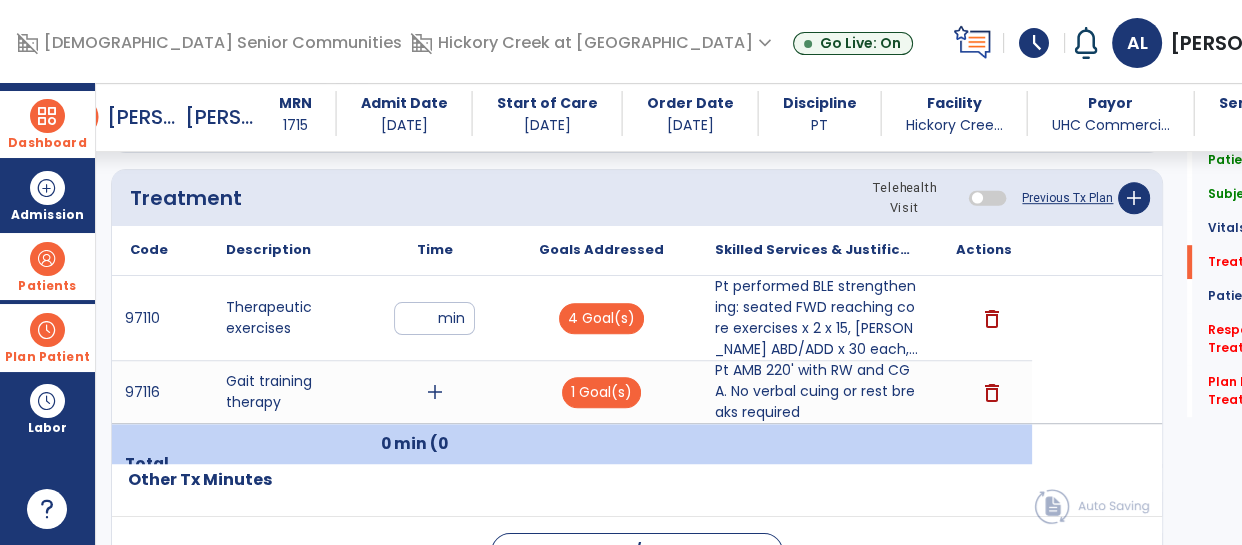 click at bounding box center (47, 330) 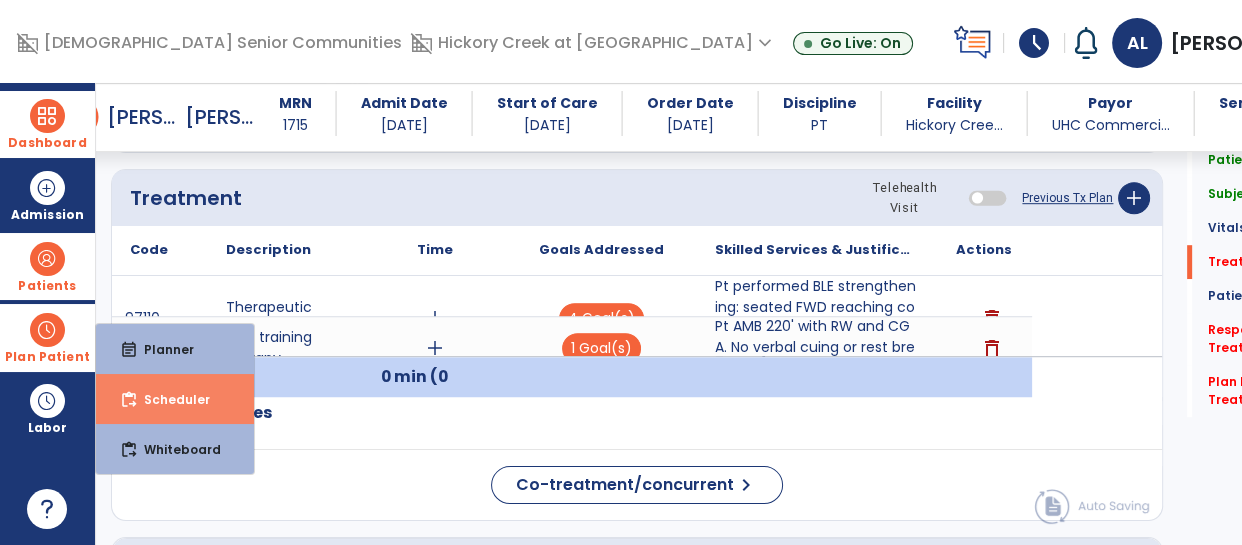 click on "content_paste_go  Scheduler" at bounding box center [175, 399] 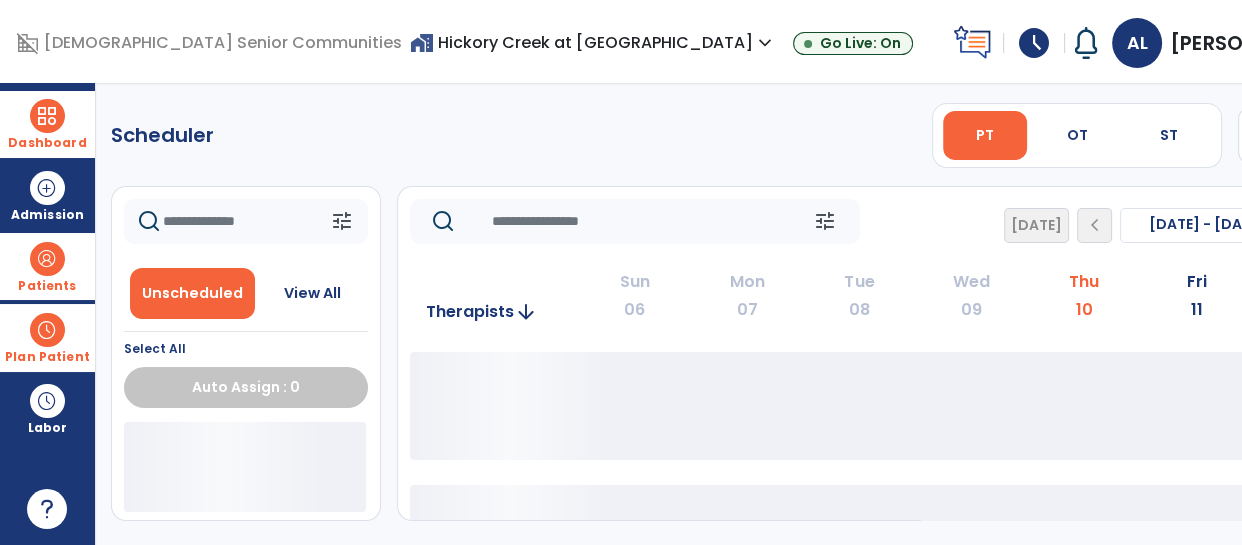 scroll, scrollTop: 0, scrollLeft: 0, axis: both 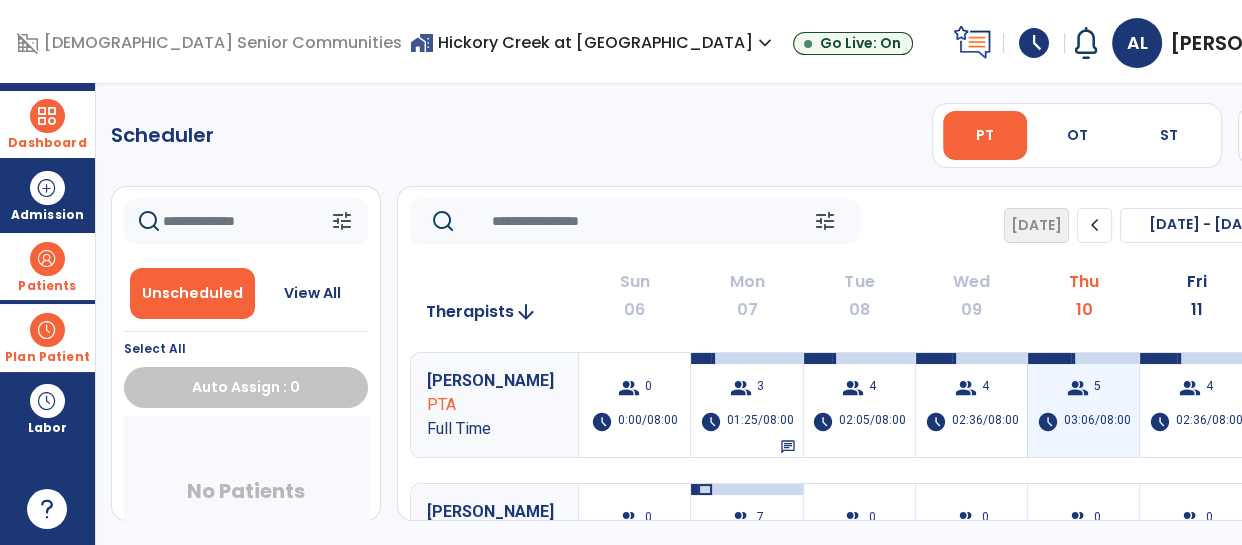 click on "03:06/08:00" at bounding box center [1097, 422] 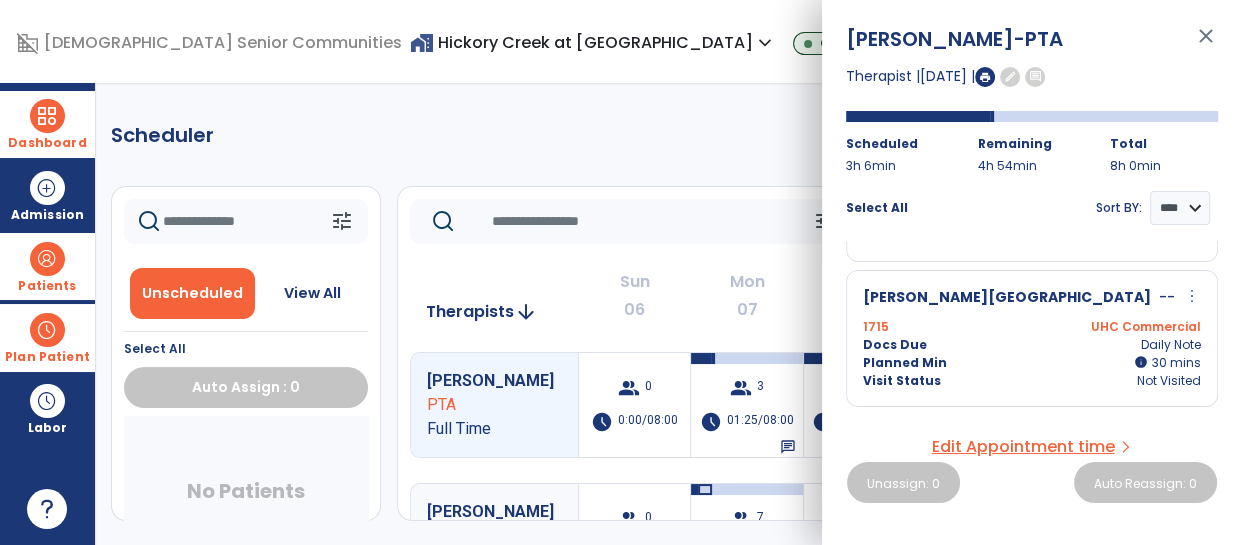scroll, scrollTop: 350, scrollLeft: 0, axis: vertical 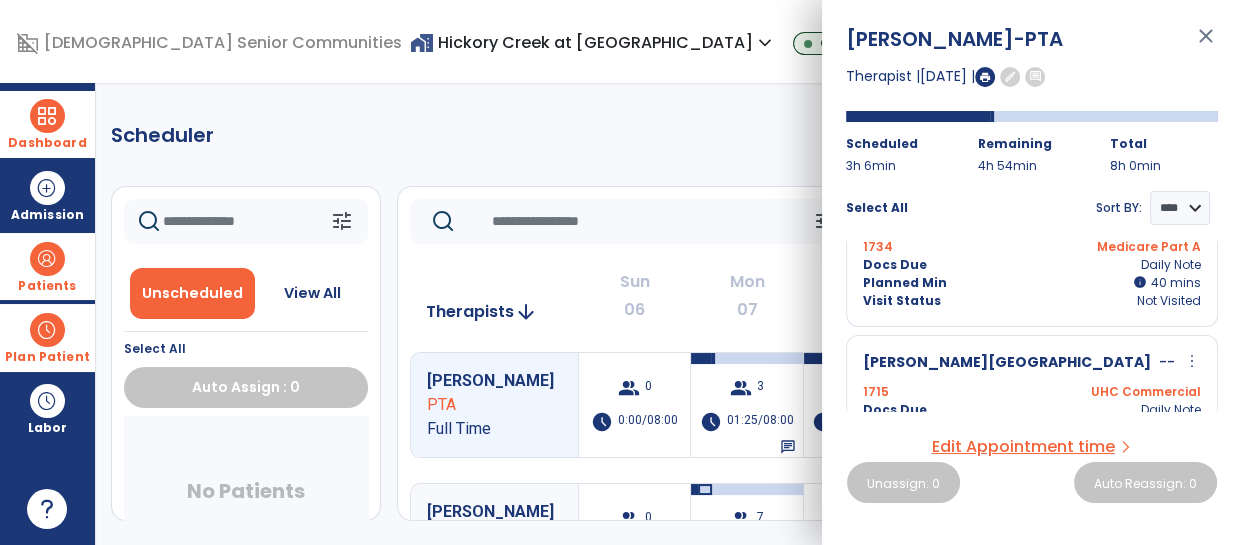 click on "close" at bounding box center [1206, 45] 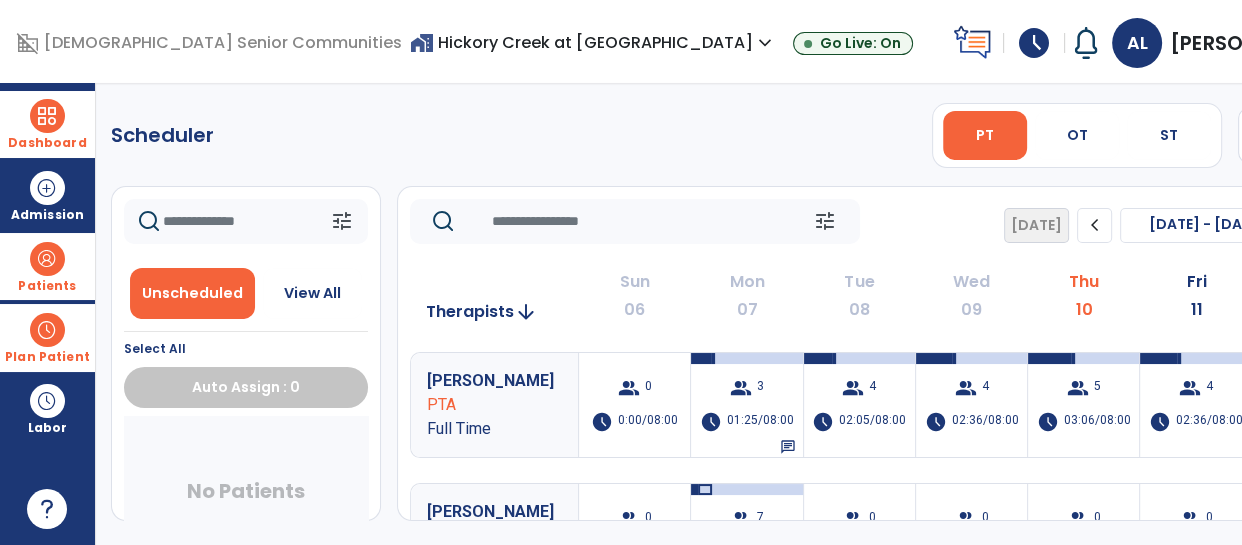 click at bounding box center [47, 330] 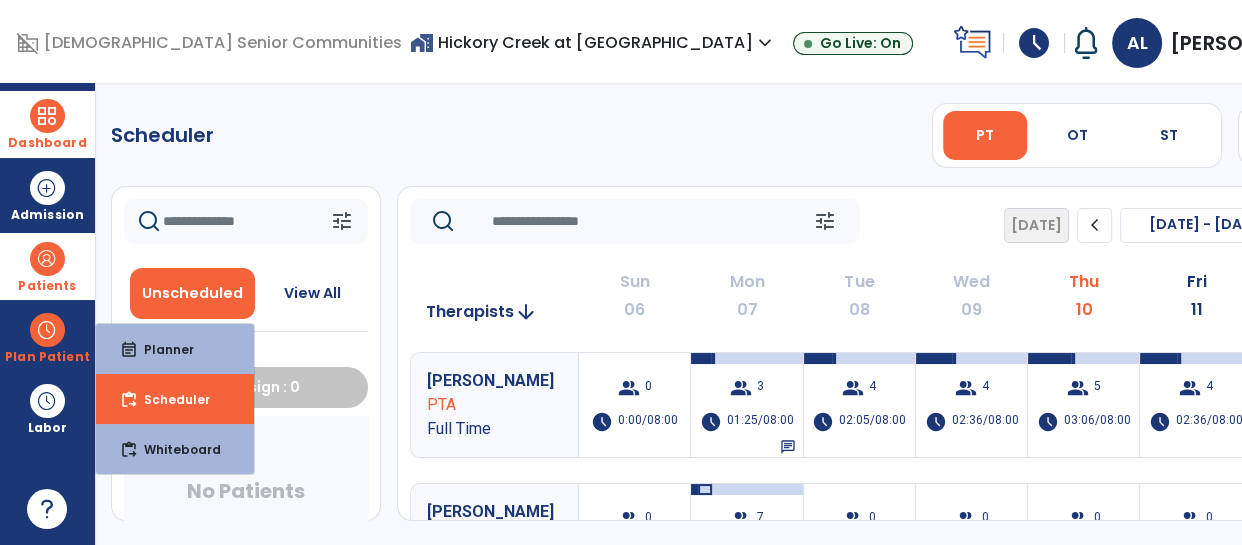 click at bounding box center (47, 116) 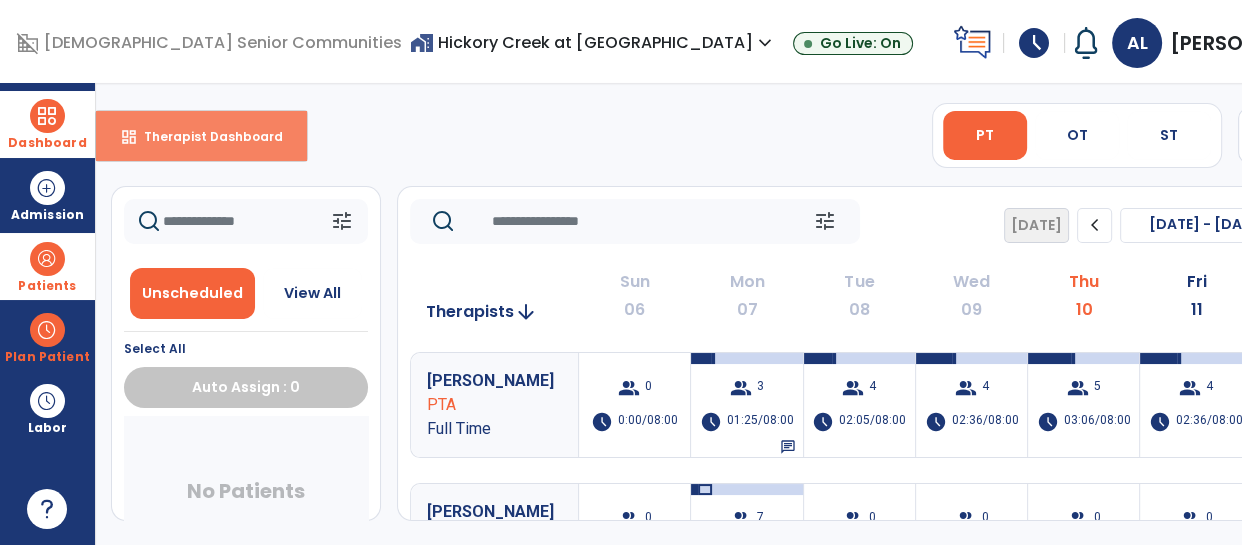 click on "Therapist Dashboard" at bounding box center [205, 136] 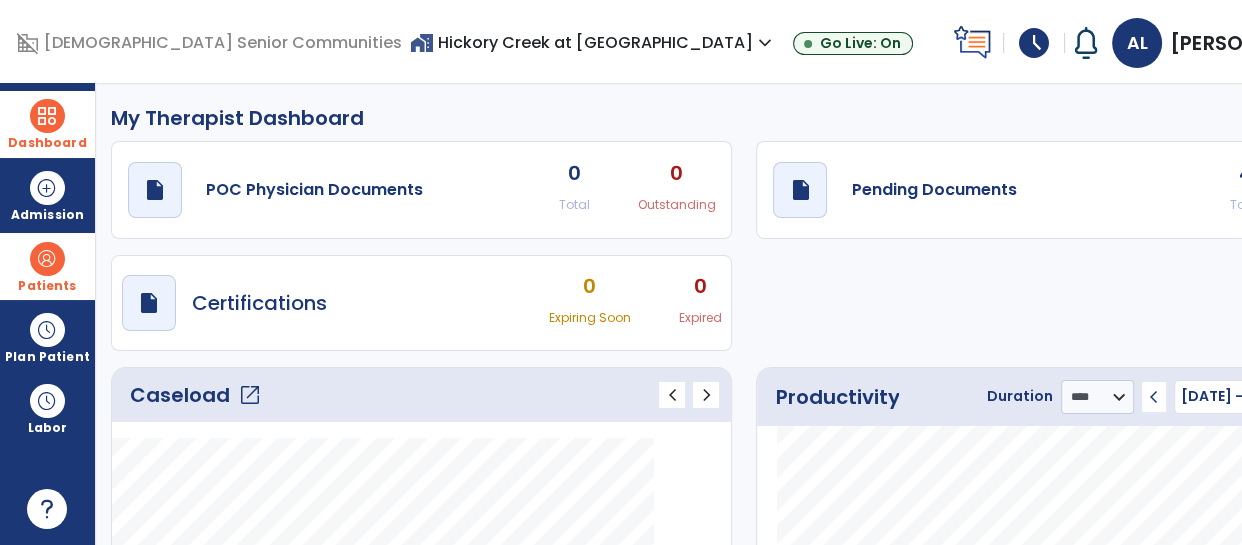 click on "4" 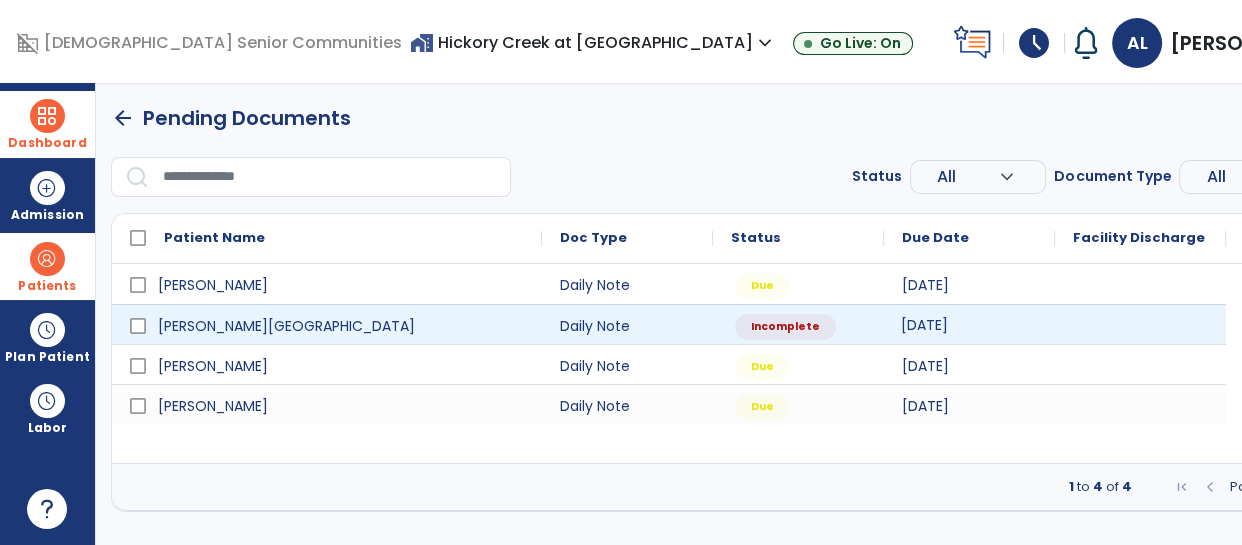 click on "[DATE]" at bounding box center [924, 325] 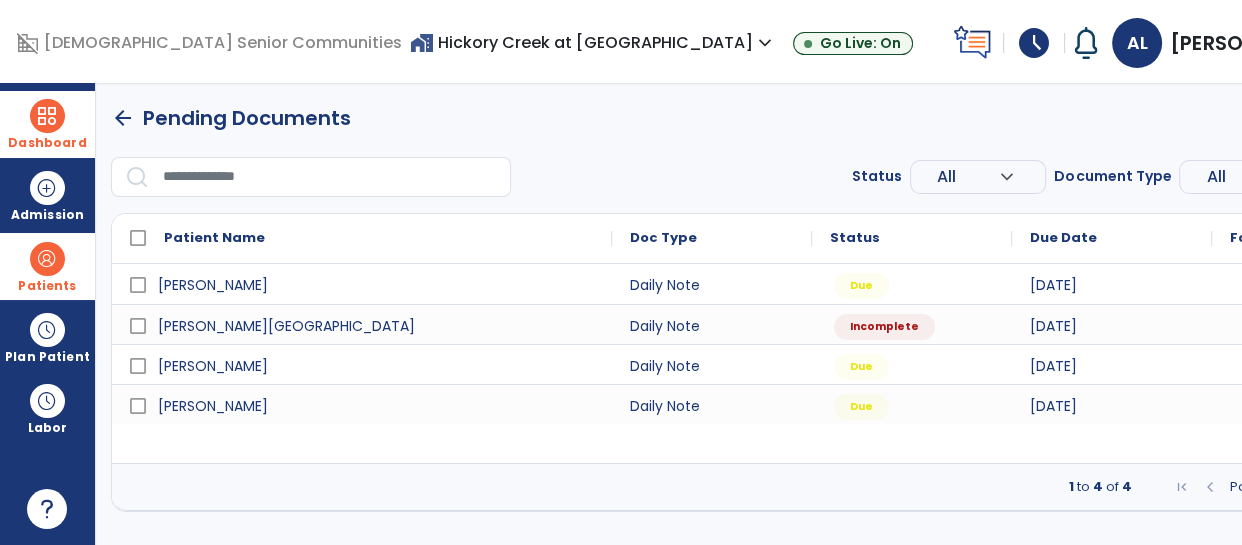 select on "*" 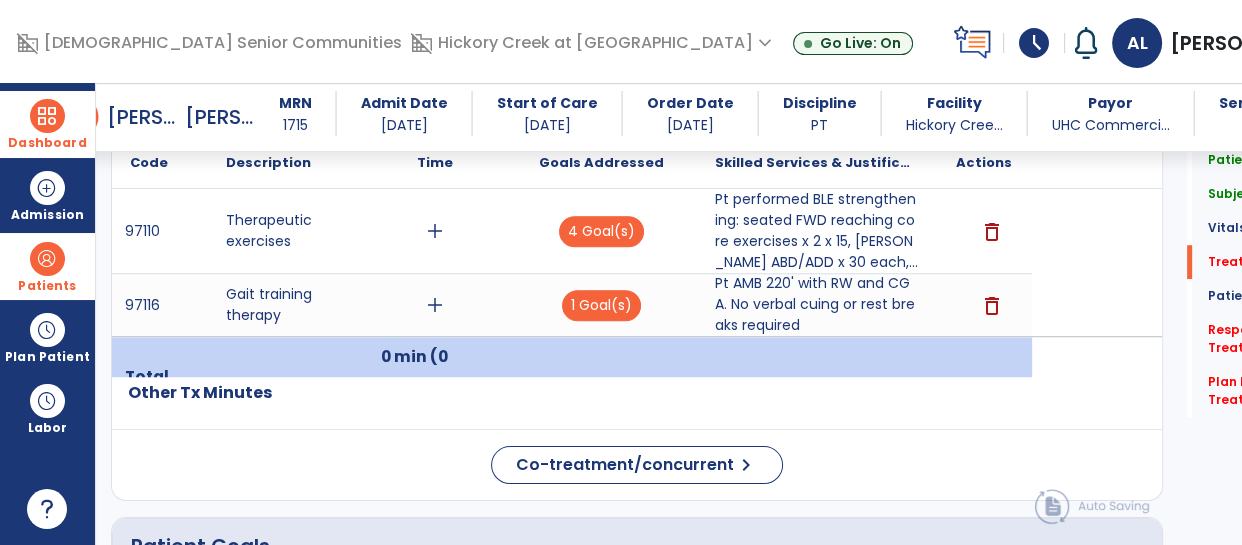 scroll, scrollTop: 1018, scrollLeft: 0, axis: vertical 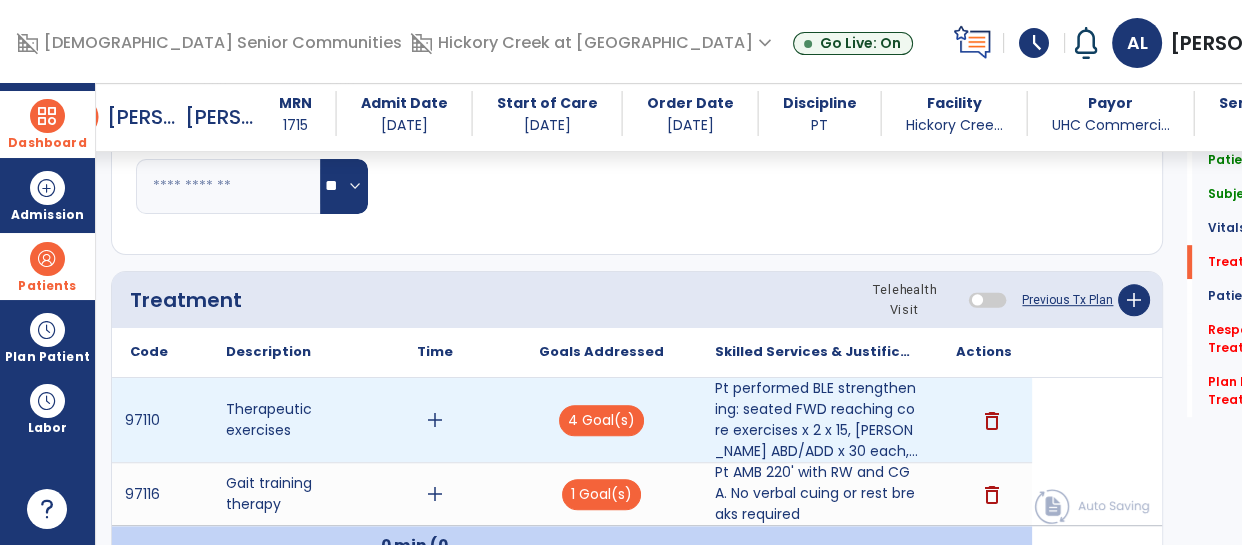 click on "add" at bounding box center [435, 420] 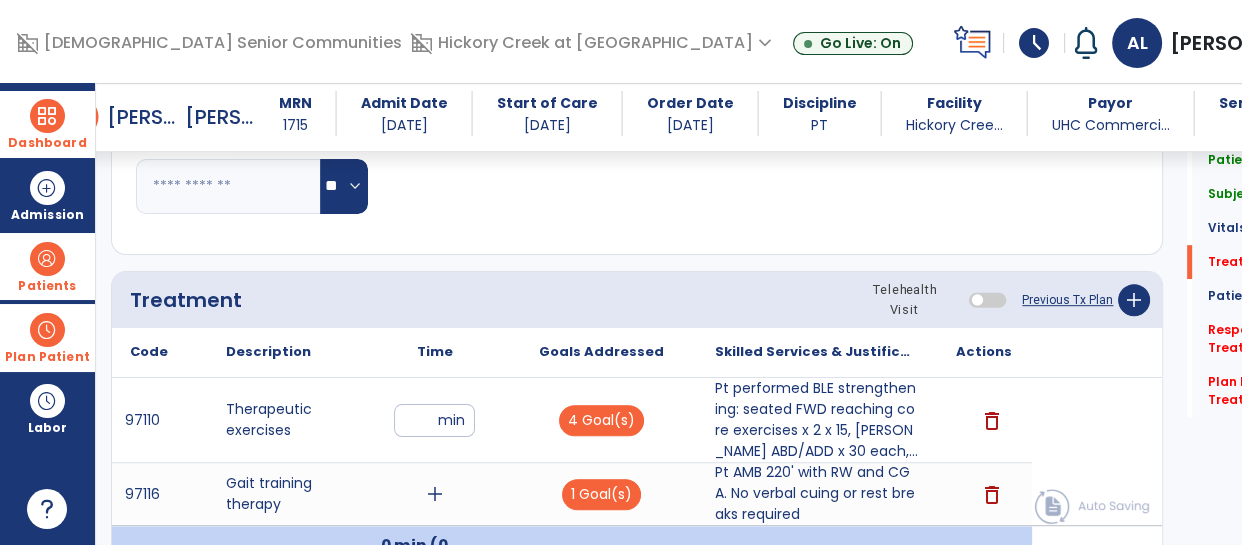 click at bounding box center (47, 330) 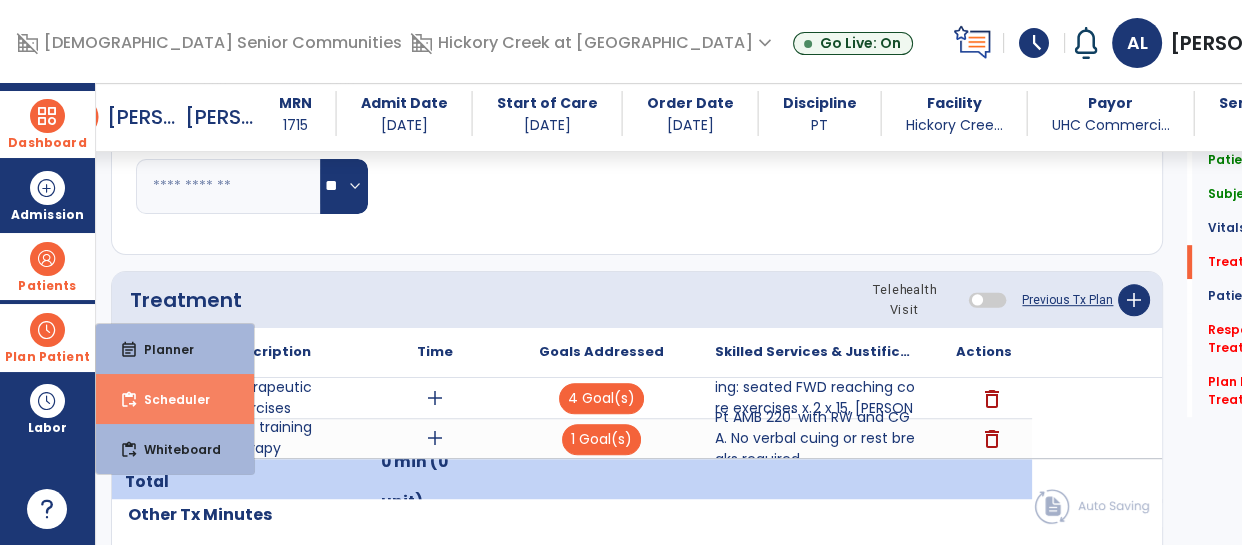 click on "Scheduler" at bounding box center [169, 399] 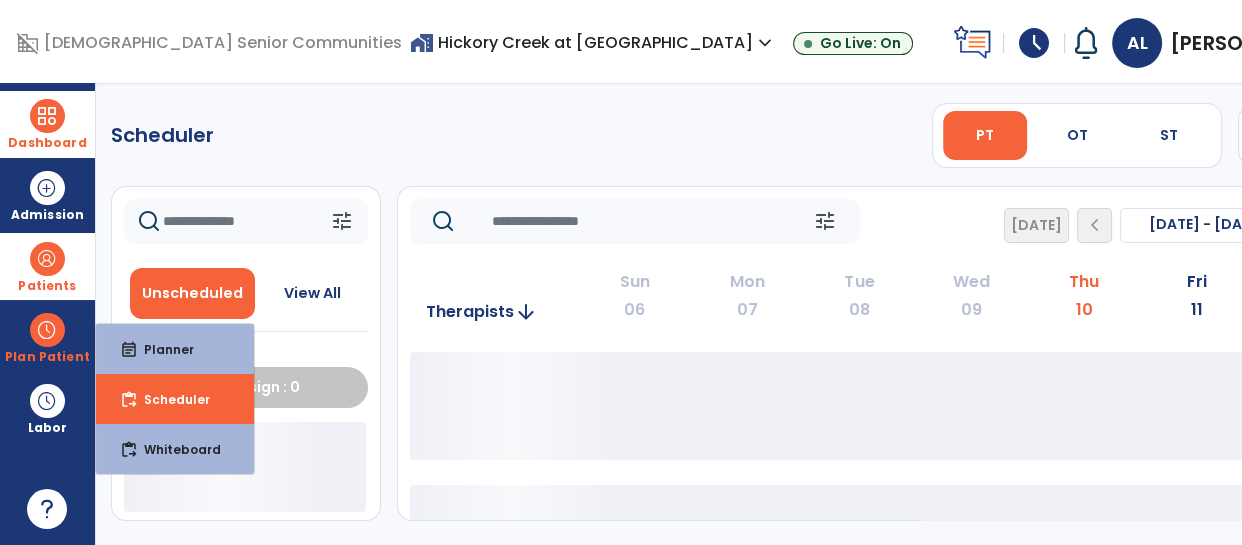 scroll, scrollTop: 0, scrollLeft: 0, axis: both 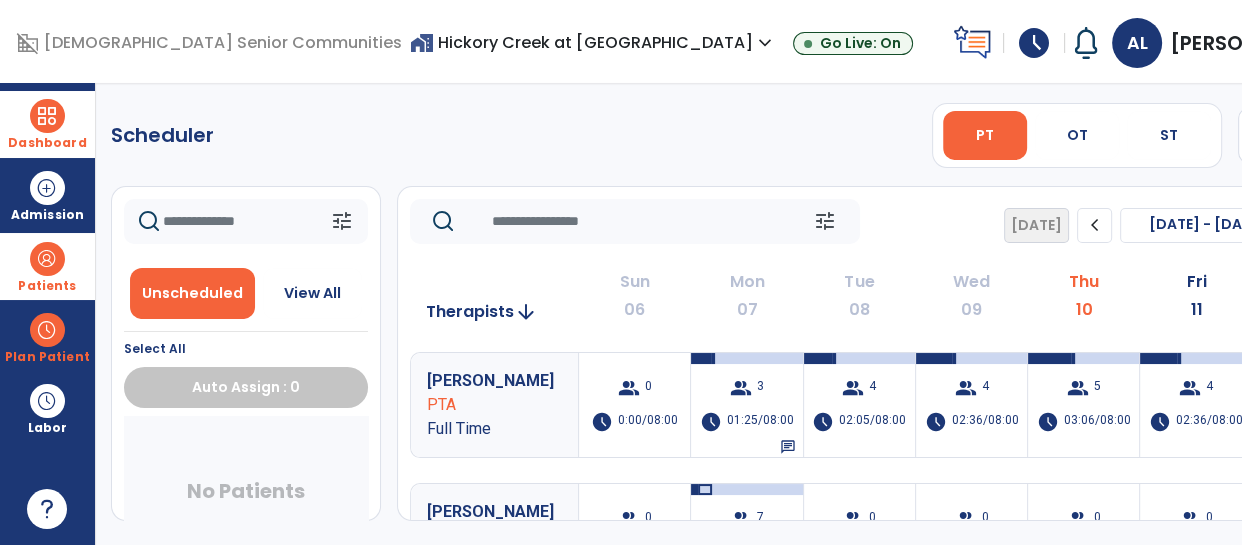 click on "group  5  schedule  03:06/08:00" at bounding box center [1083, 405] 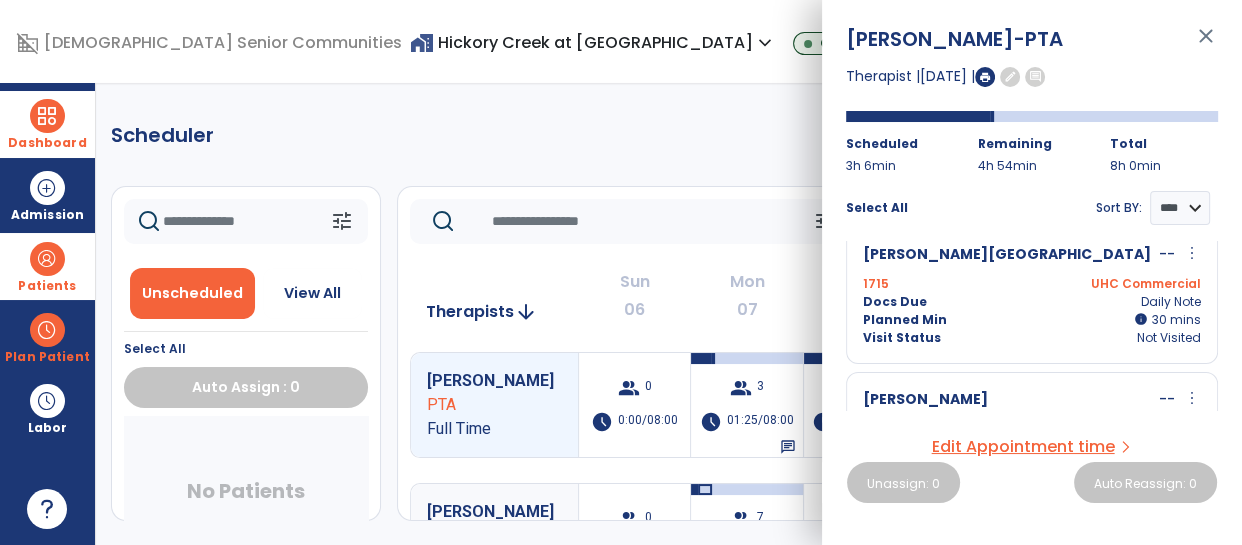 scroll, scrollTop: 407, scrollLeft: 0, axis: vertical 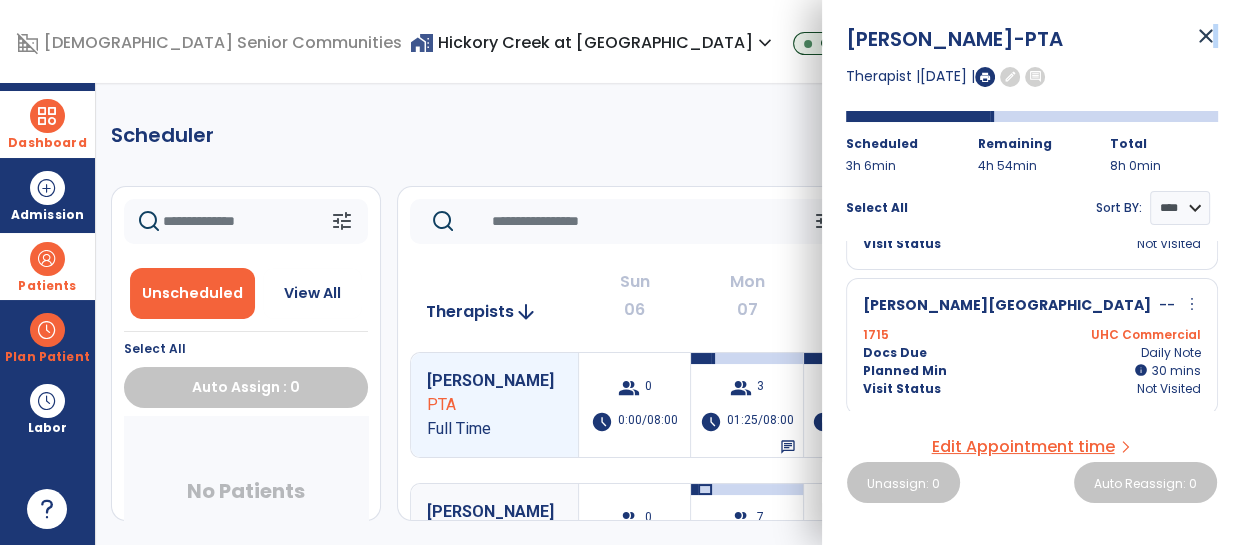 click on "close" at bounding box center [1206, 45] 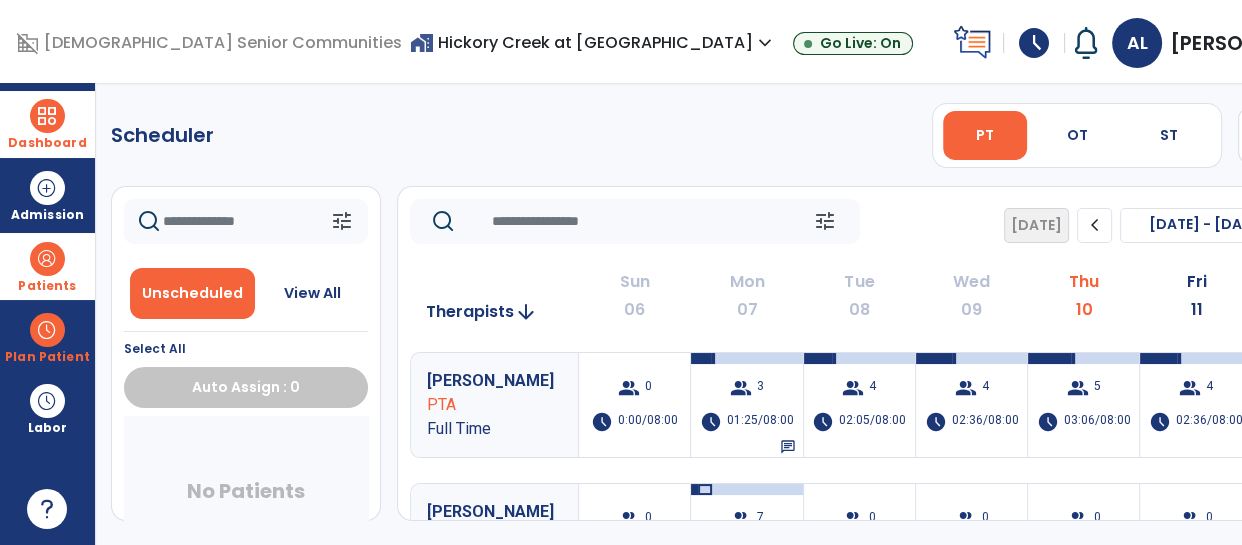 click at bounding box center [47, 116] 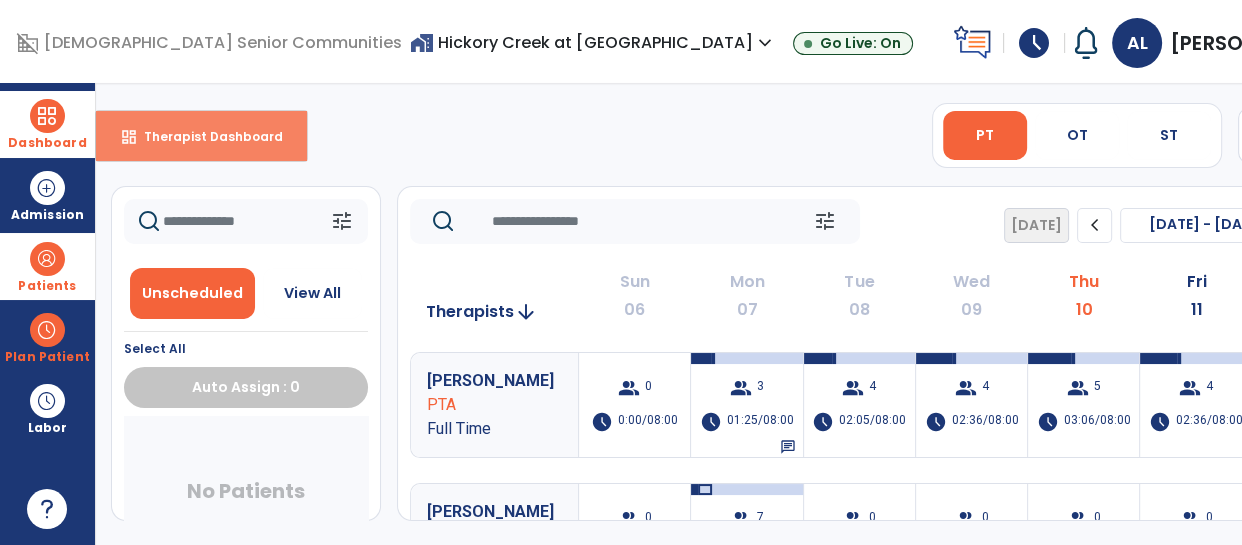 click on "dashboard  Therapist Dashboard" at bounding box center [201, 136] 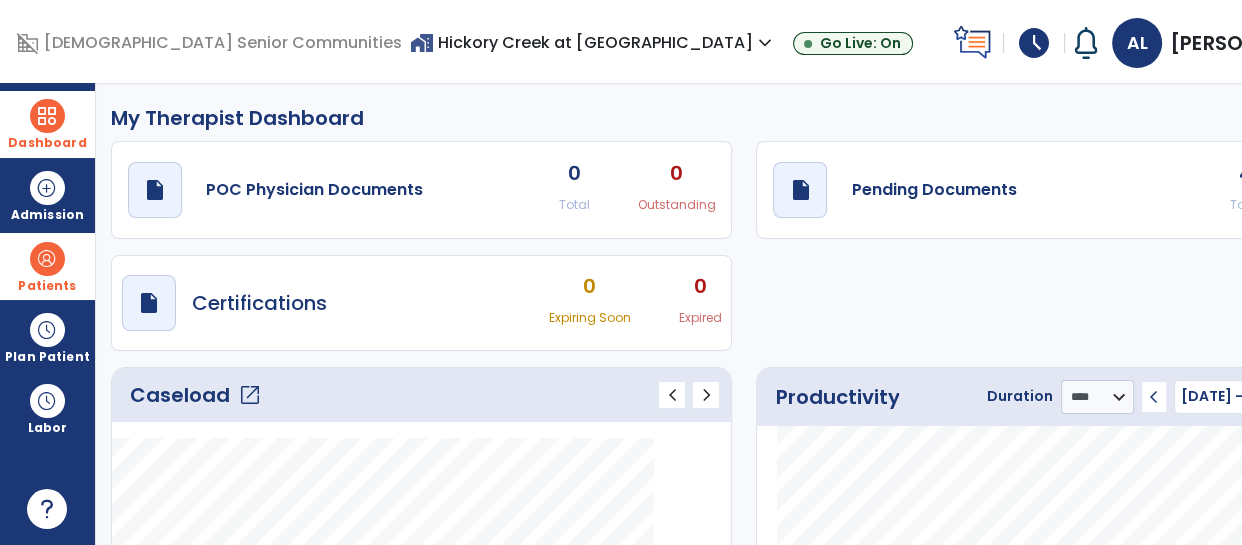 click on "4" 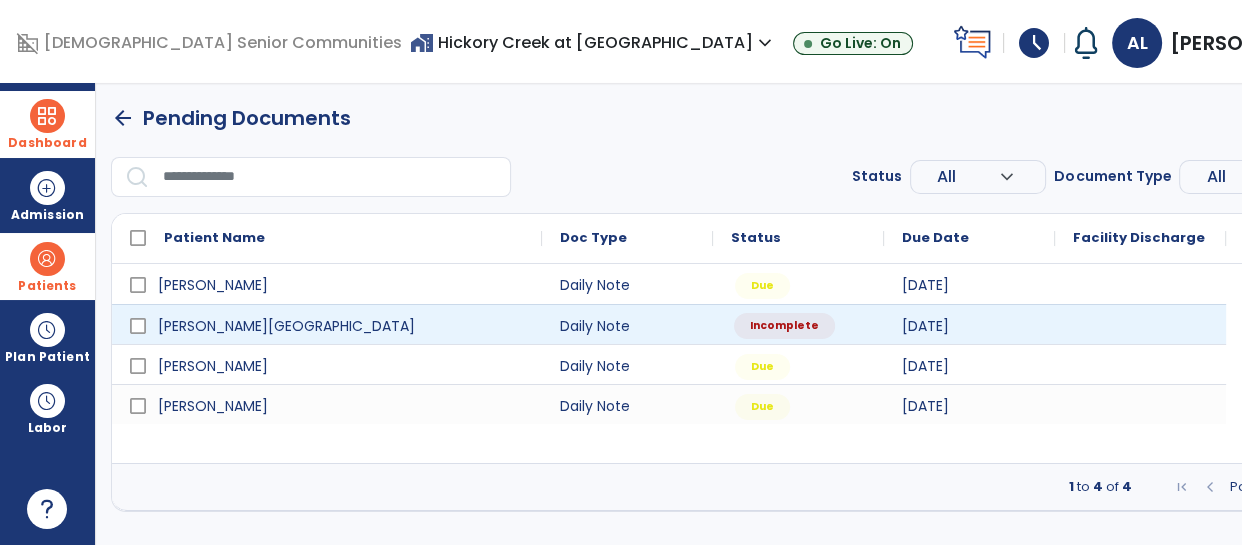click on "Incomplete" at bounding box center [784, 326] 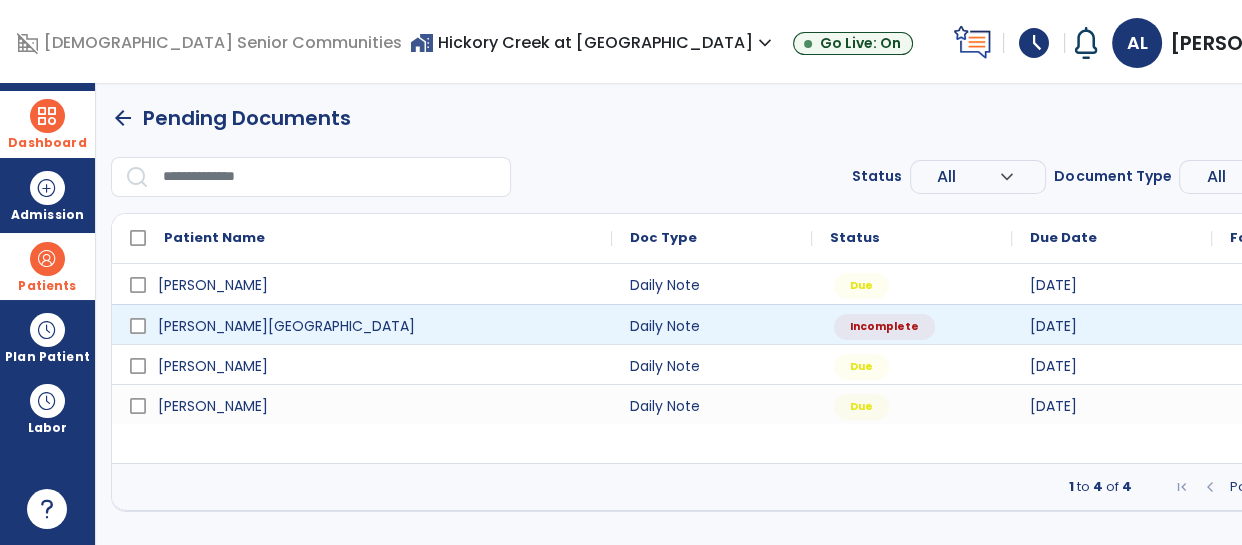 select on "*" 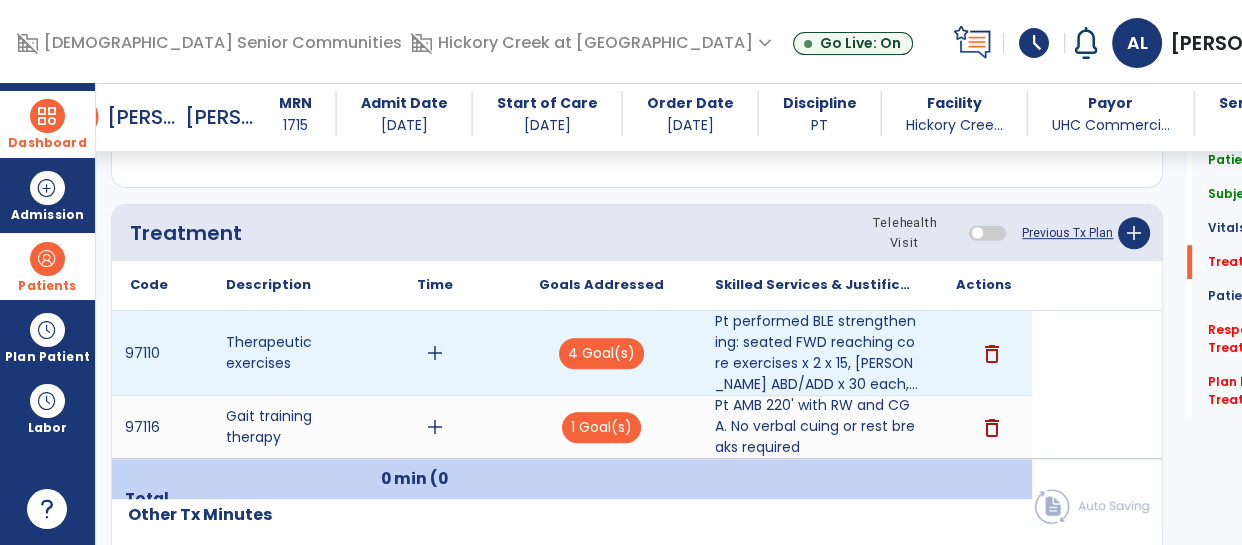 scroll, scrollTop: 1120, scrollLeft: 0, axis: vertical 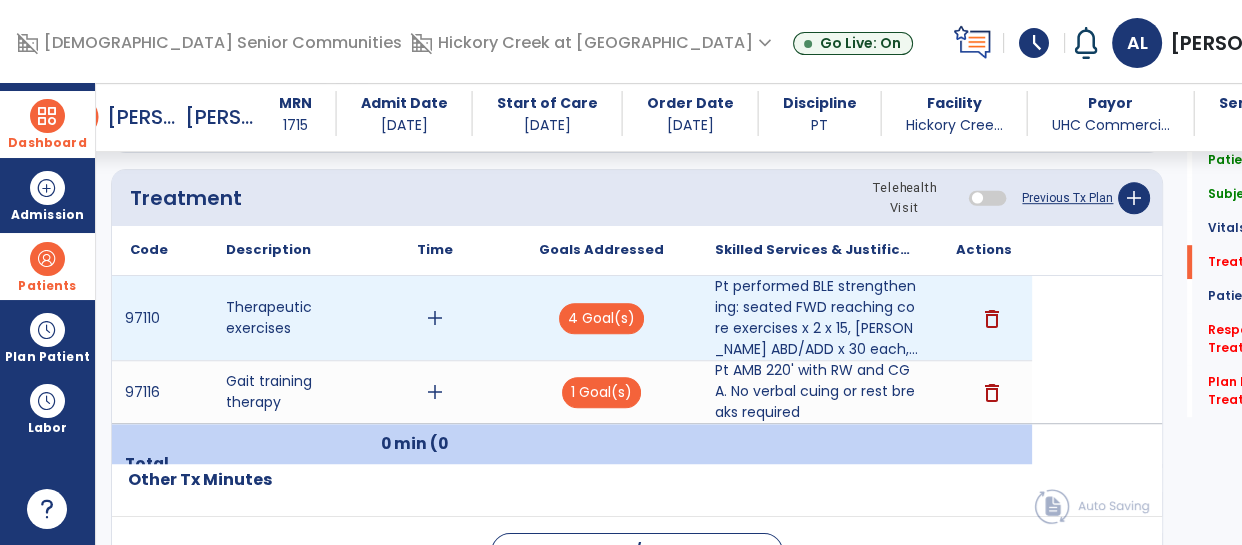 click on "add" at bounding box center [435, 318] 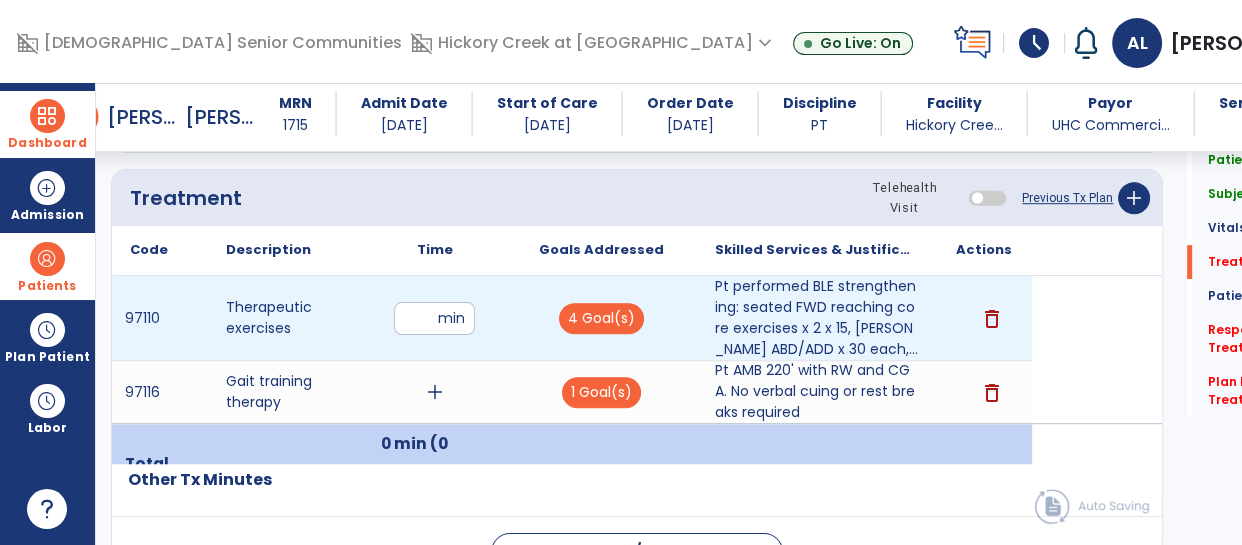 type on "**" 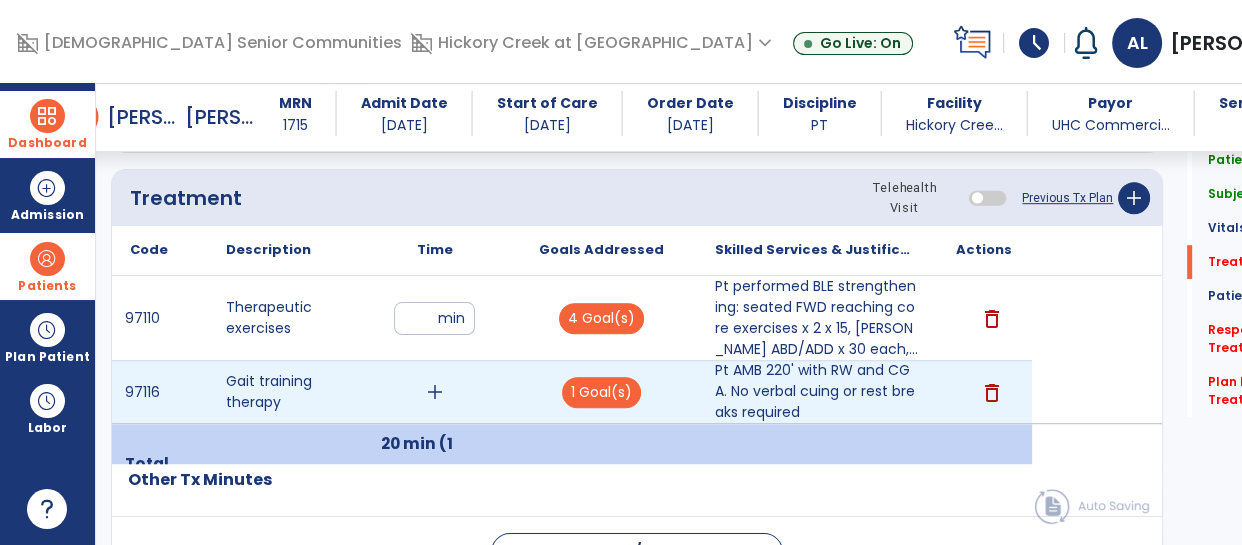 click on "add" at bounding box center (435, 392) 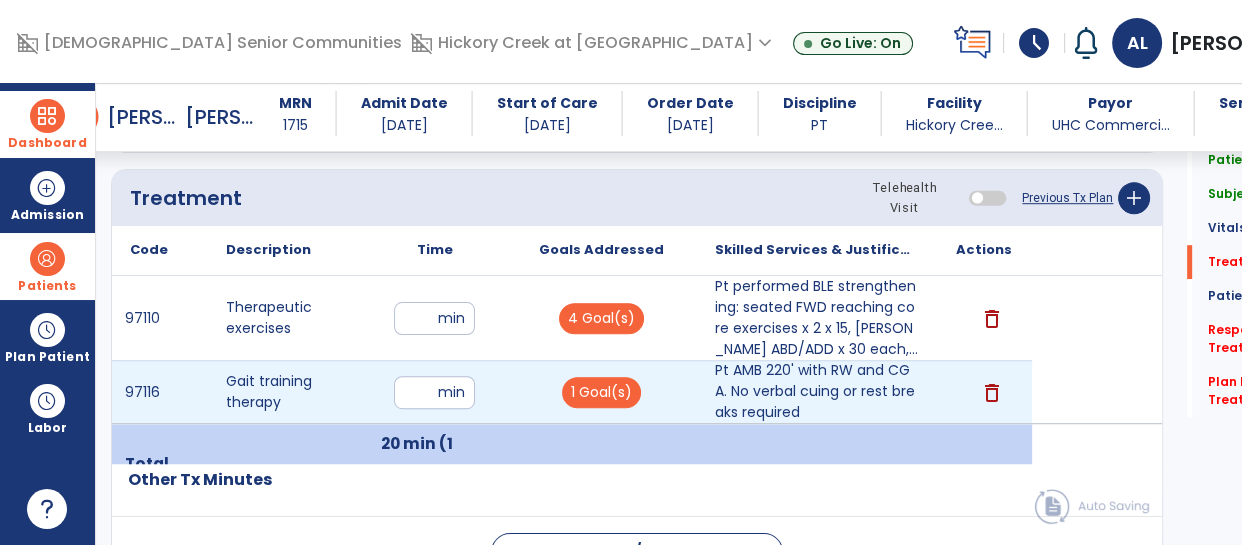 type on "**" 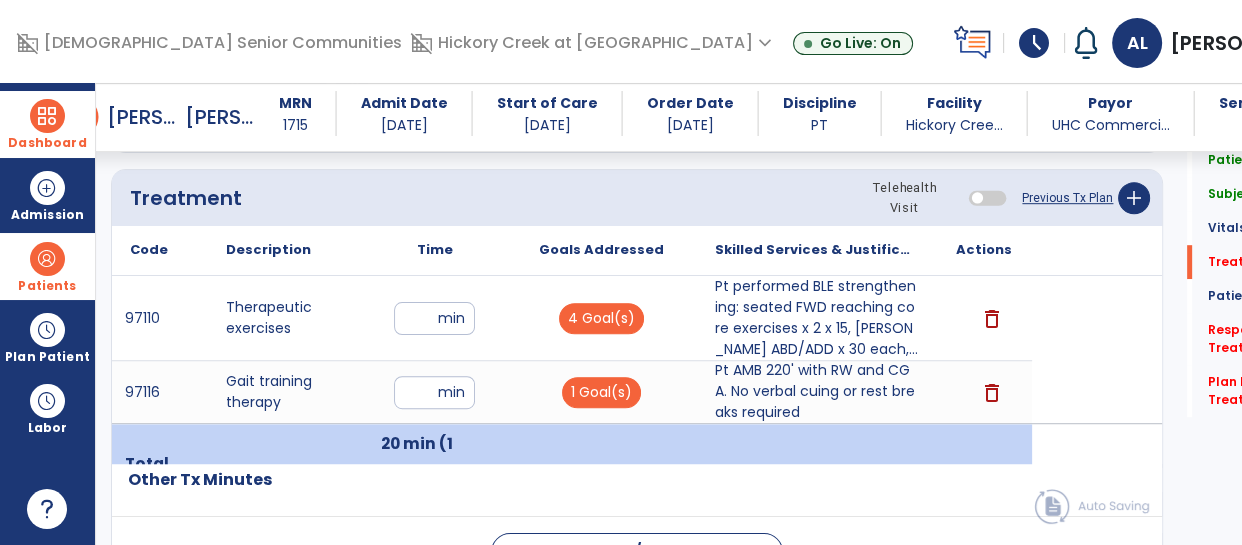 click on "Code
Description
Time" 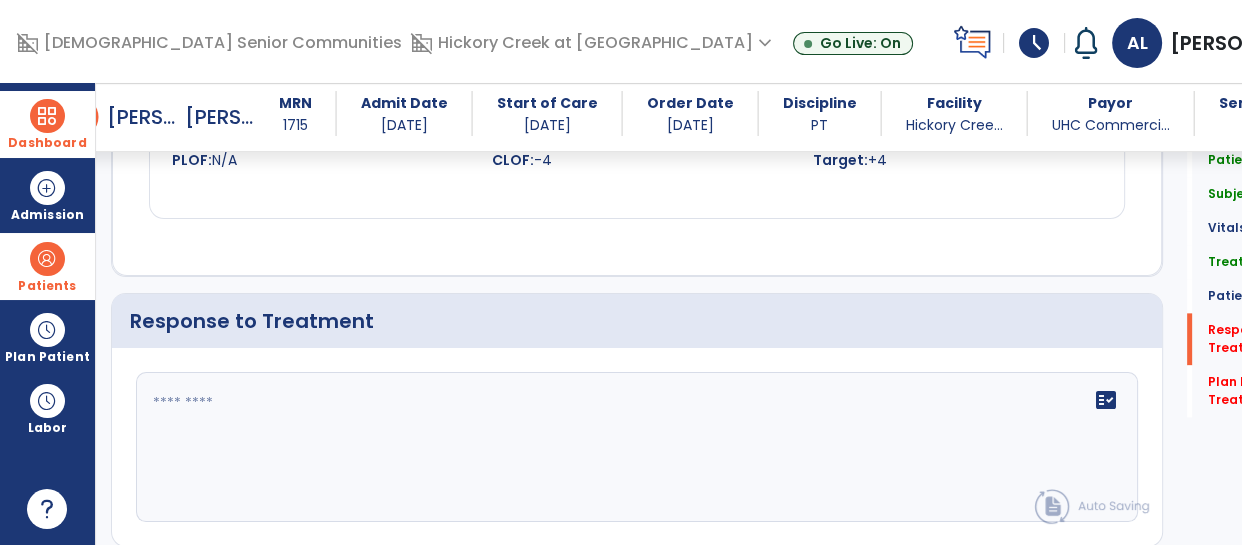 scroll, scrollTop: 2307, scrollLeft: 0, axis: vertical 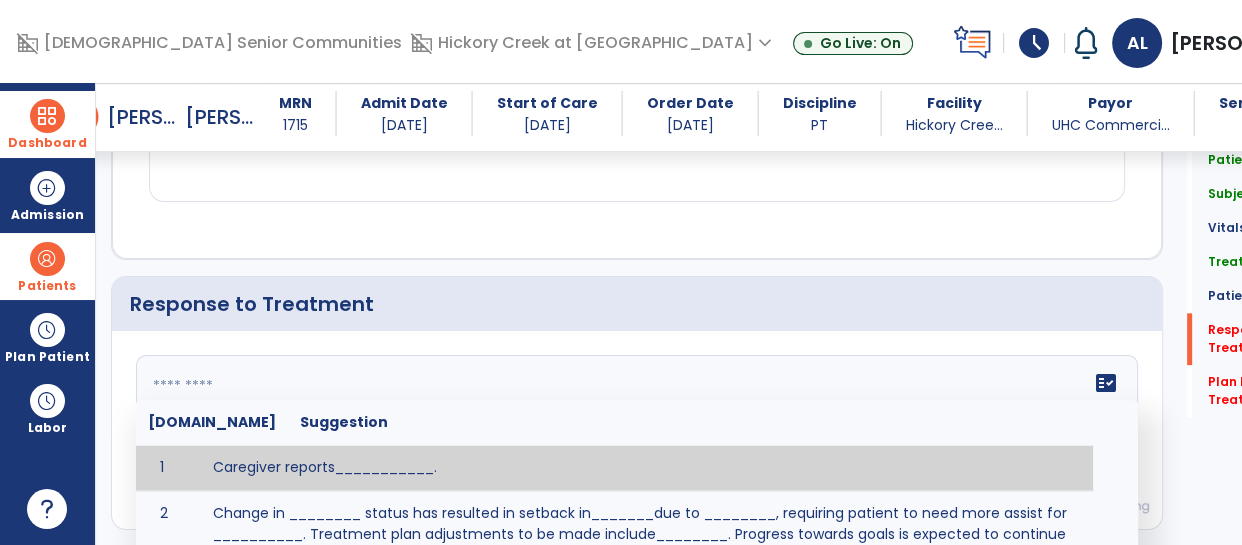 click 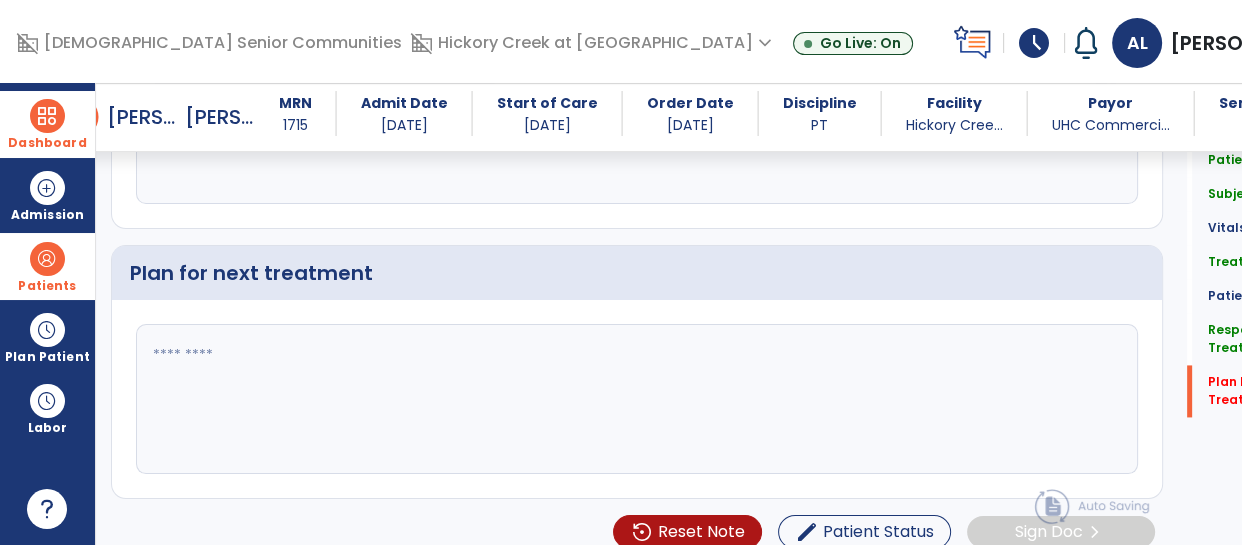 scroll, scrollTop: 2612, scrollLeft: 0, axis: vertical 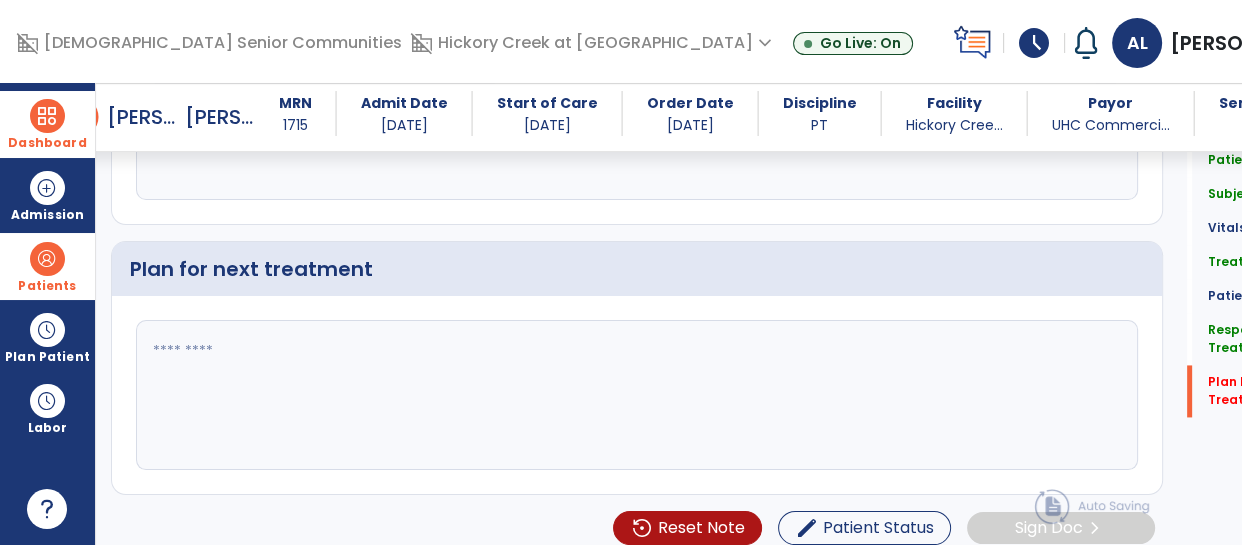 type on "**********" 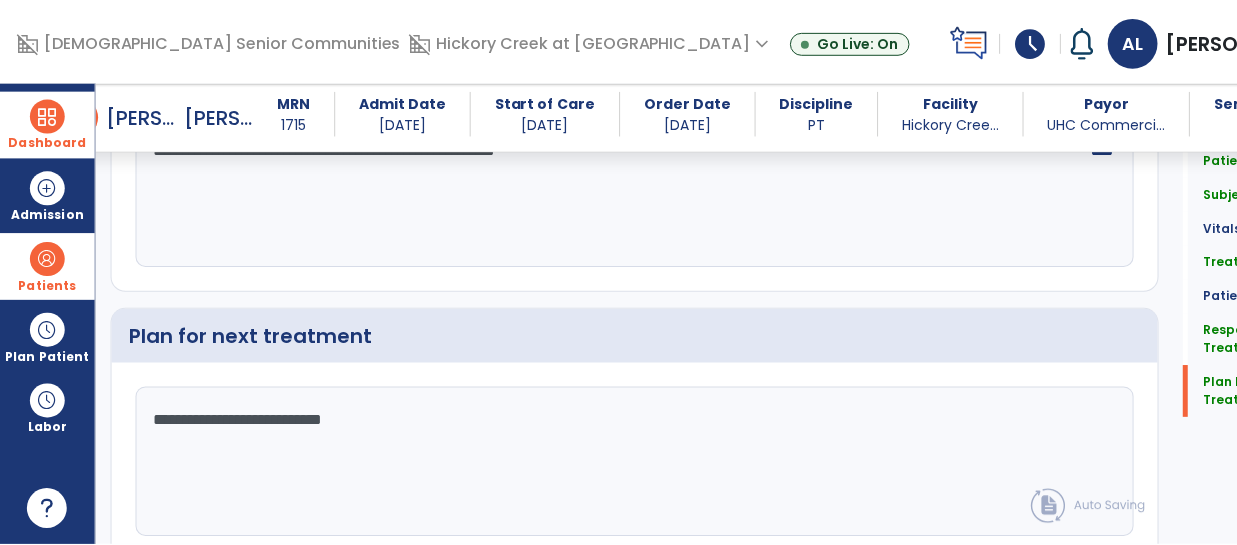 scroll, scrollTop: 2612, scrollLeft: 0, axis: vertical 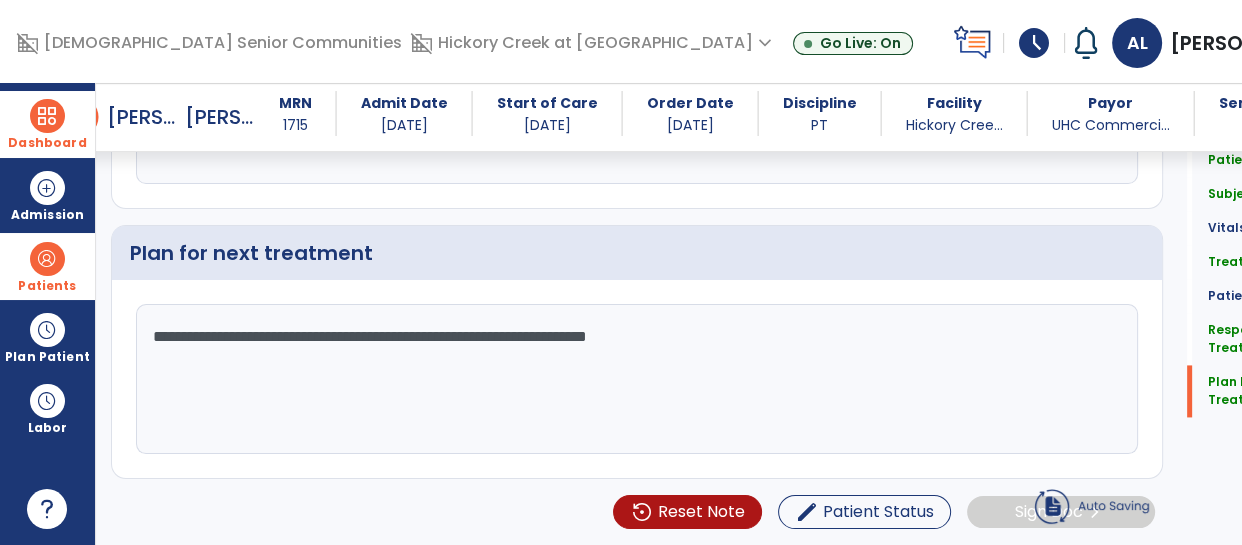 type on "**********" 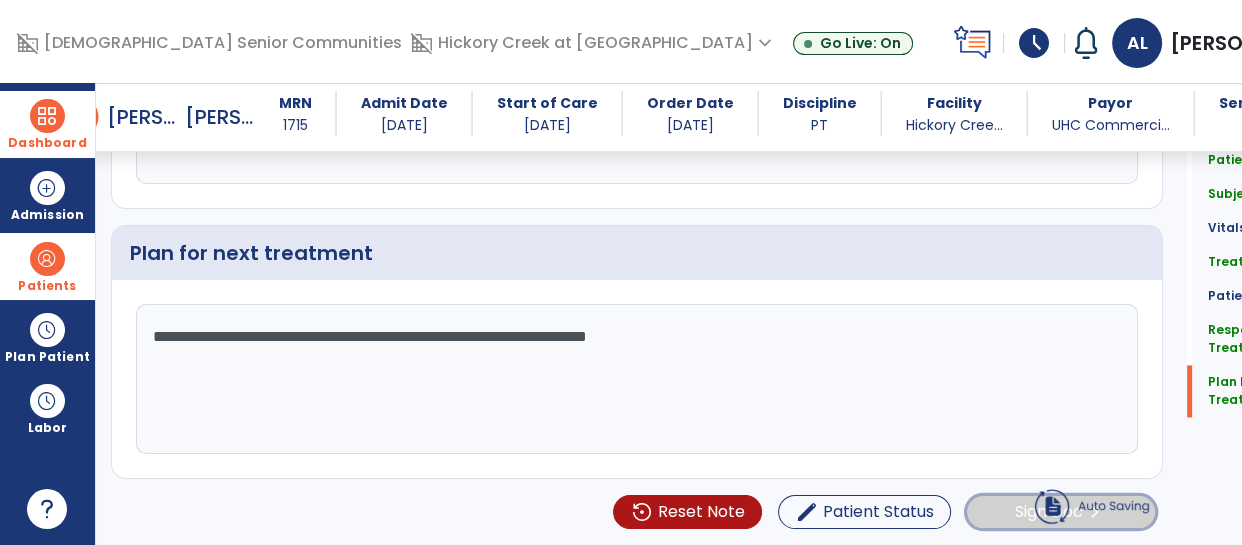 click on "Sign Doc" 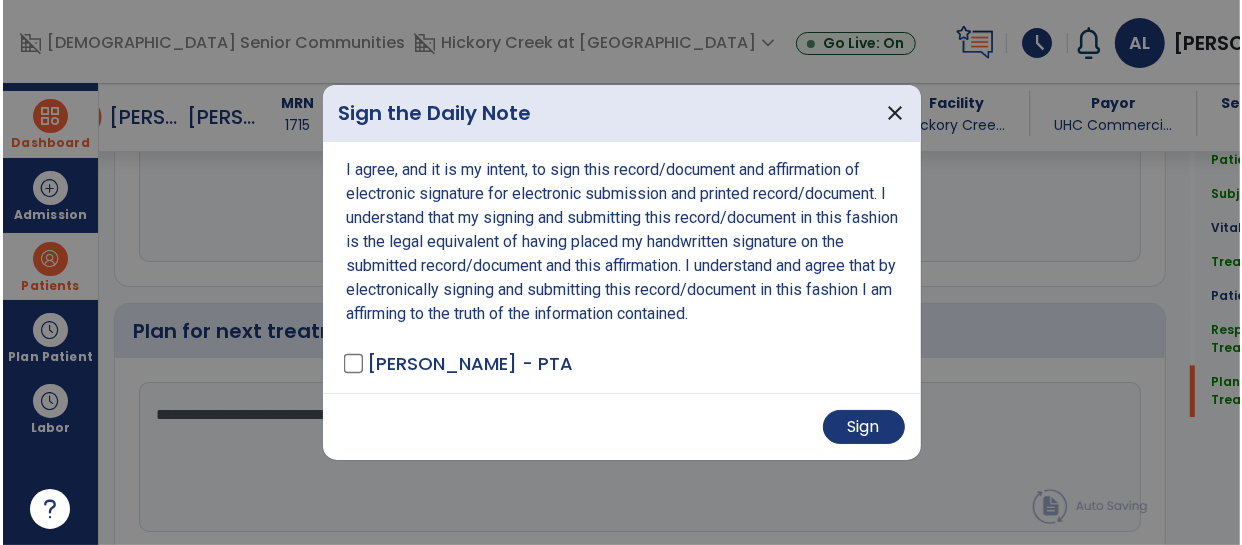 scroll, scrollTop: 2612, scrollLeft: 0, axis: vertical 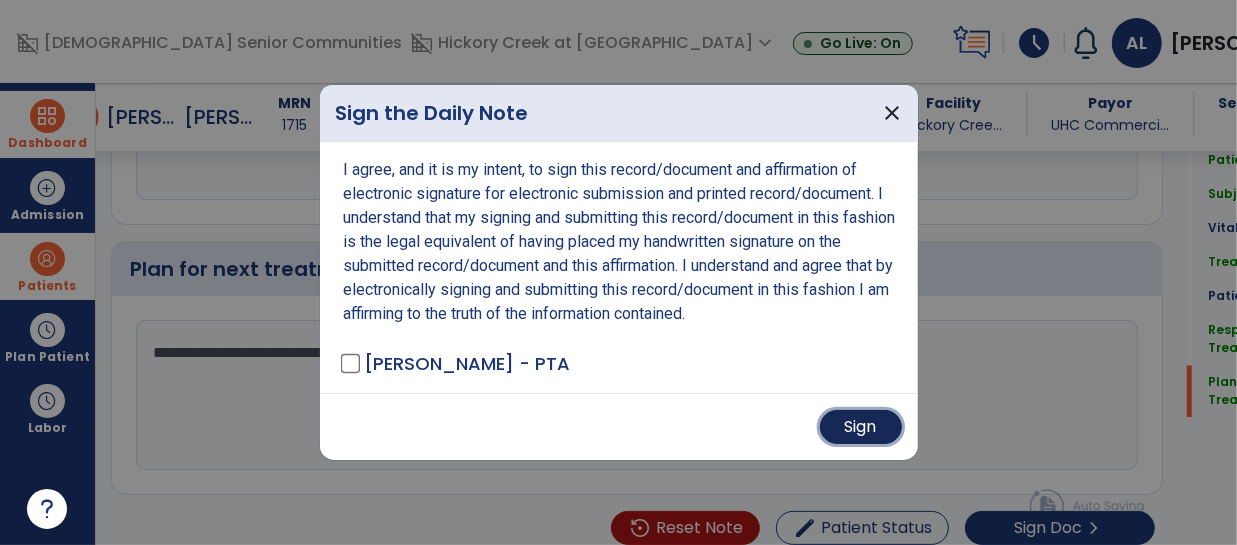 drag, startPoint x: 872, startPoint y: 423, endPoint x: 883, endPoint y: 417, distance: 12.529964 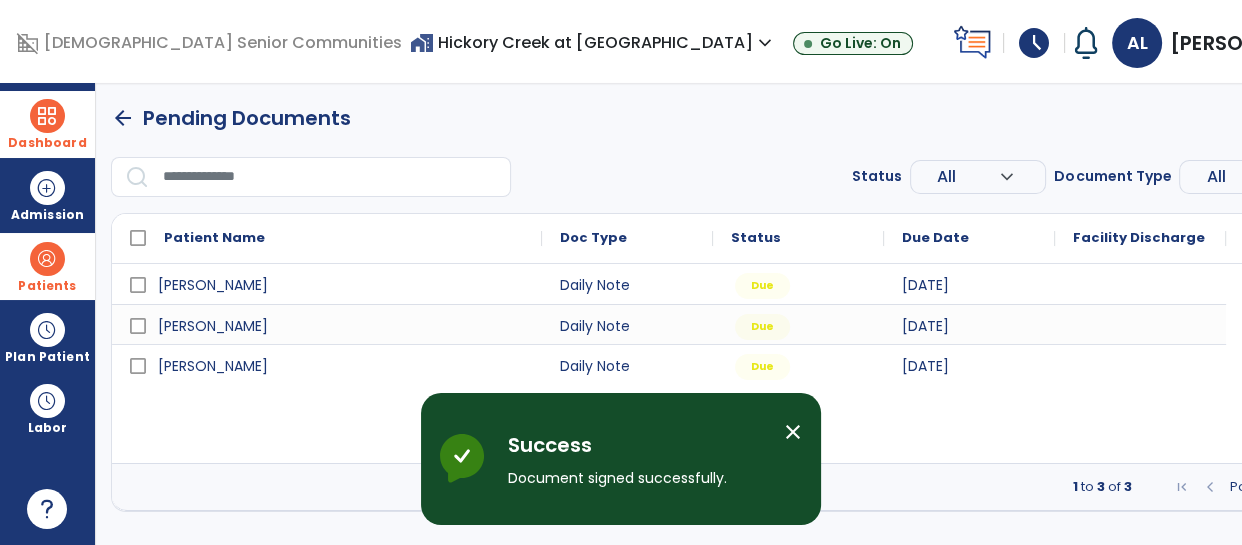 scroll, scrollTop: 0, scrollLeft: 0, axis: both 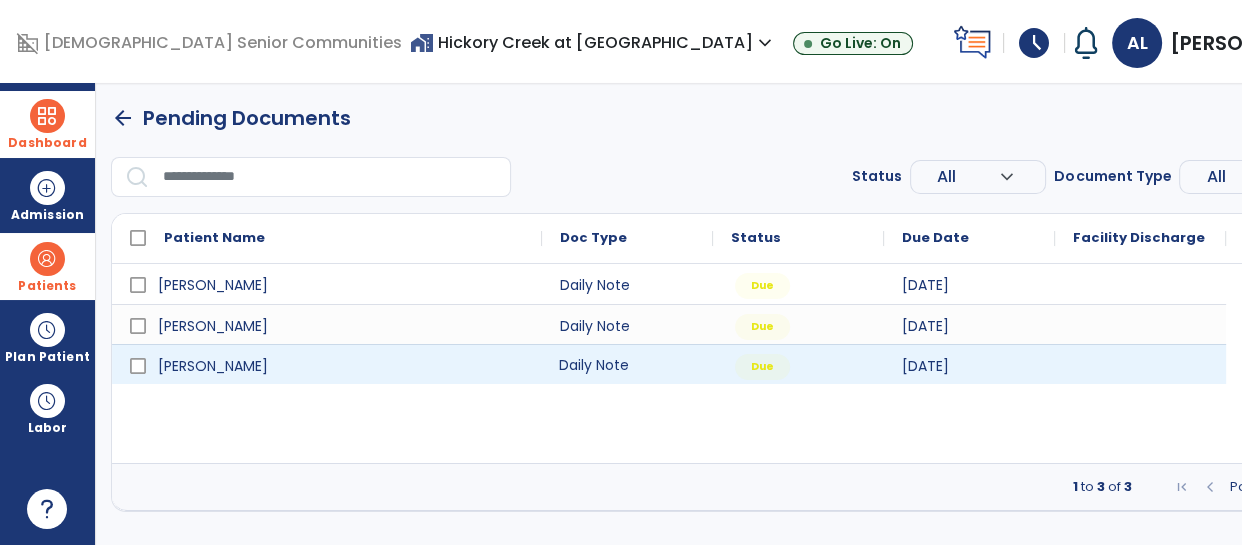 click on "Daily Note" at bounding box center (627, 364) 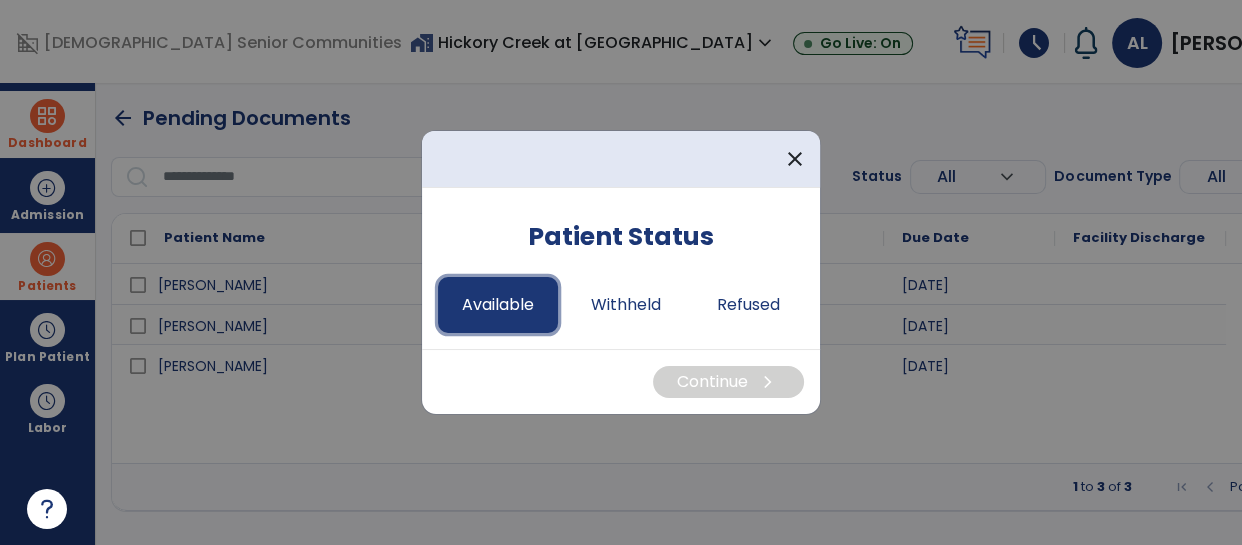 click on "Available" at bounding box center [498, 305] 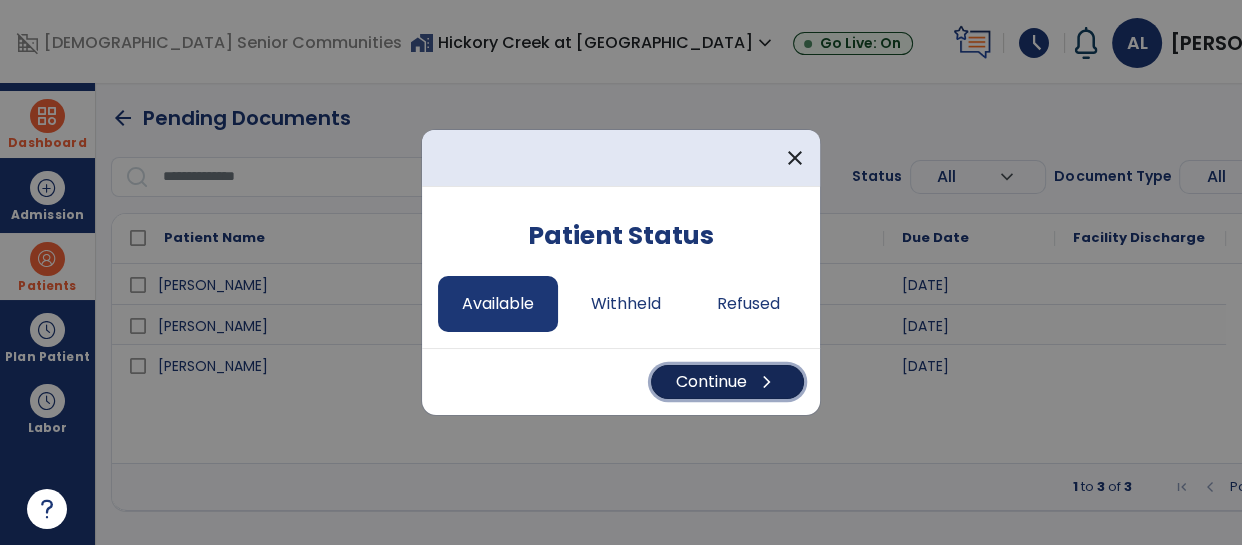 click on "Continue   chevron_right" at bounding box center (727, 382) 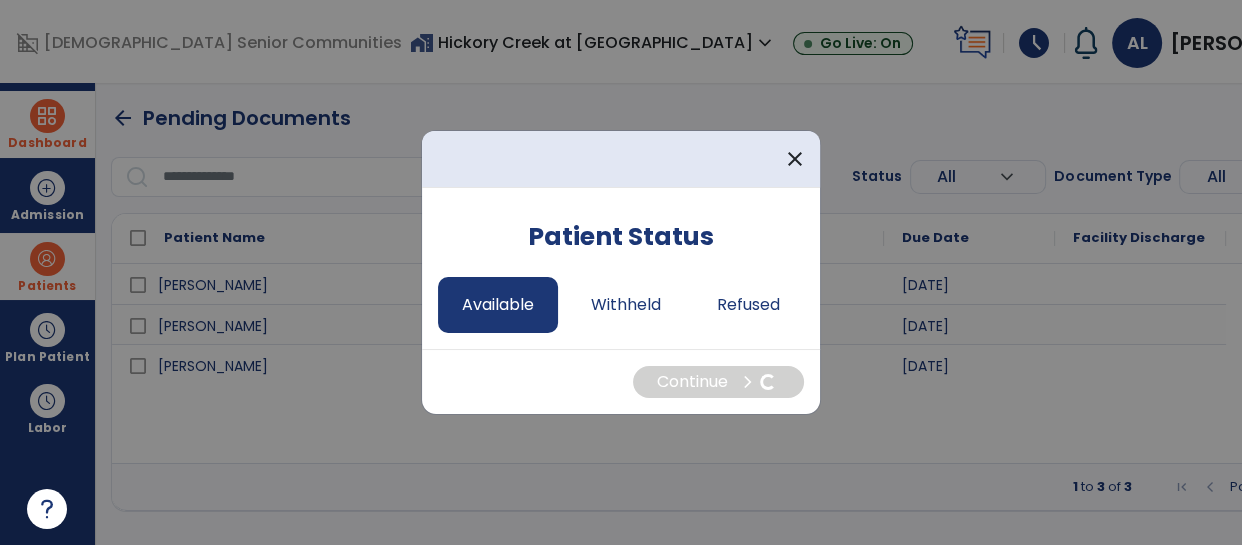select on "*" 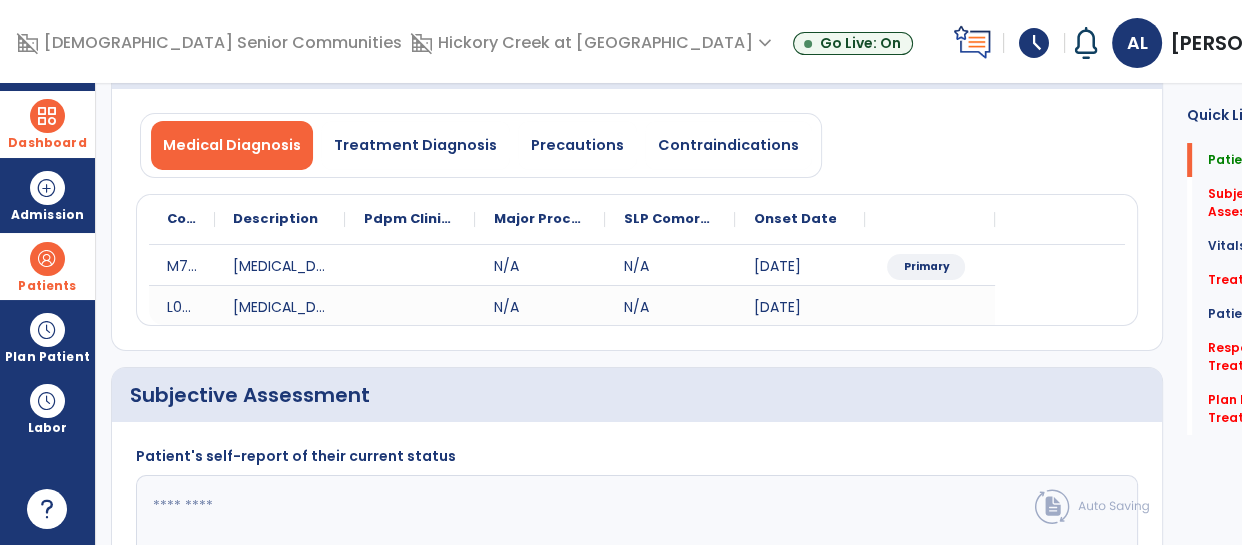scroll, scrollTop: 305, scrollLeft: 0, axis: vertical 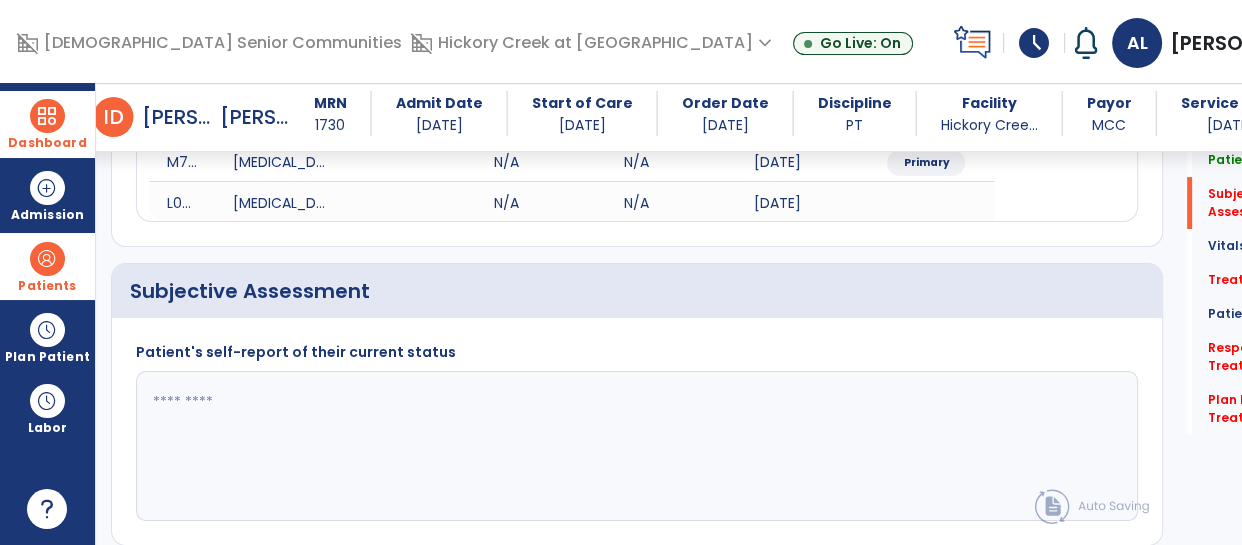 click 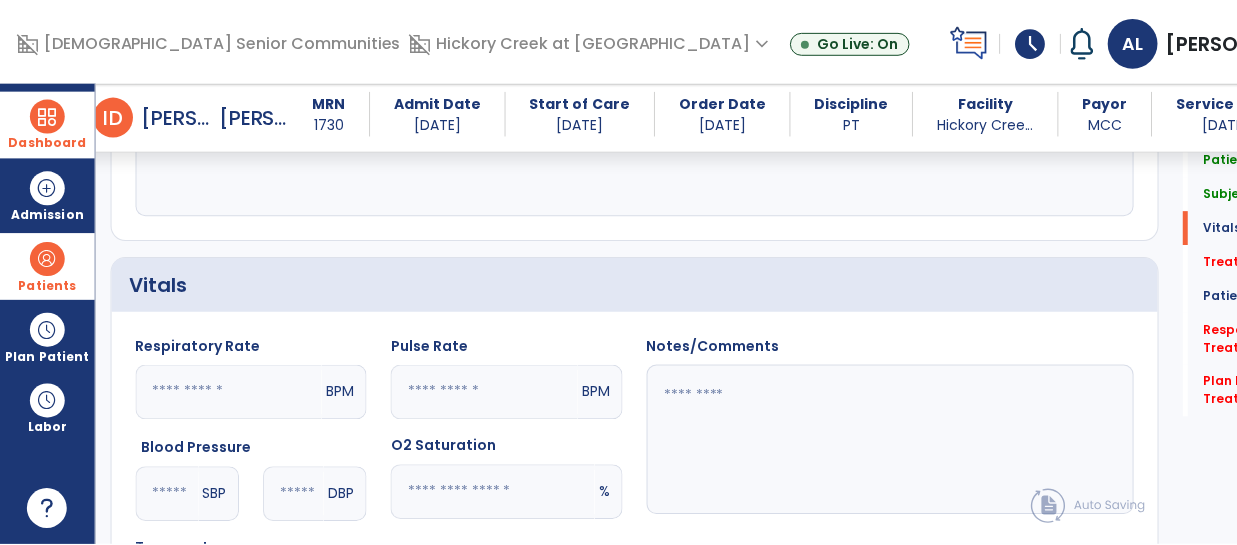 scroll, scrollTop: 916, scrollLeft: 0, axis: vertical 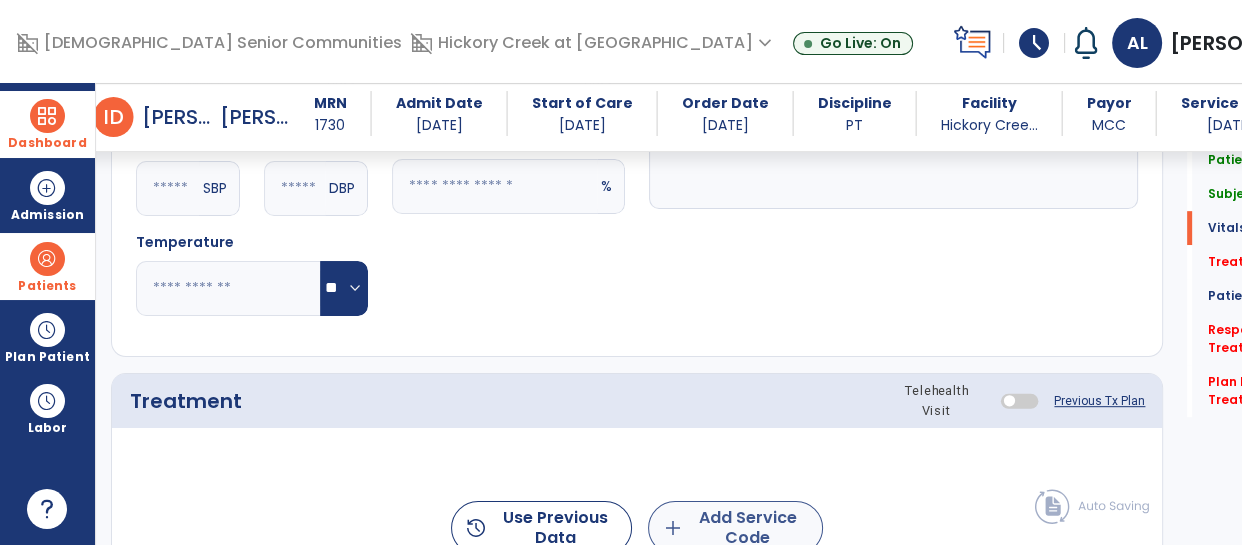type on "**********" 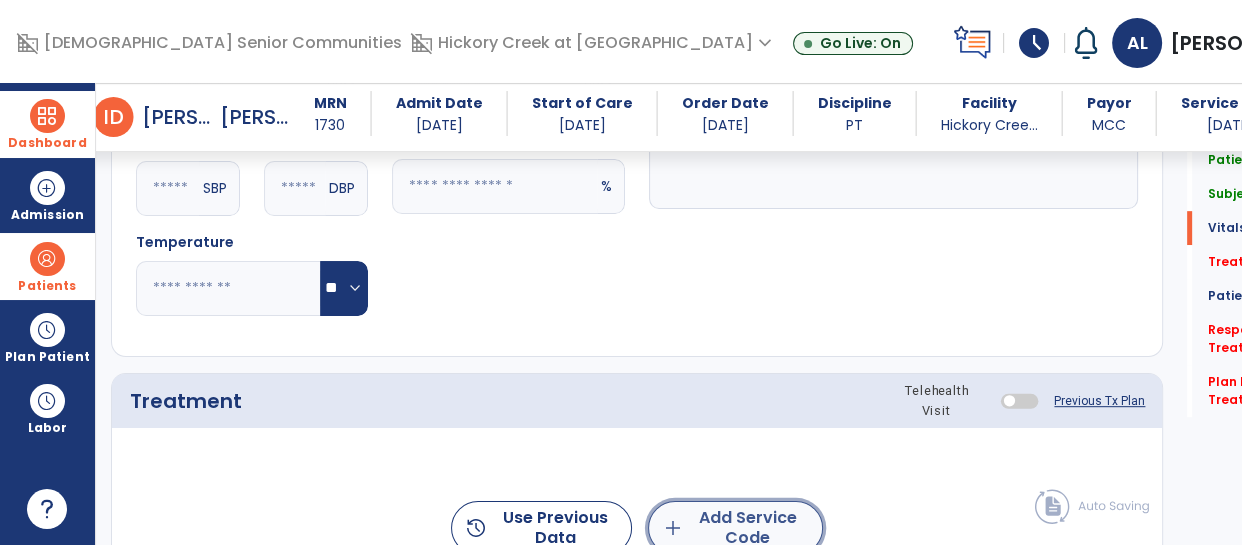 click on "add  Add Service Code" 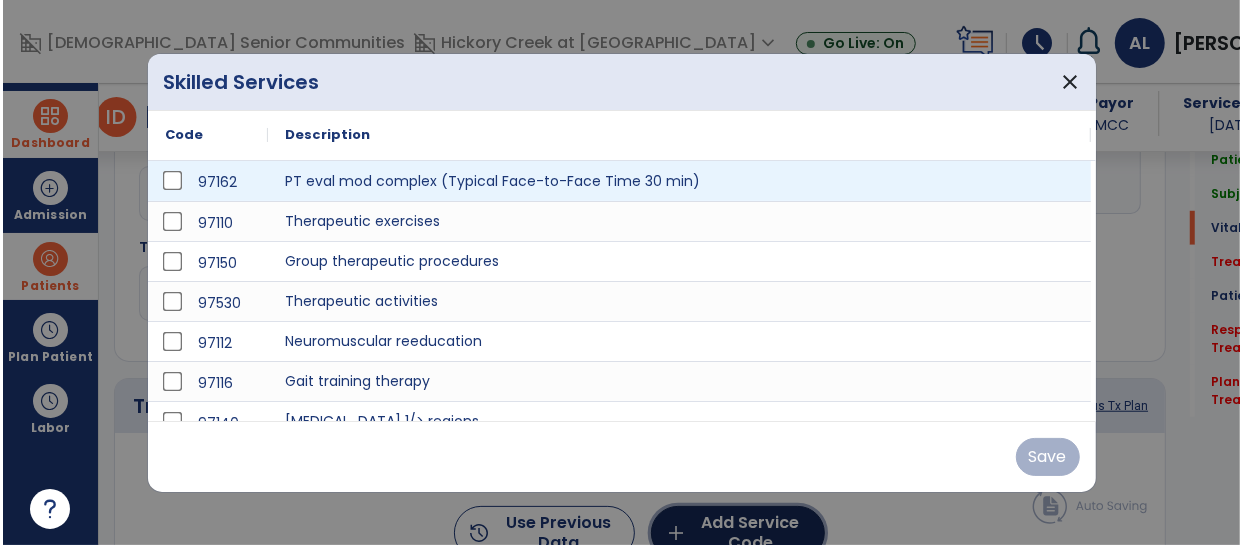 scroll, scrollTop: 916, scrollLeft: 0, axis: vertical 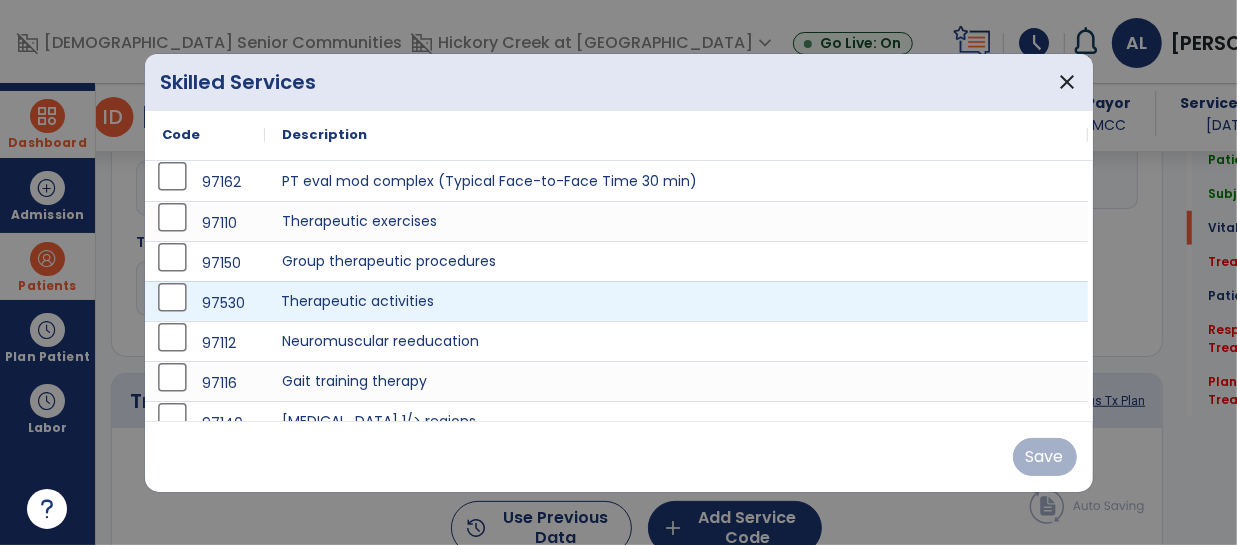 click on "Therapeutic activities" at bounding box center (676, 301) 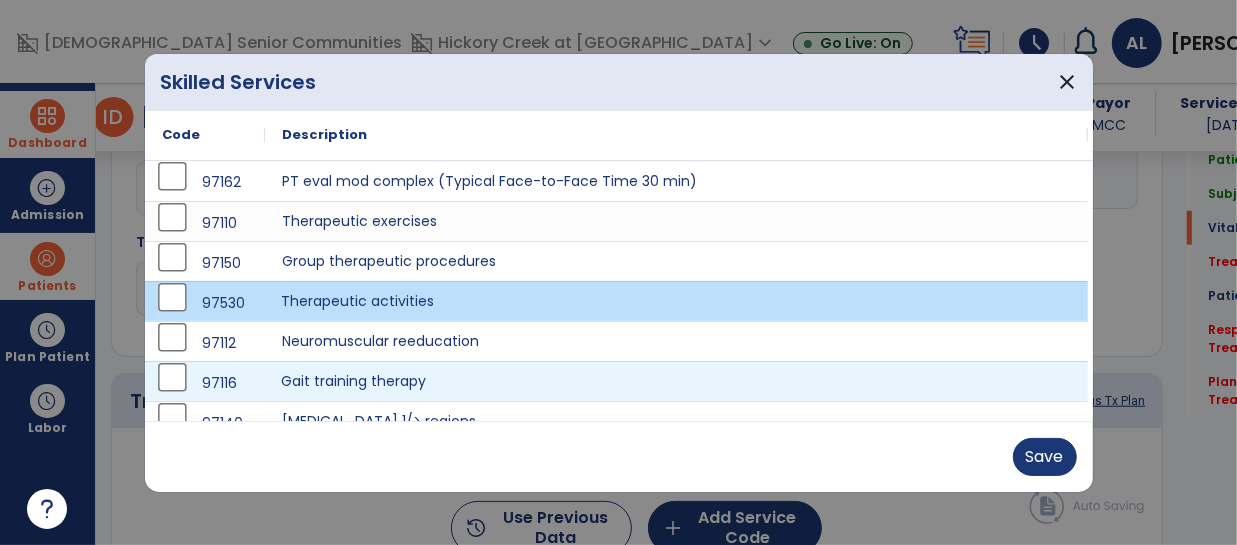 click on "Gait training therapy" at bounding box center [676, 381] 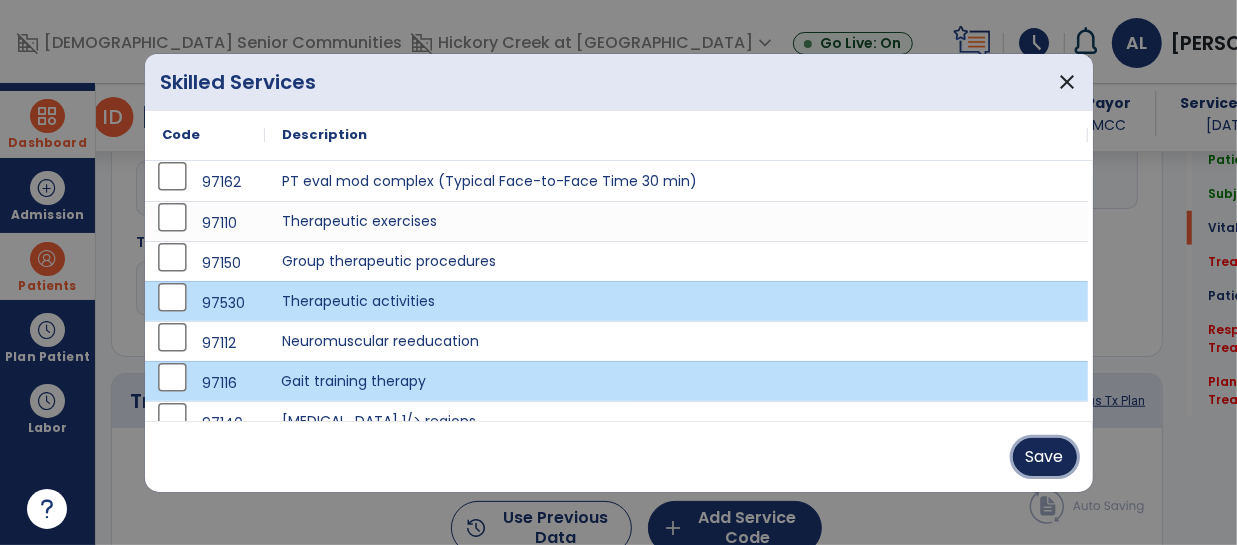 click on "Save" at bounding box center (1045, 457) 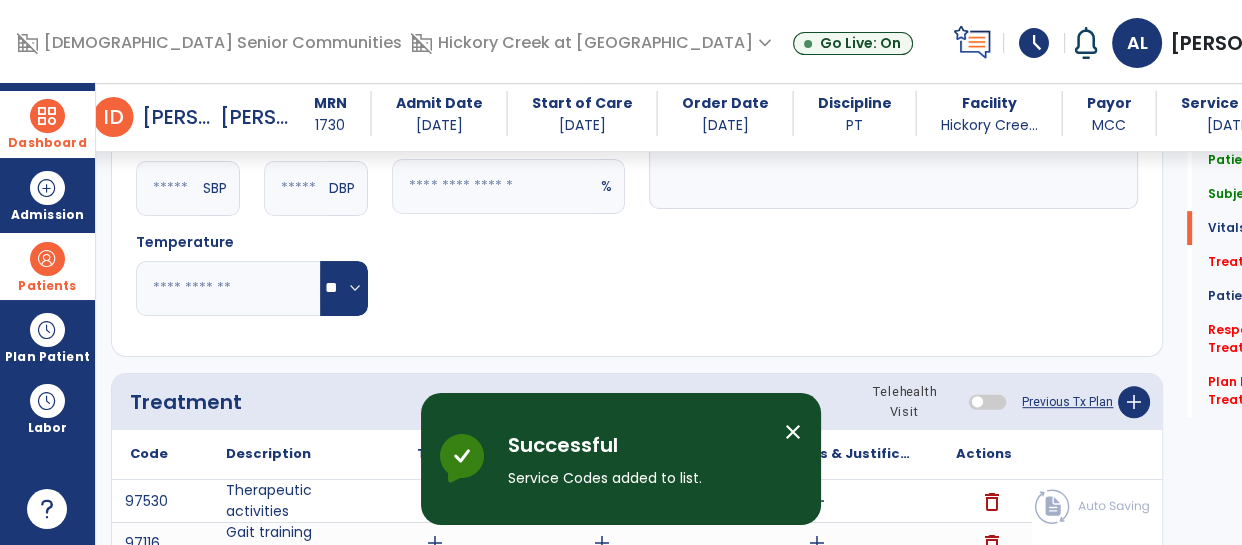 click on "close" at bounding box center (793, 432) 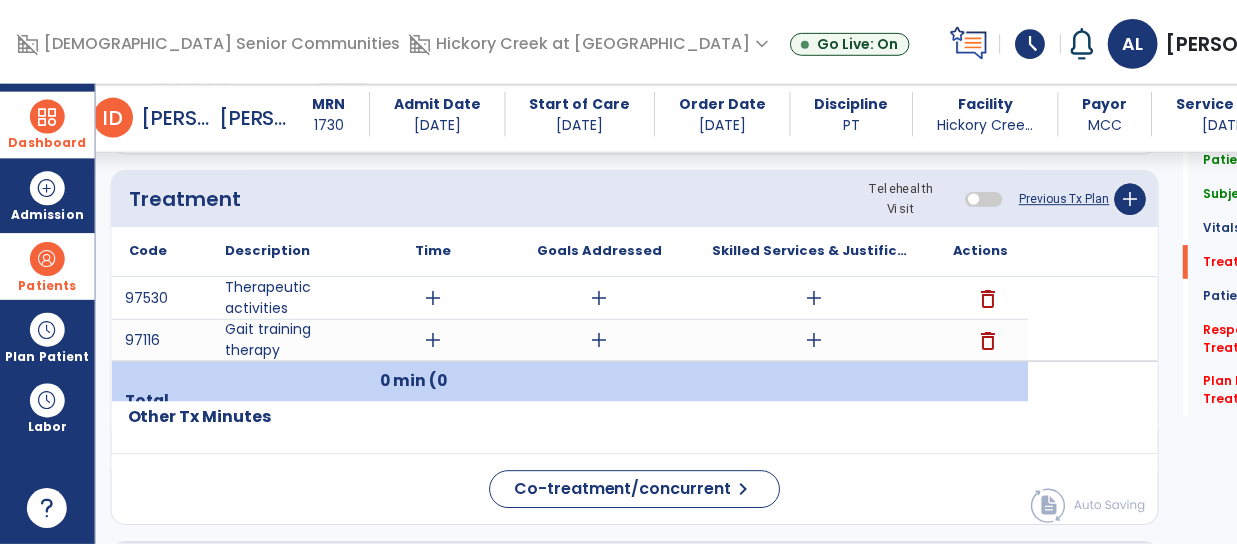 scroll, scrollTop: 1120, scrollLeft: 0, axis: vertical 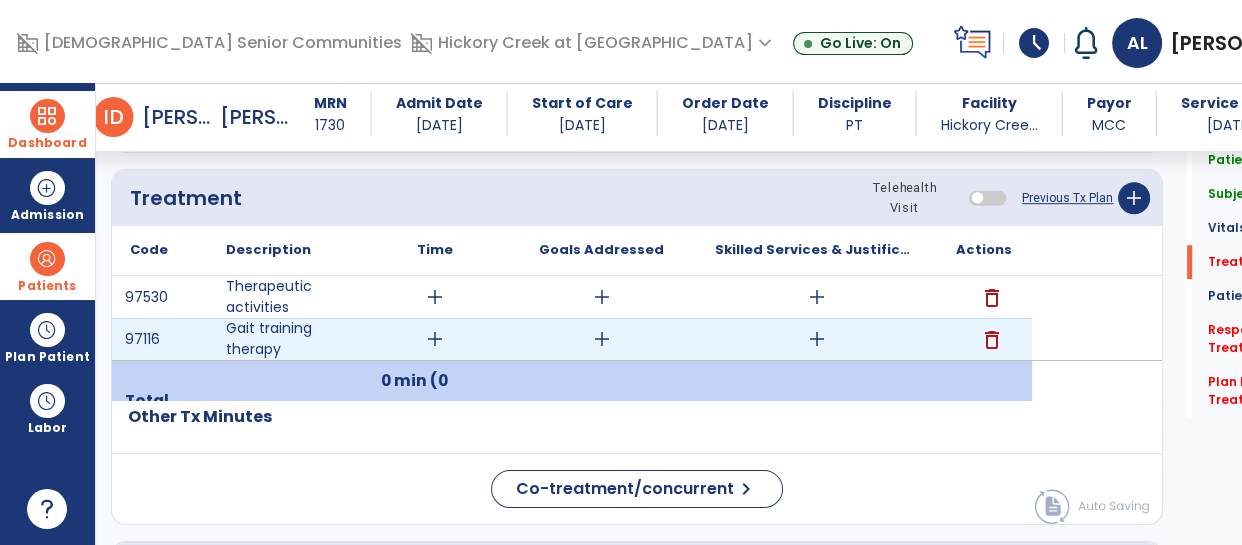 click on "add" at bounding box center [817, 339] 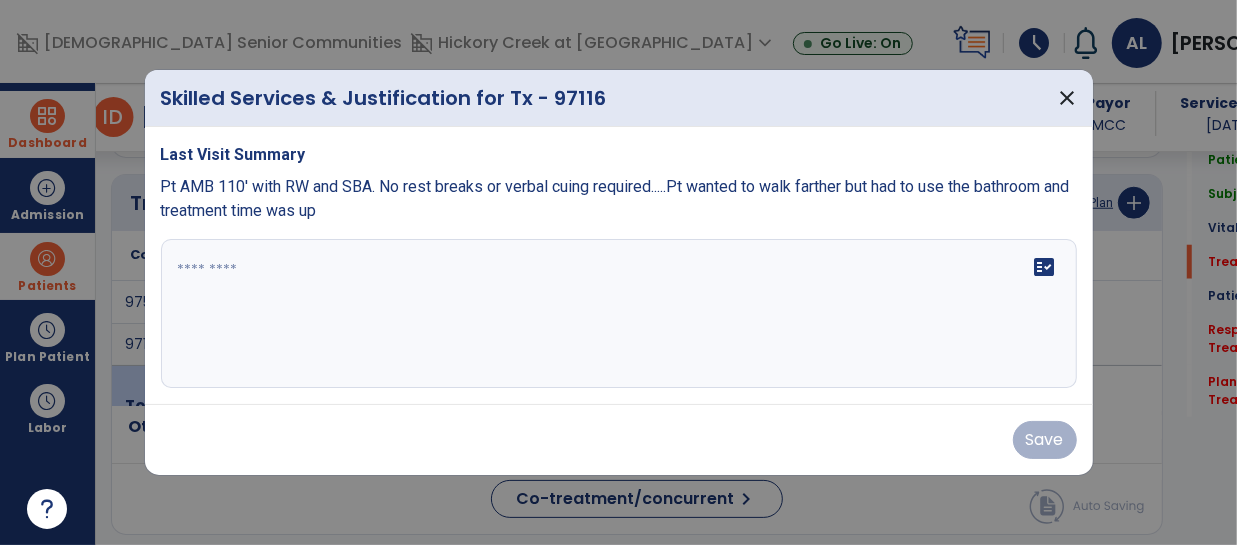 scroll, scrollTop: 1120, scrollLeft: 0, axis: vertical 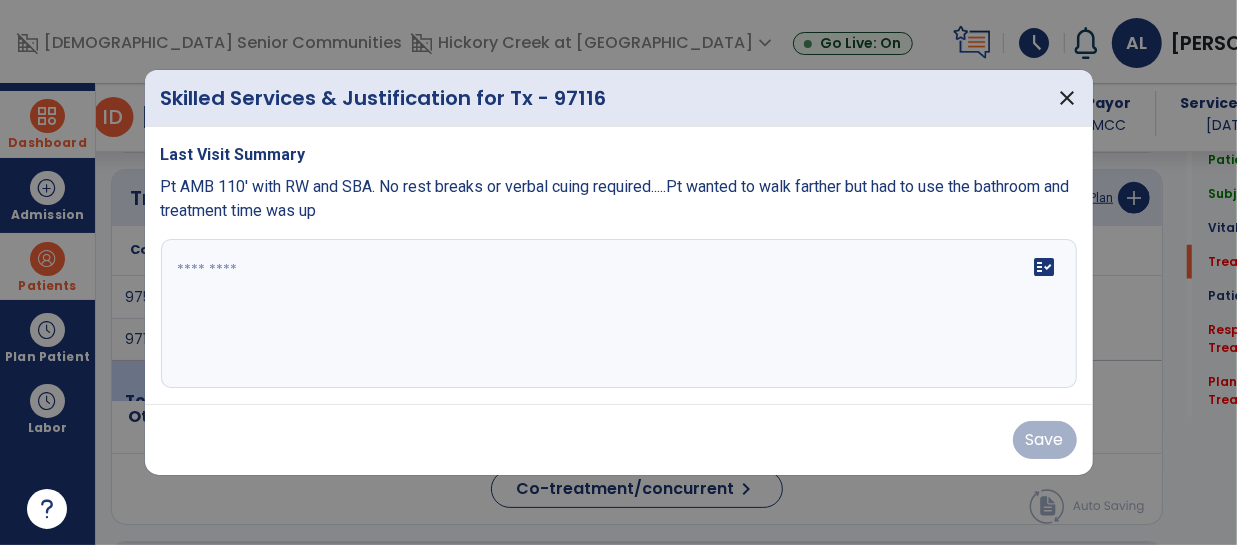 click at bounding box center (619, 314) 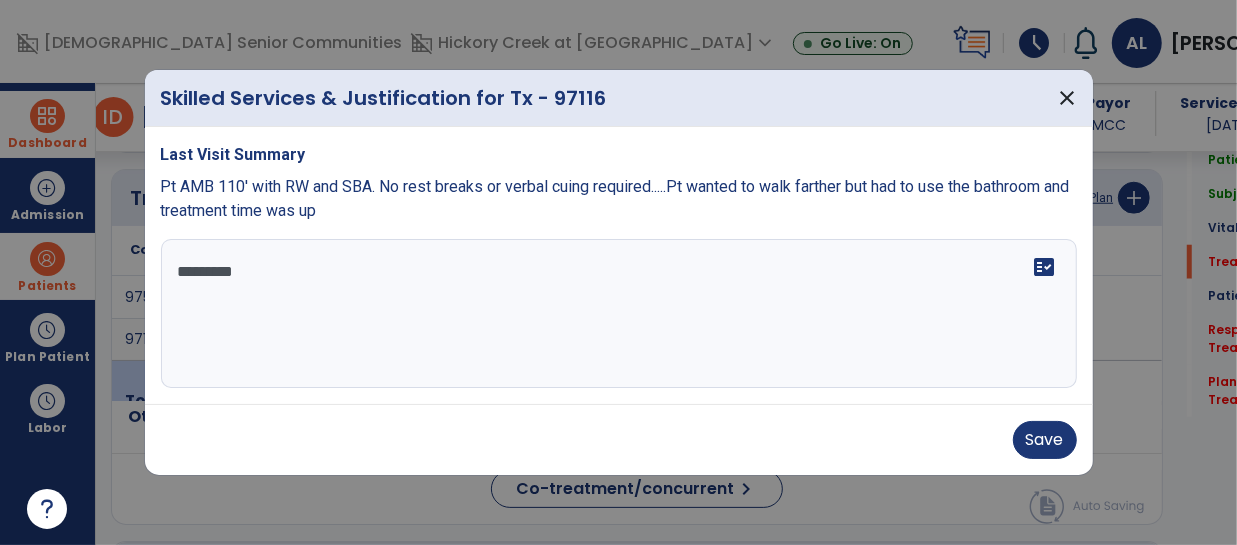scroll, scrollTop: 0, scrollLeft: 0, axis: both 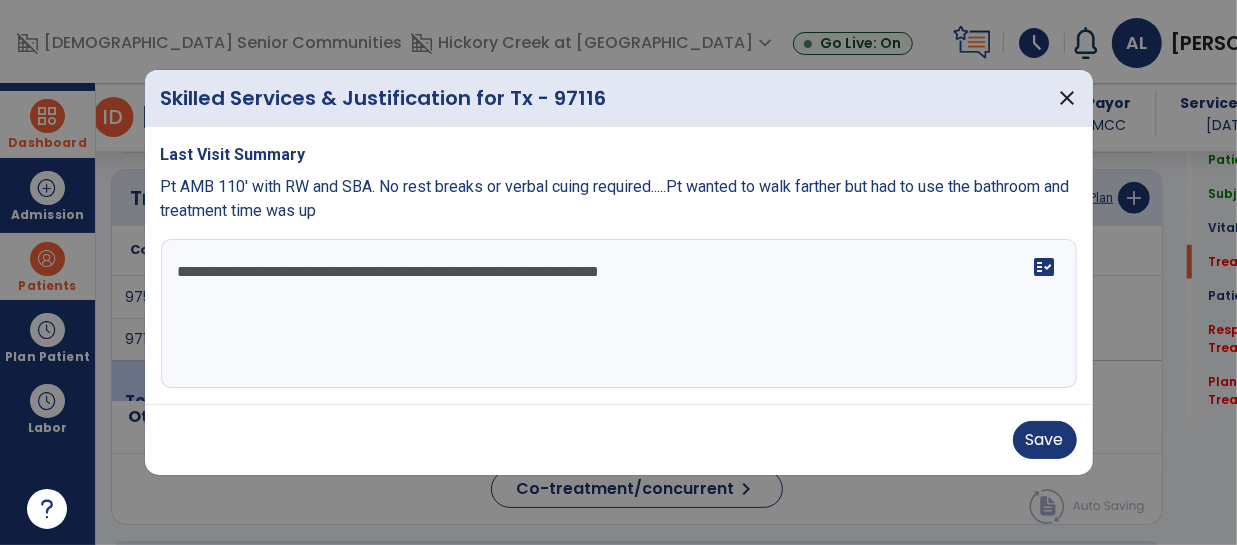 type on "**********" 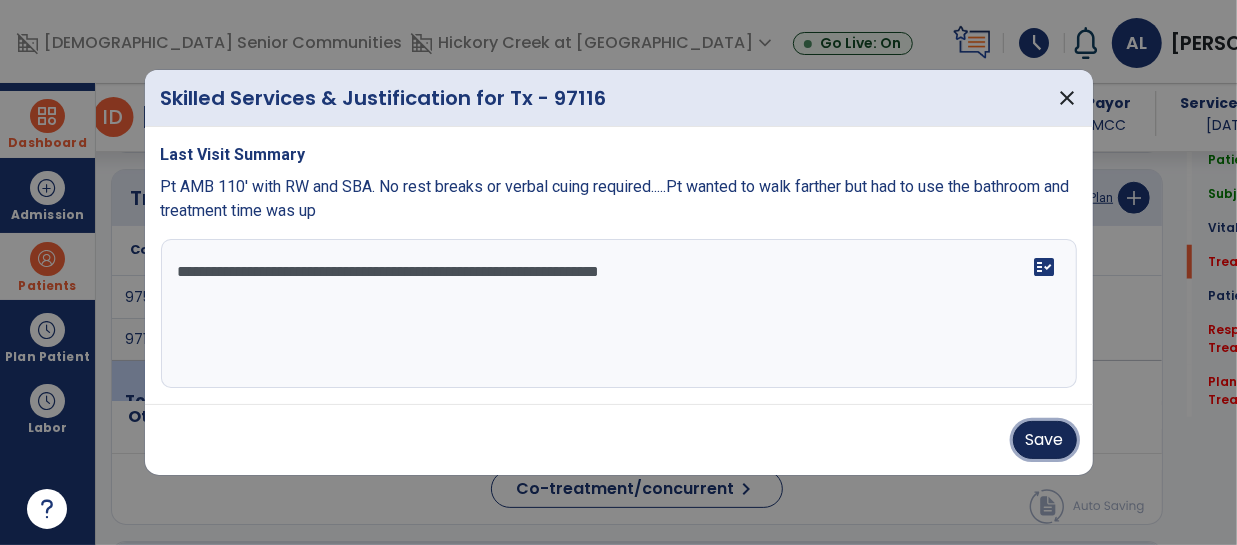 click on "Save" at bounding box center (1045, 440) 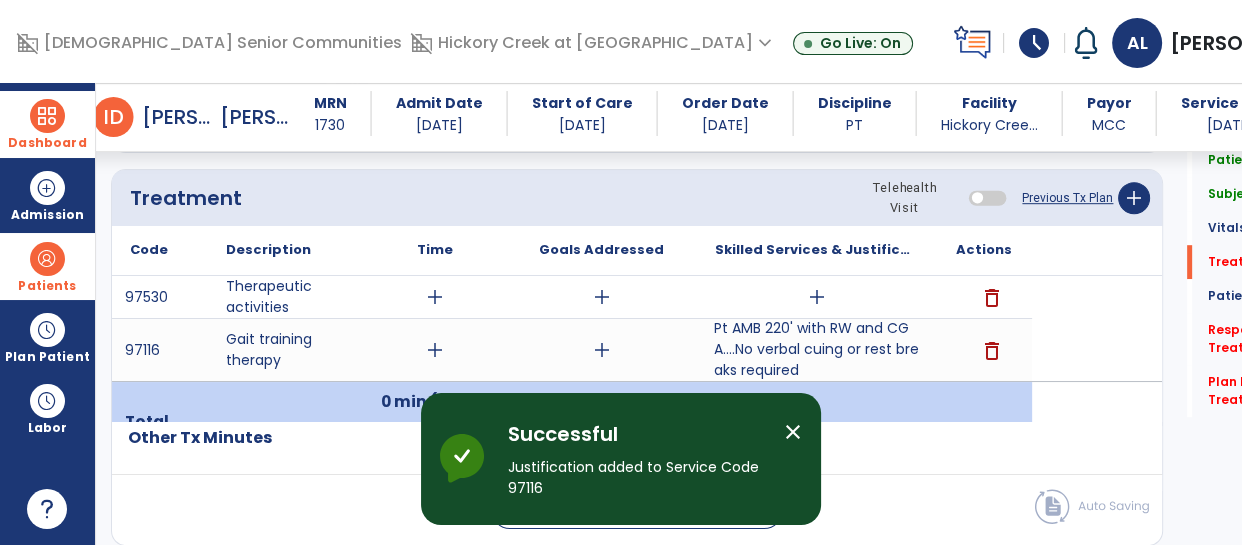 drag, startPoint x: 784, startPoint y: 428, endPoint x: 792, endPoint y: 409, distance: 20.615528 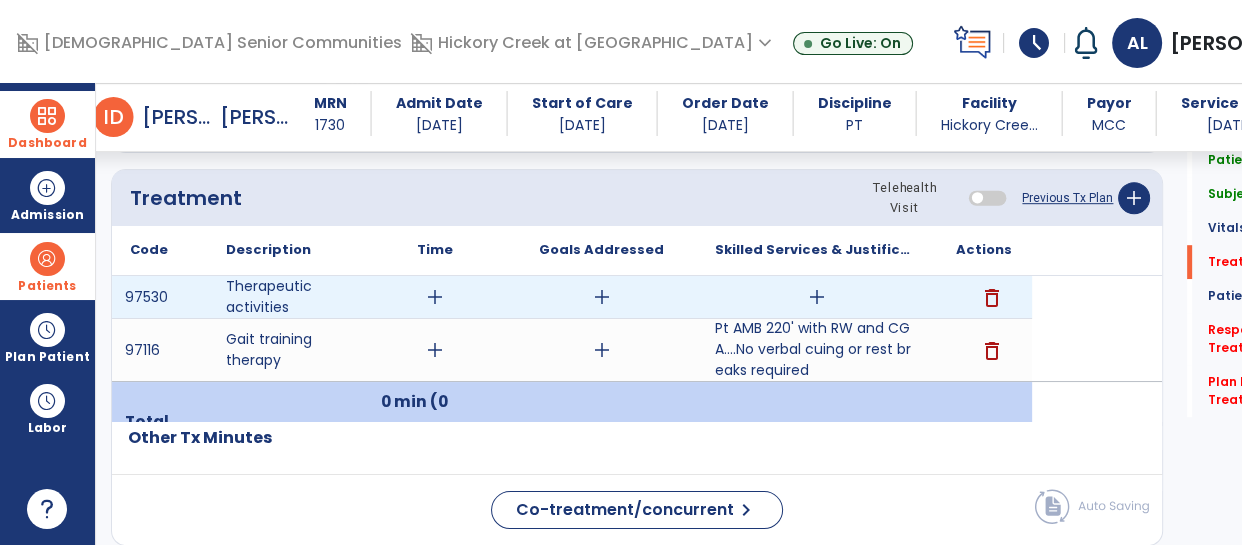 click on "add" at bounding box center [817, 297] 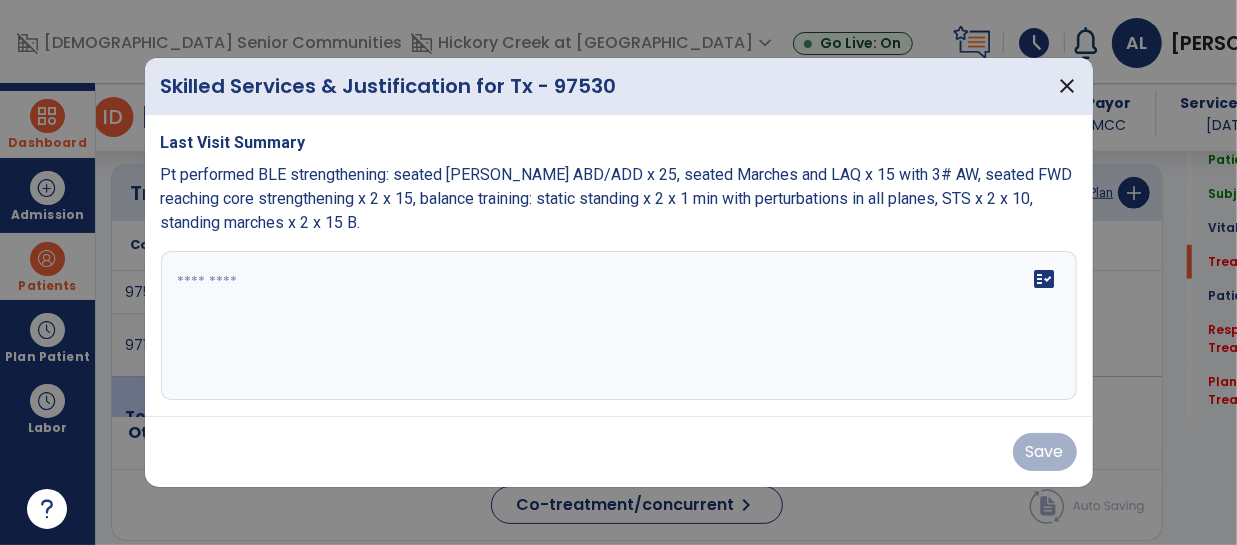 scroll, scrollTop: 1120, scrollLeft: 0, axis: vertical 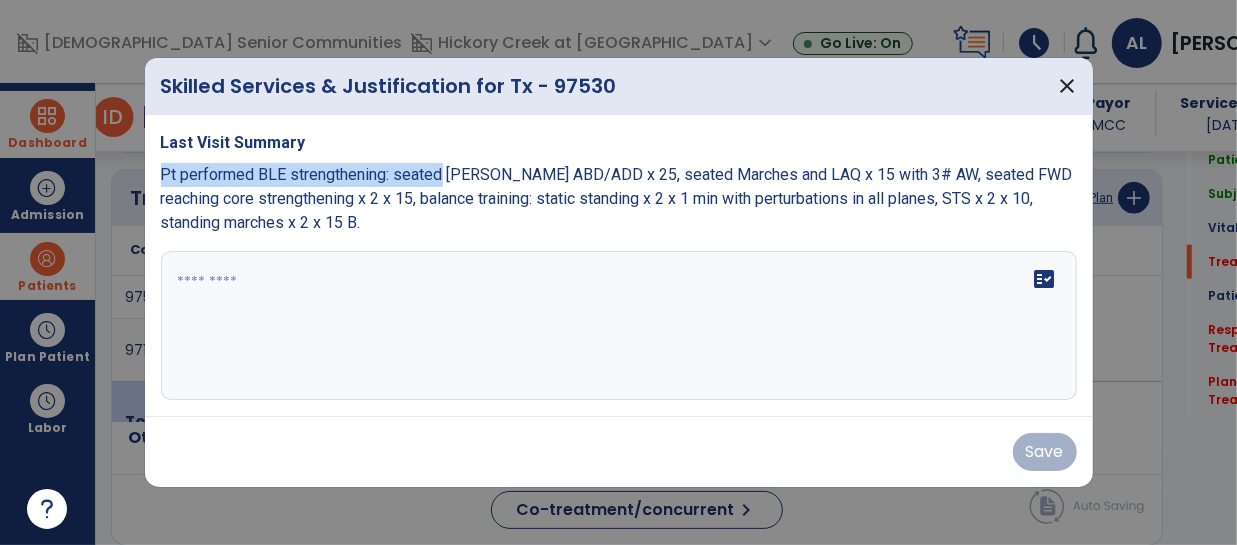 drag, startPoint x: 158, startPoint y: 172, endPoint x: 442, endPoint y: 157, distance: 284.39584 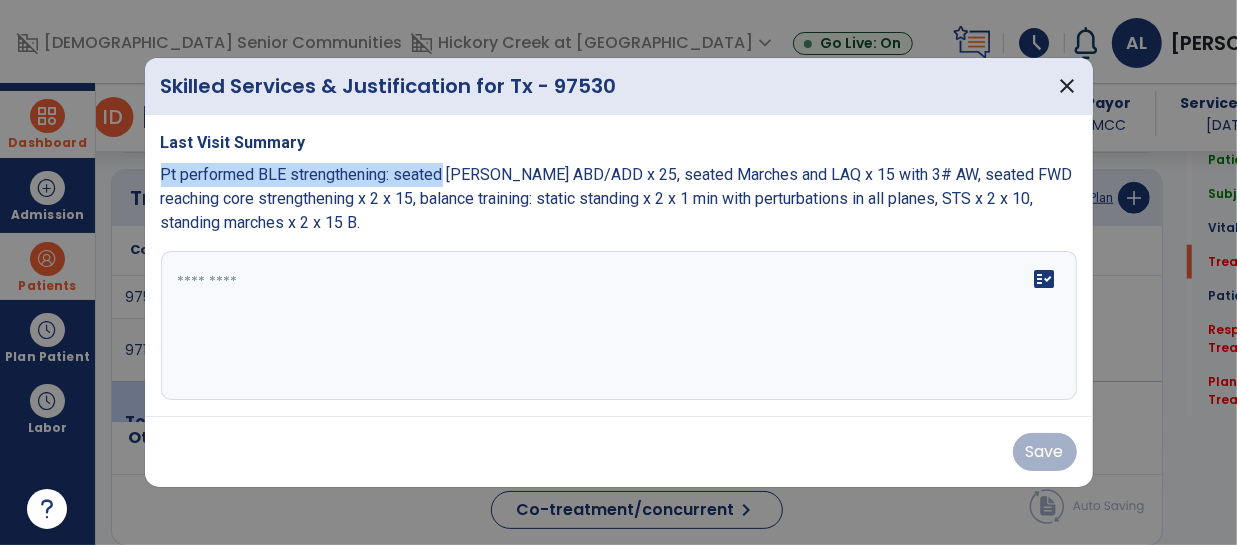 click on "Last Visit Summary Pt performed BLE strengthening: seated [PERSON_NAME] ABD/ADD x 25, seated Marches and LAQ x 15 with 3# AW, seated FWD reaching core strengthening x 2 x 15, balance training: static standing x 2 x 1 min with perturbations in all planes, STS x 2 x 10, standing marches x 2 x 15 B.   fact_check" at bounding box center (619, 266) 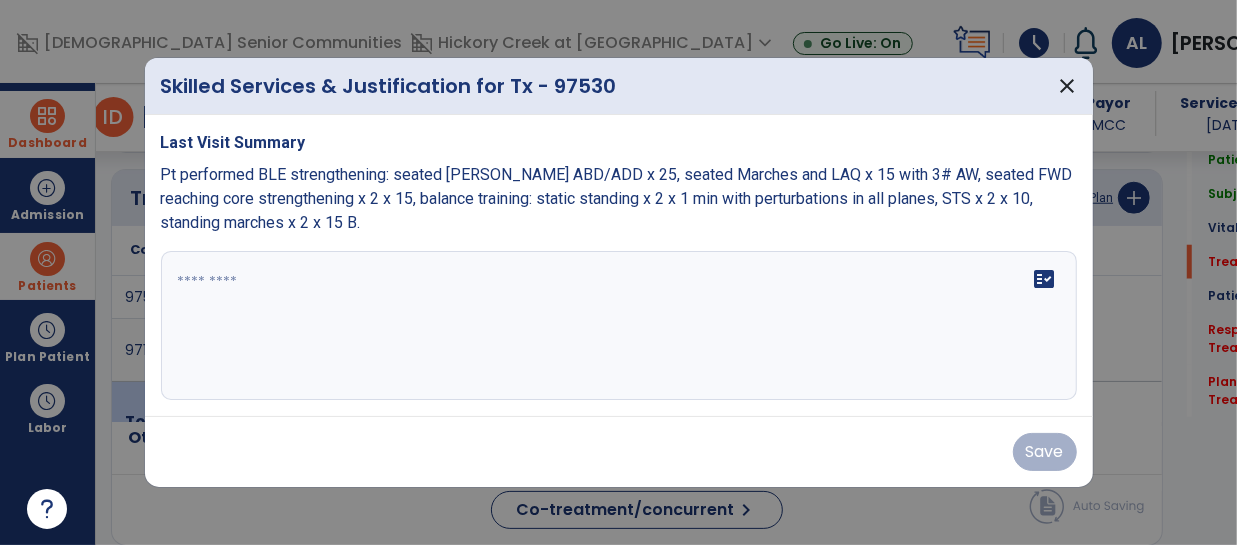click on "Pt performed BLE strengthening: seated [PERSON_NAME] ABD/ADD x 25, seated Marches and LAQ x 15 with 3# AW, seated FWD reaching core strengthening x 2 x 15, balance training: static standing x 2 x 1 min with perturbations in all planes, STS x 2 x 10, standing marches x 2 x 15 B." at bounding box center (619, 199) 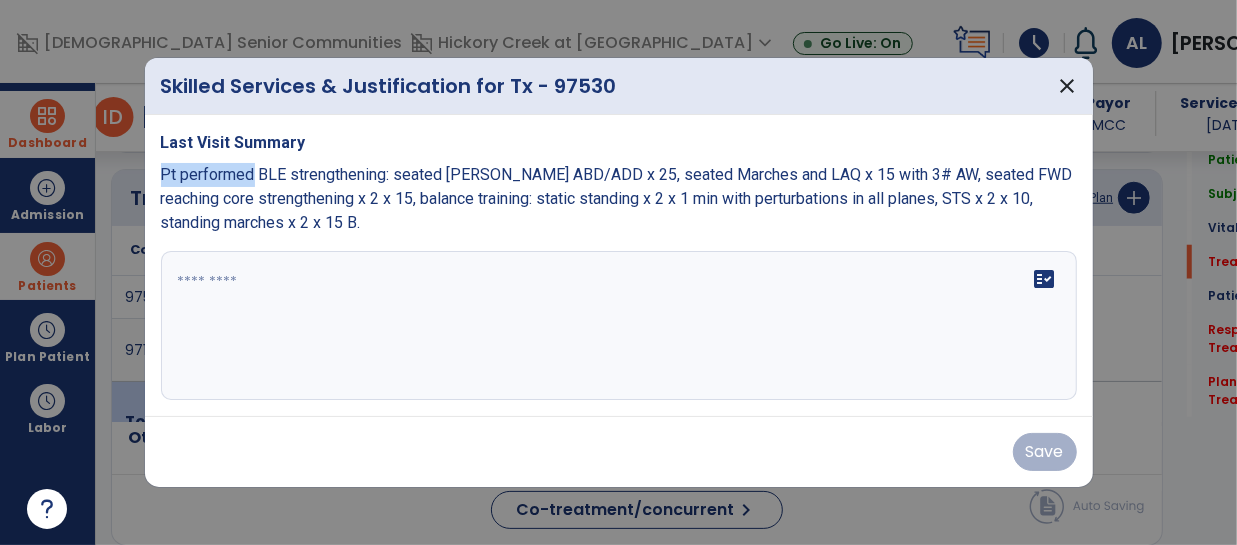drag, startPoint x: 161, startPoint y: 170, endPoint x: 255, endPoint y: 175, distance: 94.13288 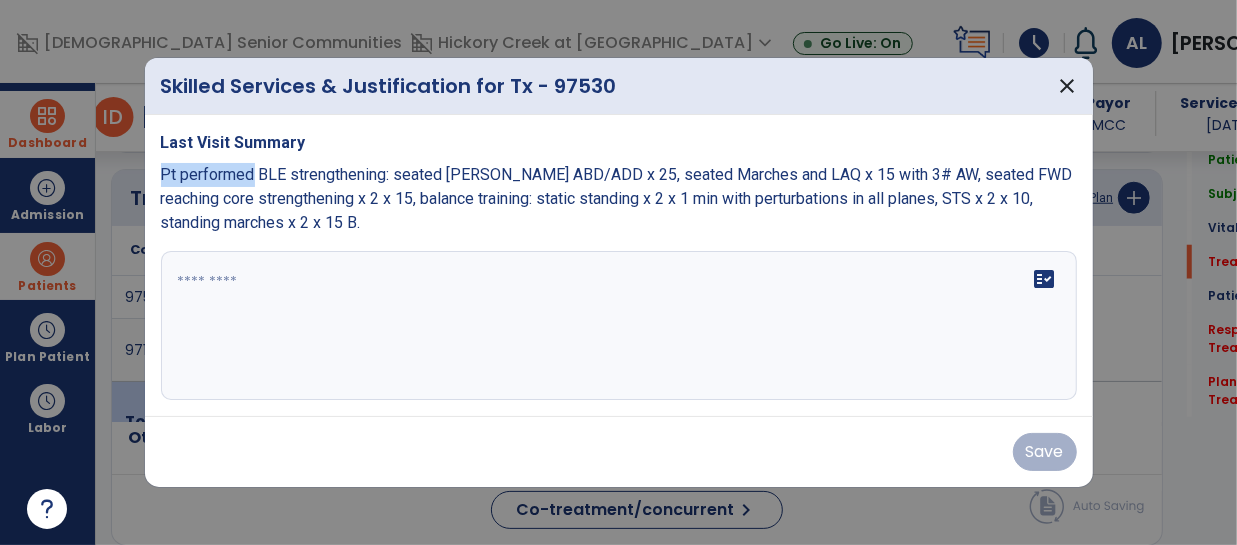 click on "Pt performed BLE strengthening: seated [PERSON_NAME] ABD/ADD x 25, seated Marches and LAQ x 15 with 3# AW, seated FWD reaching core strengthening x 2 x 15, balance training: static standing x 2 x 1 min with perturbations in all planes, STS x 2 x 10, standing marches x 2 x 15 B." at bounding box center (617, 198) 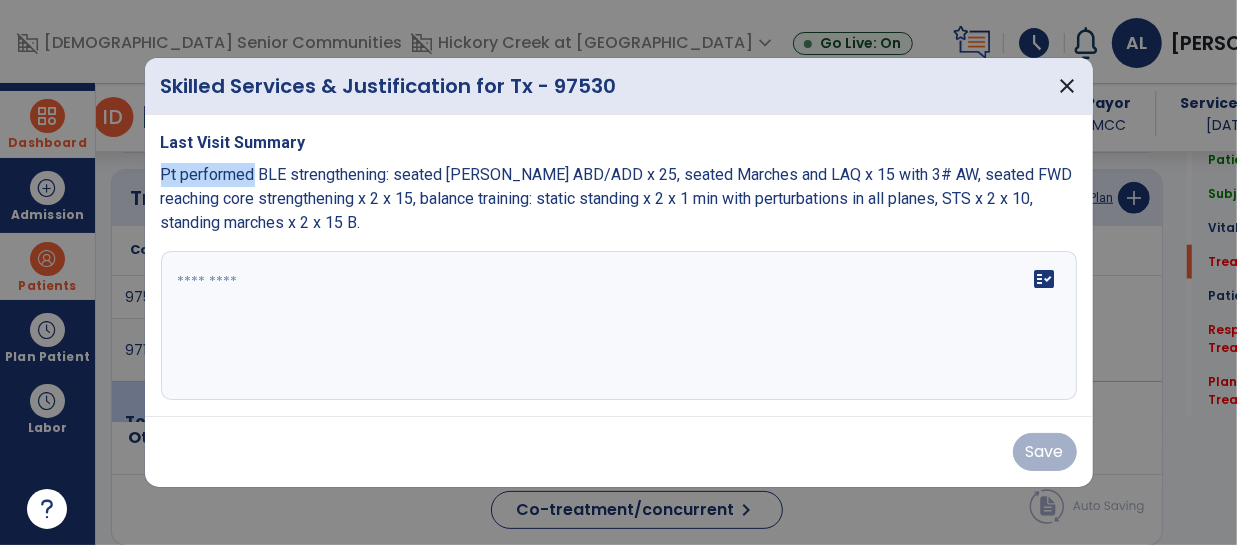 copy on "Pt performed" 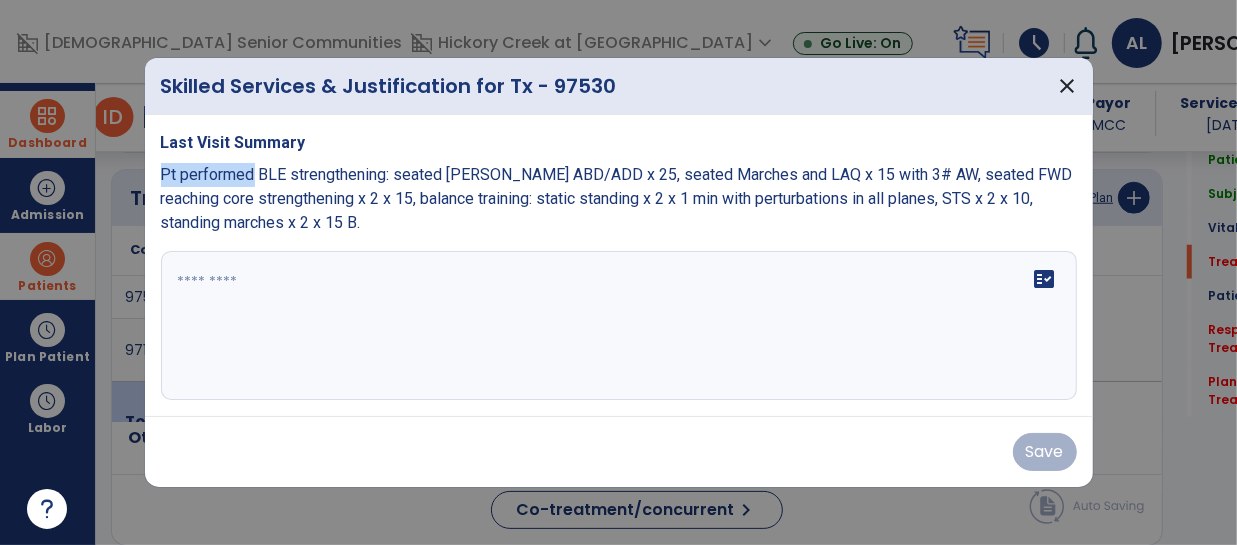 click at bounding box center [619, 326] 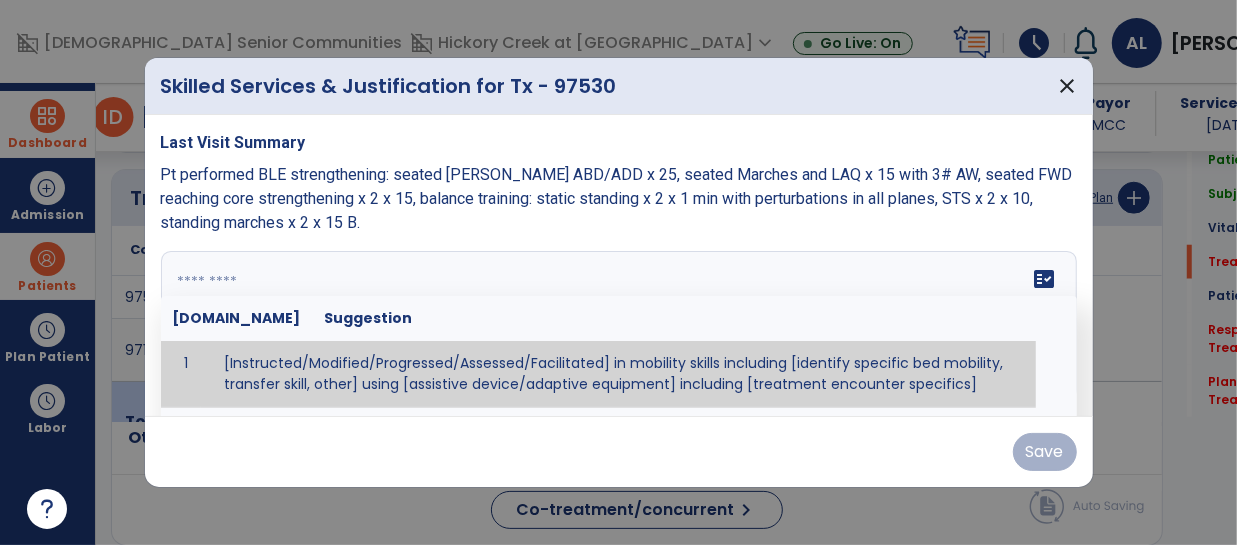 paste on "**********" 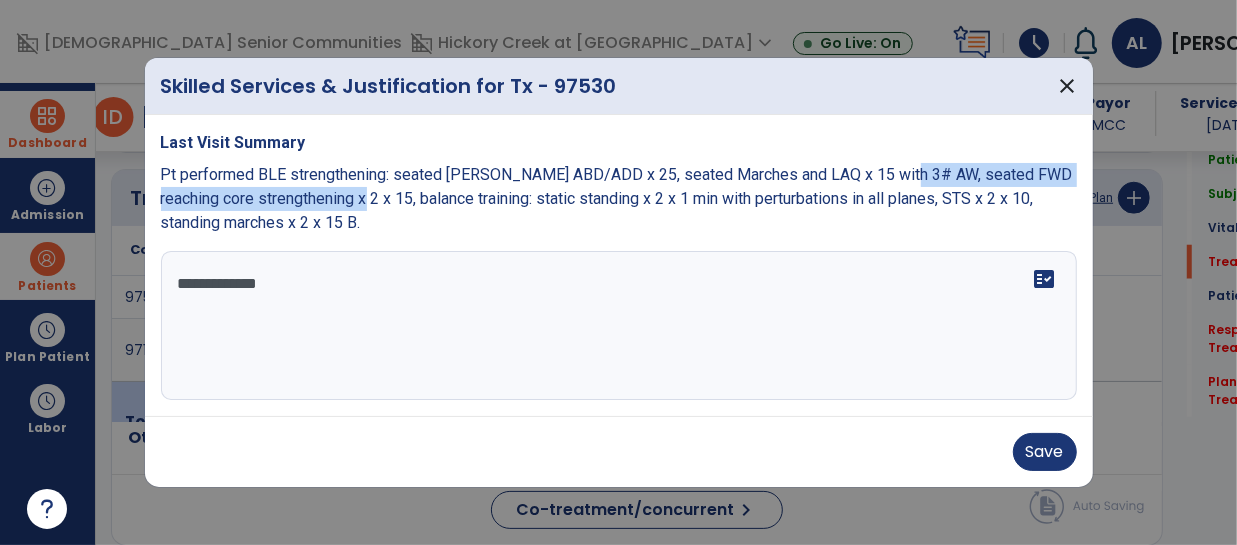 drag, startPoint x: 906, startPoint y: 175, endPoint x: 357, endPoint y: 196, distance: 549.4015 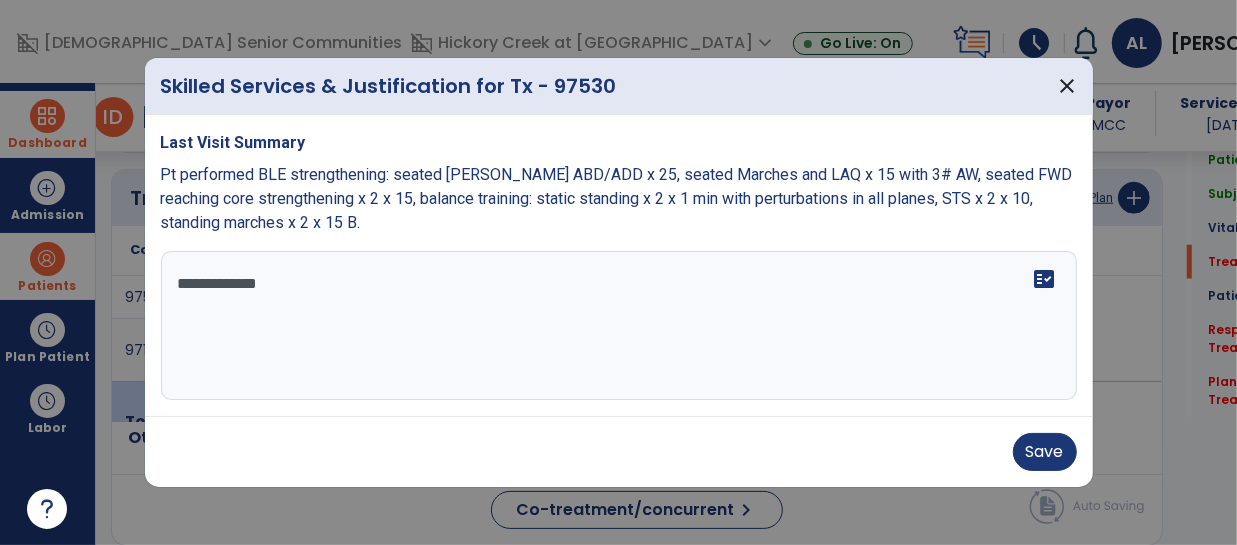 click on "**********" at bounding box center [619, 326] 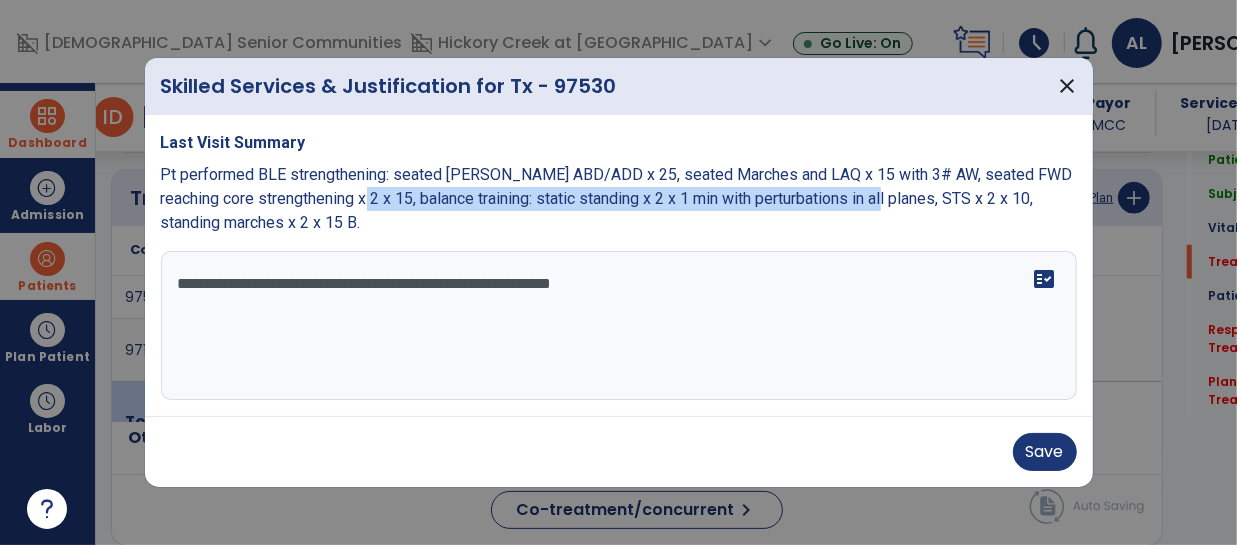 drag, startPoint x: 359, startPoint y: 197, endPoint x: 893, endPoint y: 205, distance: 534.05994 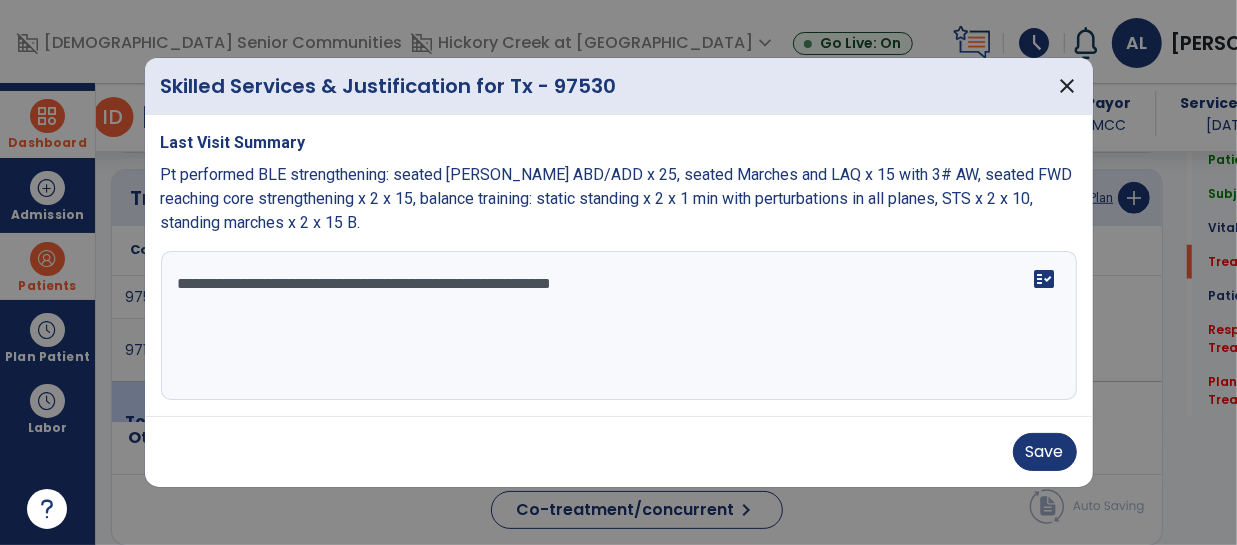 click on "**********" at bounding box center (619, 326) 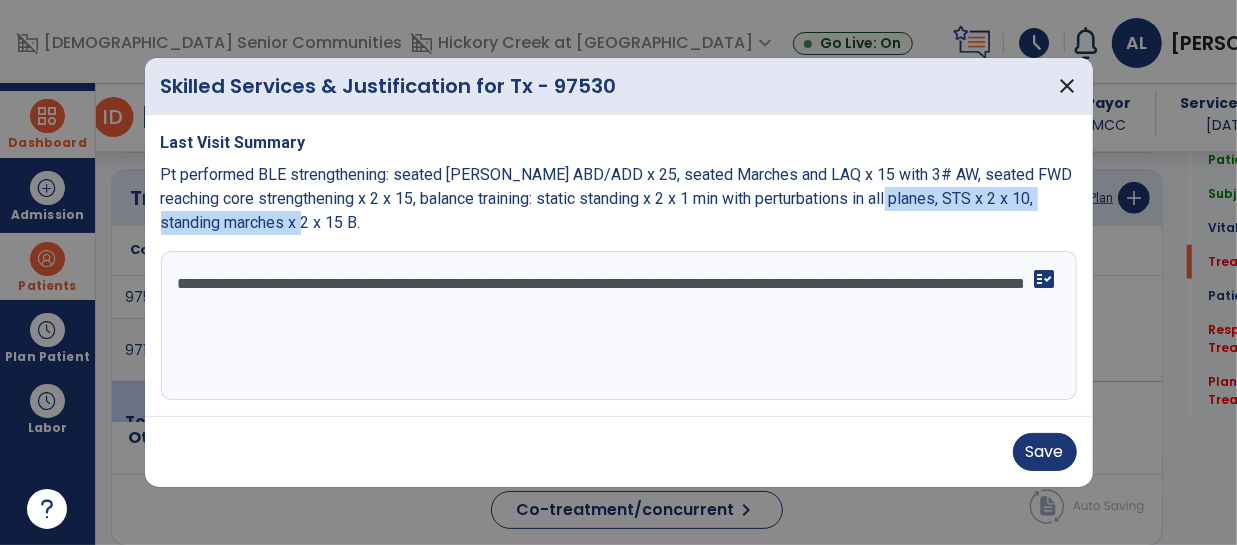 drag, startPoint x: 899, startPoint y: 199, endPoint x: 1058, endPoint y: 215, distance: 159.80301 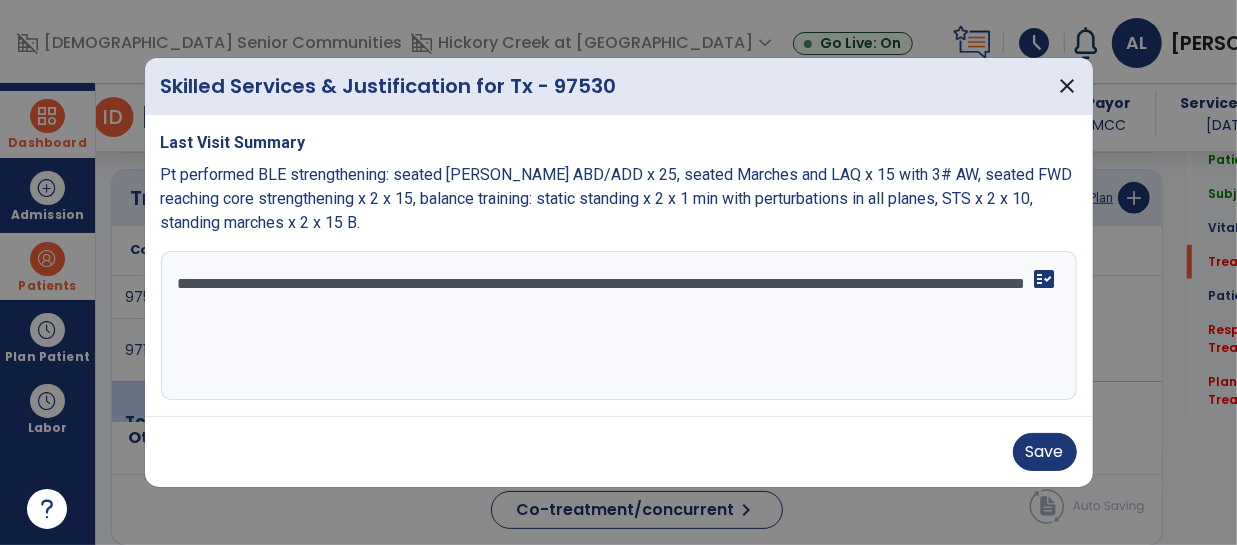 paste on "**********" 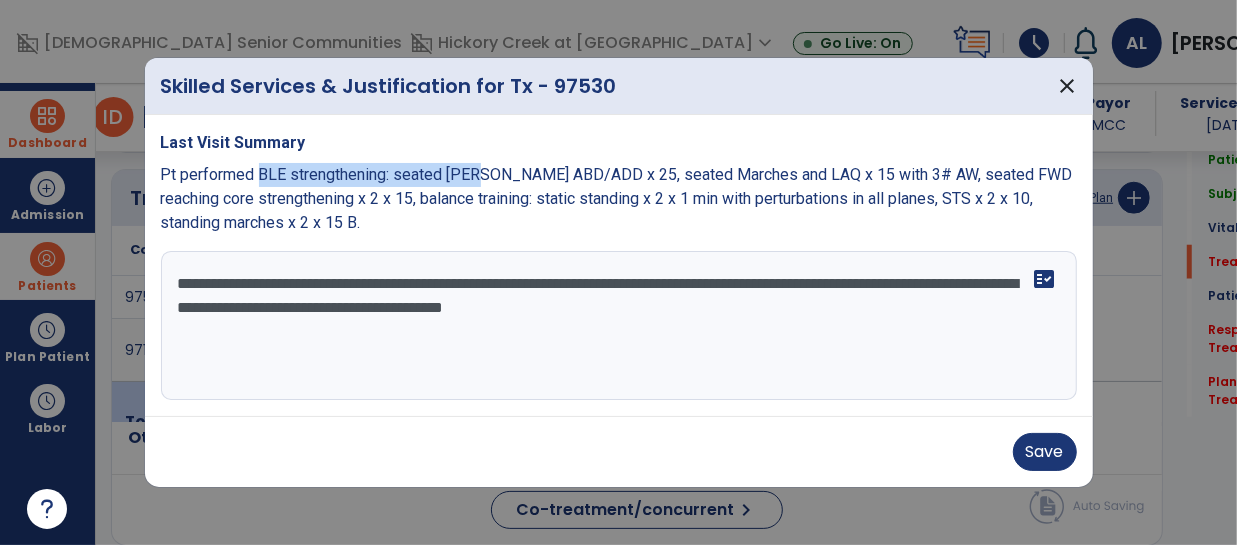 drag, startPoint x: 260, startPoint y: 167, endPoint x: 429, endPoint y: 138, distance: 171.47011 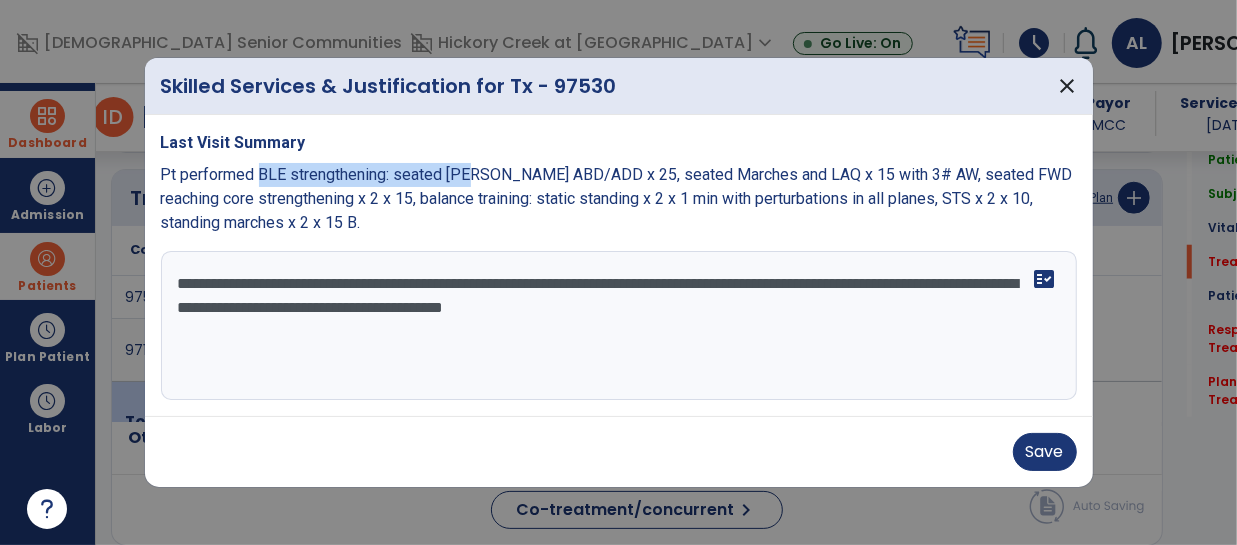 click on "Last Visit Summary Pt performed BLE strengthening: seated [PERSON_NAME] ABD/ADD x 25, seated Marches and LAQ x 15 with 3# AW, seated FWD reaching core strengthening x 2 x 15, balance training: static standing x 2 x 1 min with perturbations in all planes, STS x 2 x 10, standing marches x 2 x 15 B." at bounding box center (619, 183) 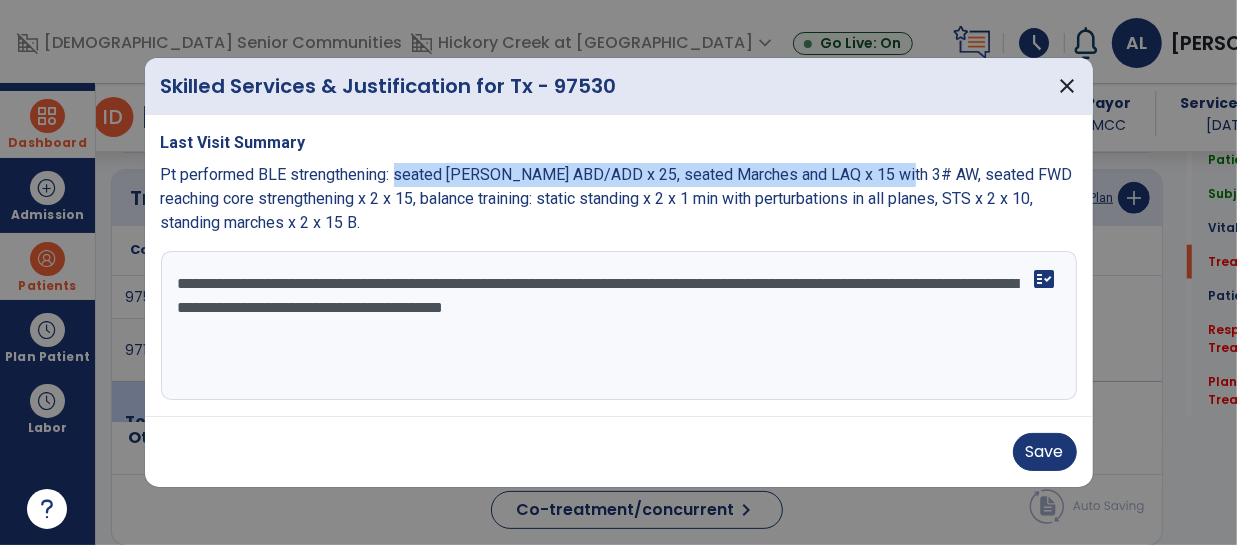 drag, startPoint x: 396, startPoint y: 171, endPoint x: 923, endPoint y: 176, distance: 527.02374 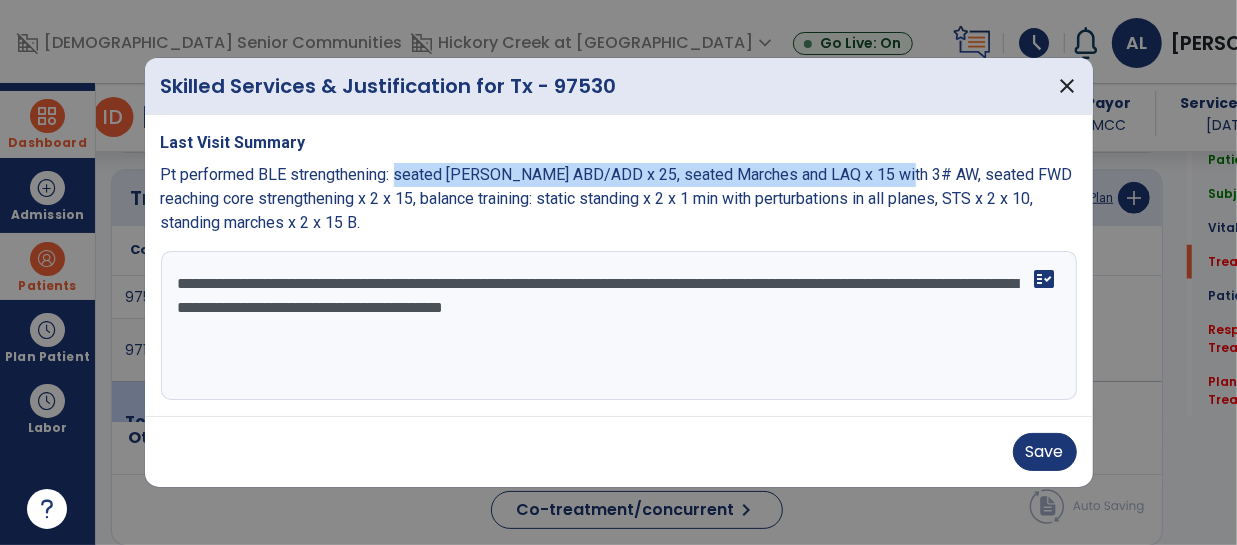 click on "**********" at bounding box center [619, 326] 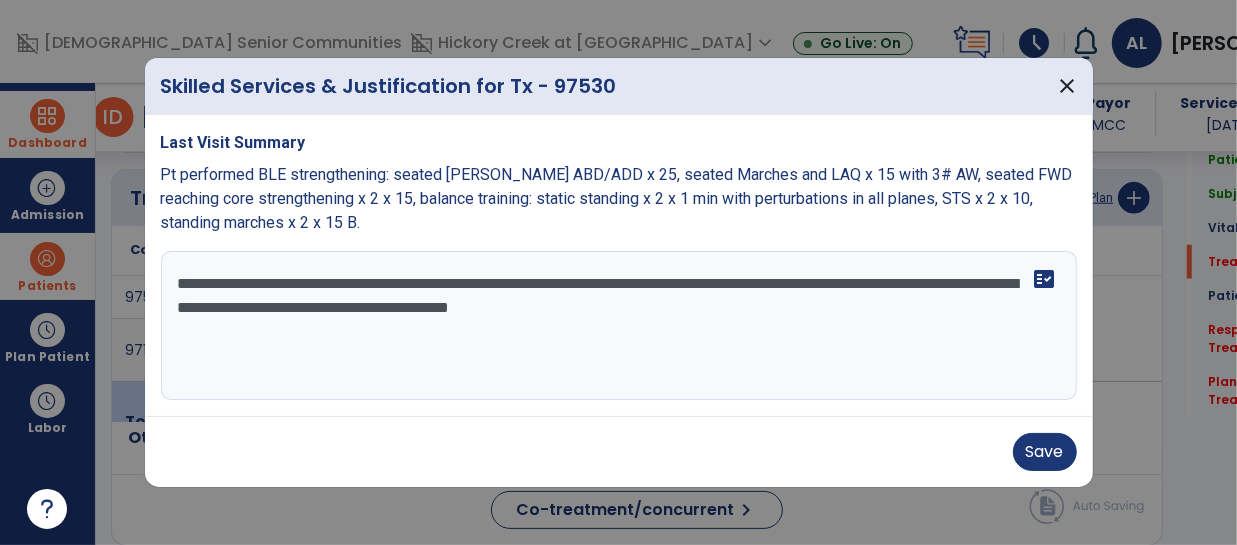 paste on "**********" 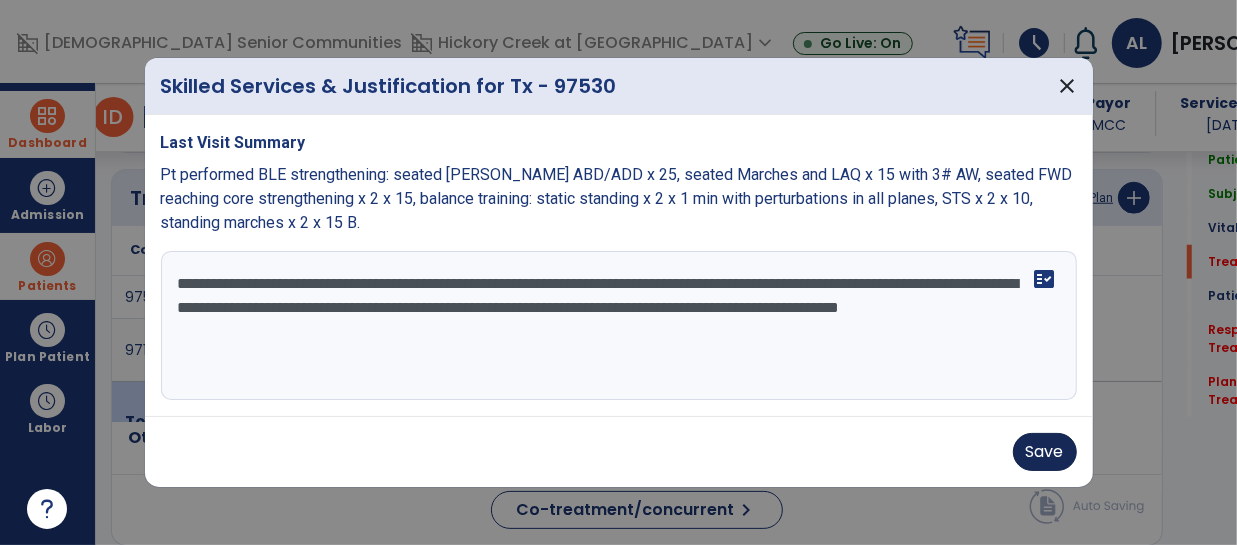 type on "**********" 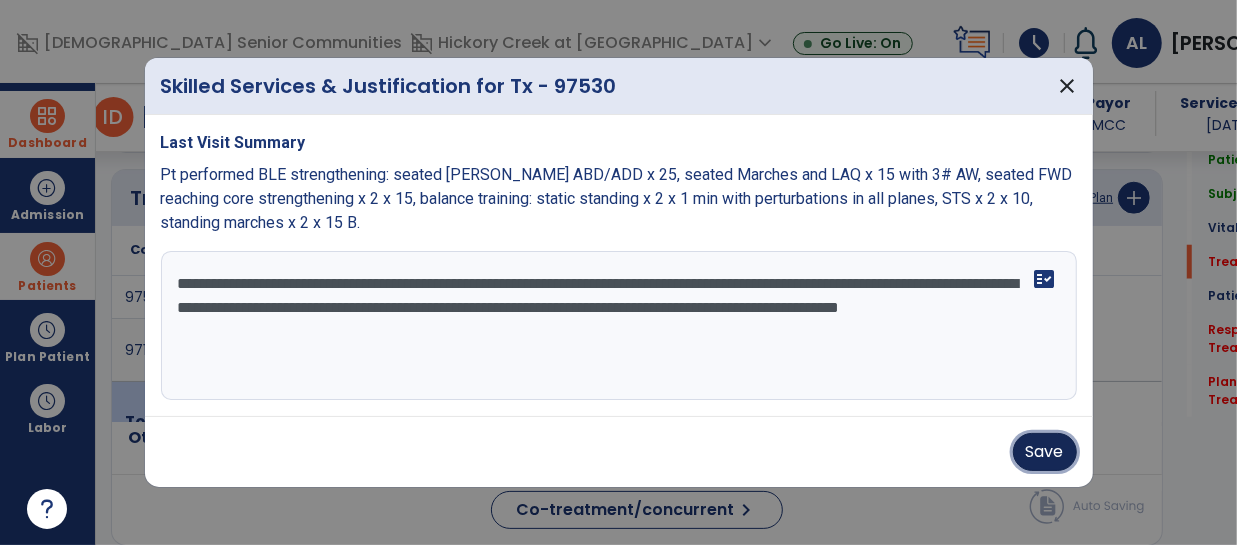 click on "Save" at bounding box center [1045, 452] 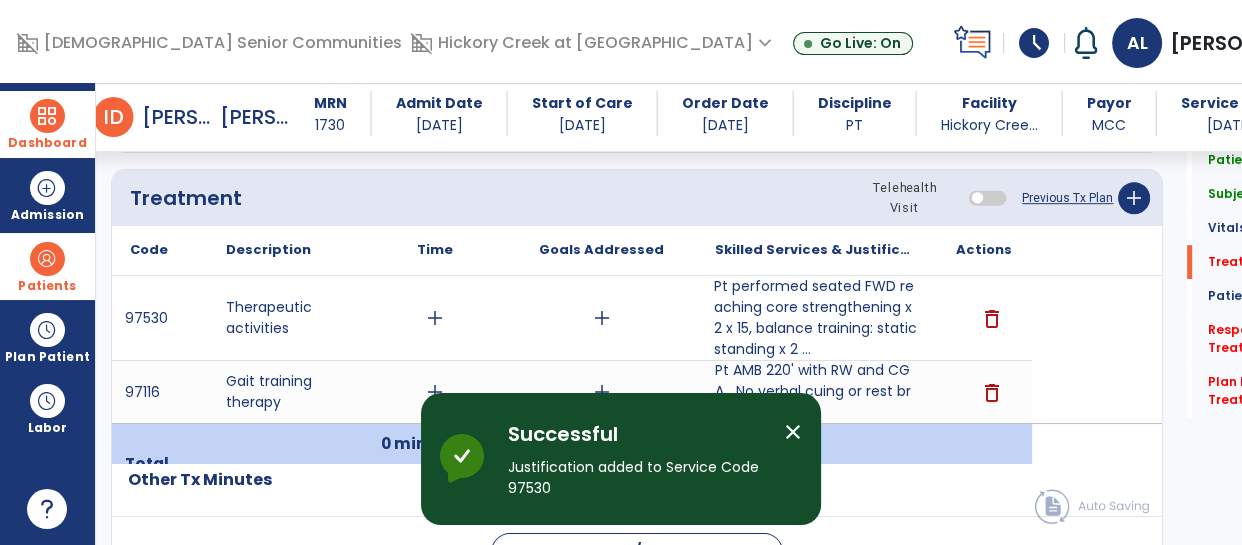 click on "close" at bounding box center [801, 435] 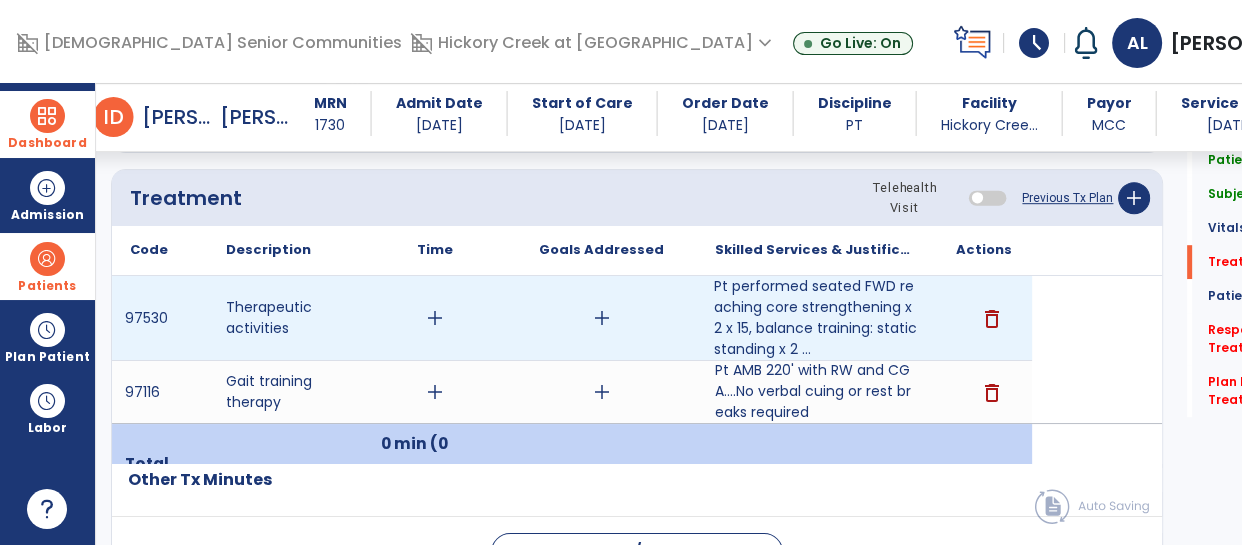 click on "add" at bounding box center (602, 318) 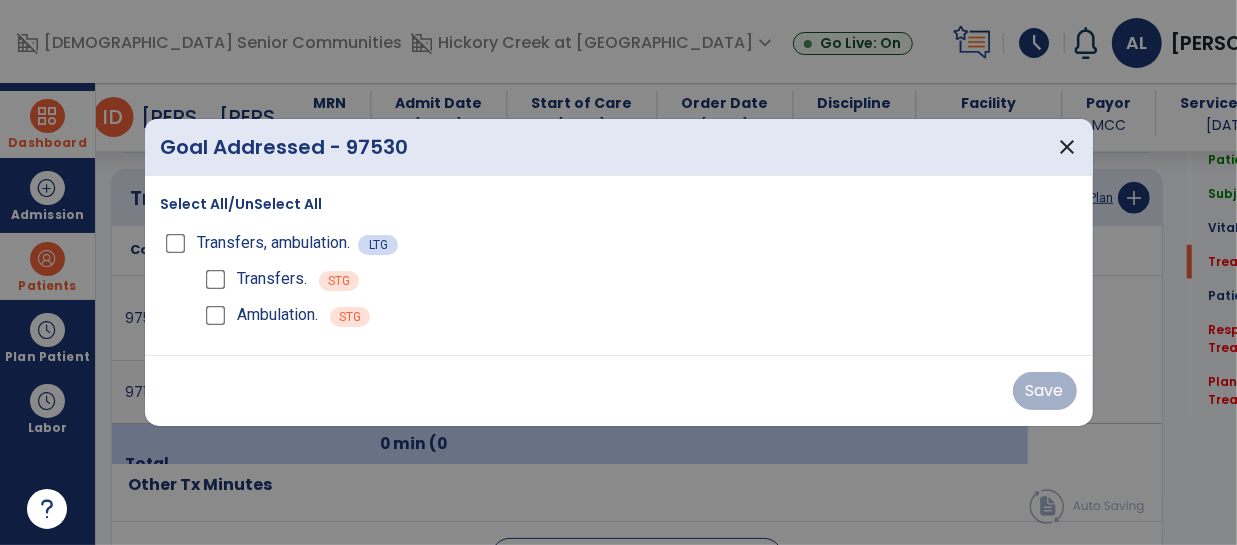 scroll, scrollTop: 1120, scrollLeft: 0, axis: vertical 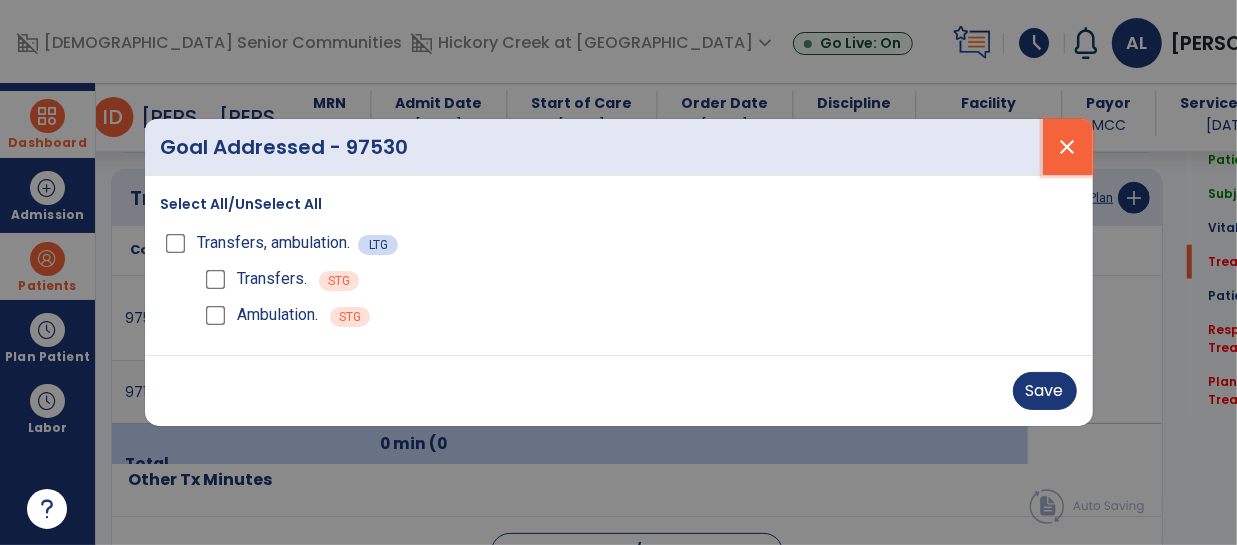 click on "close" at bounding box center (1068, 147) 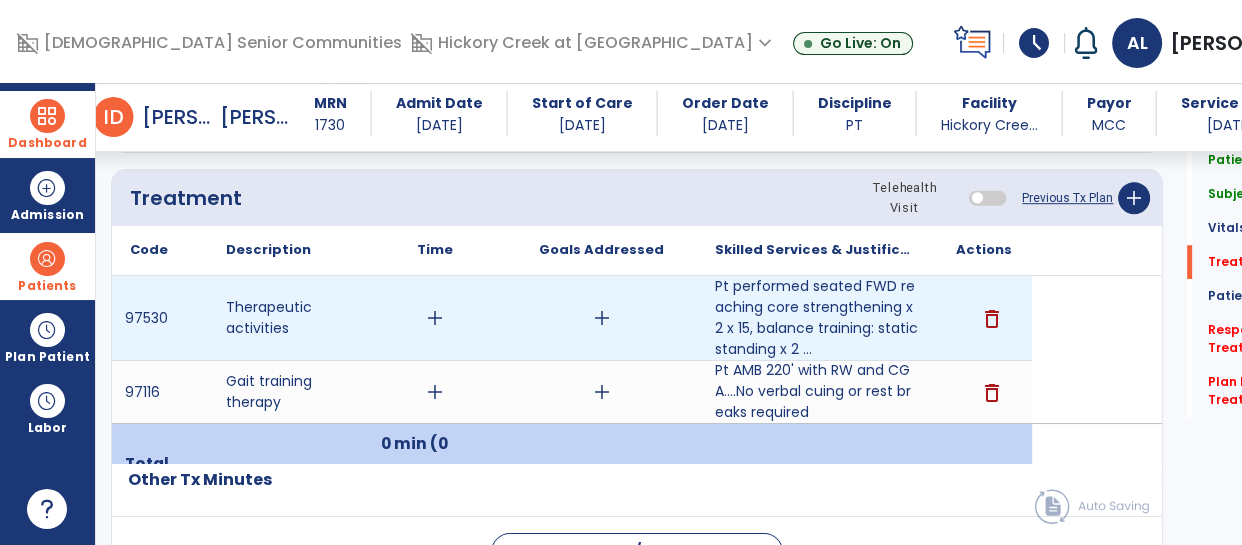 click on "add" at bounding box center [602, 318] 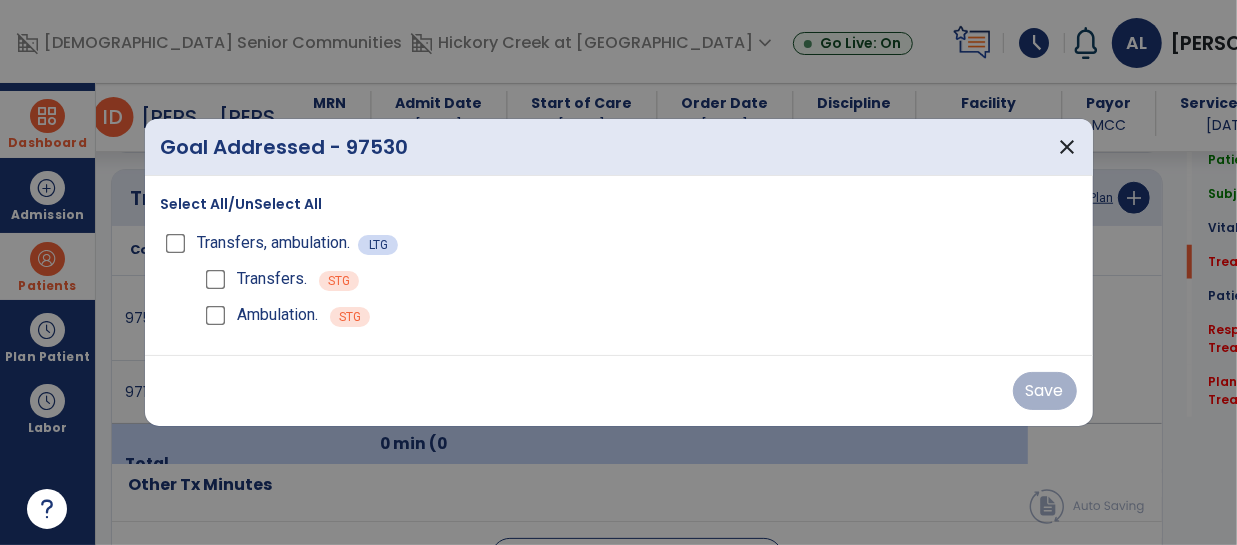 scroll, scrollTop: 1120, scrollLeft: 0, axis: vertical 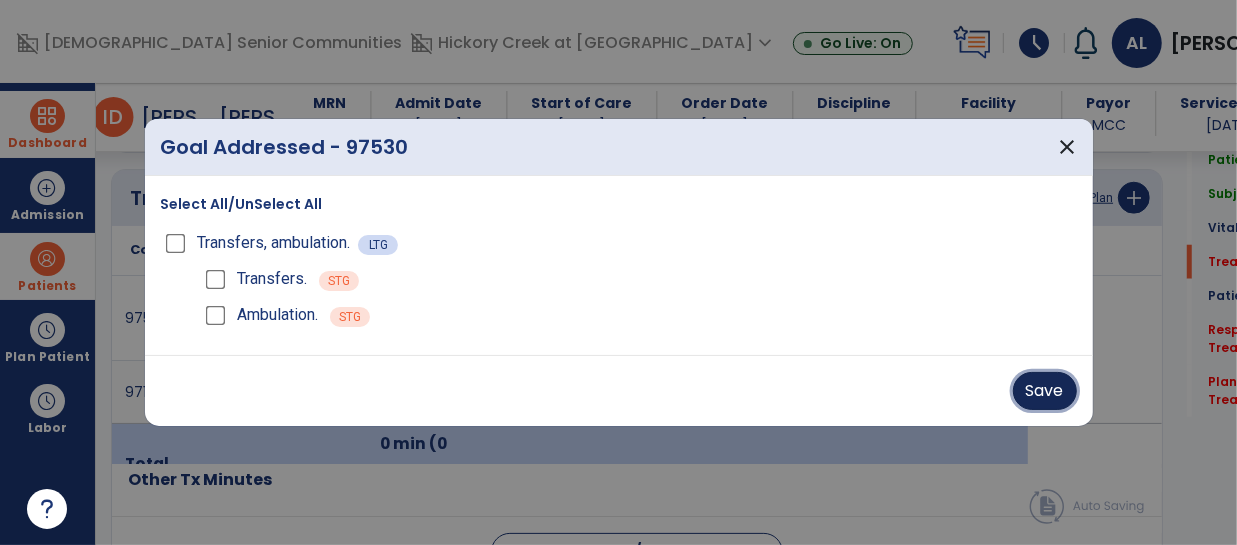 click on "Save" at bounding box center [1045, 391] 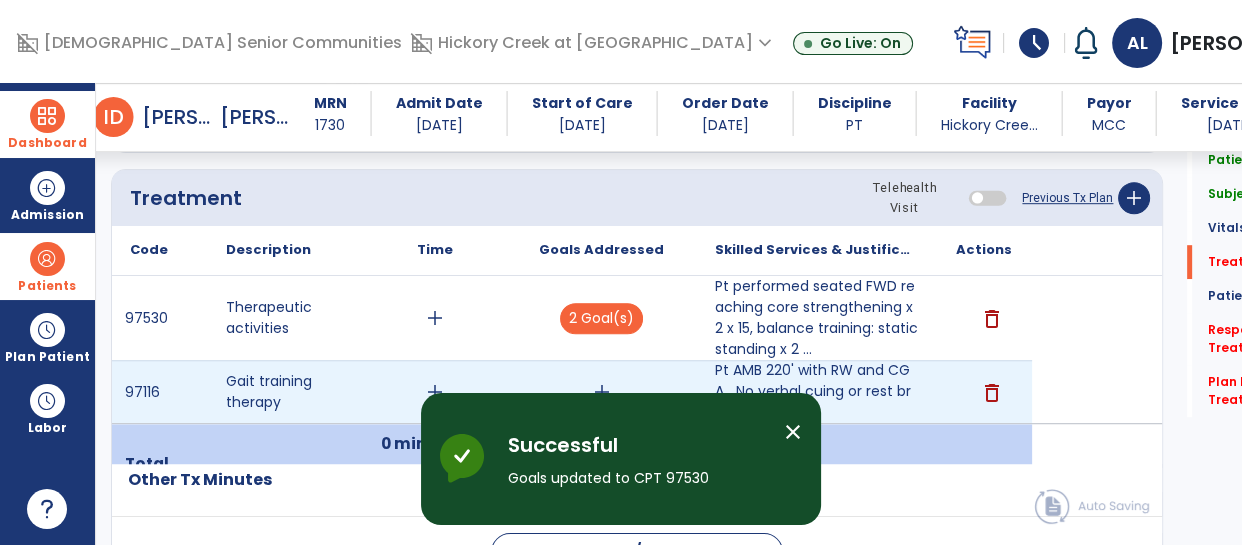 click on "add" at bounding box center [602, 392] 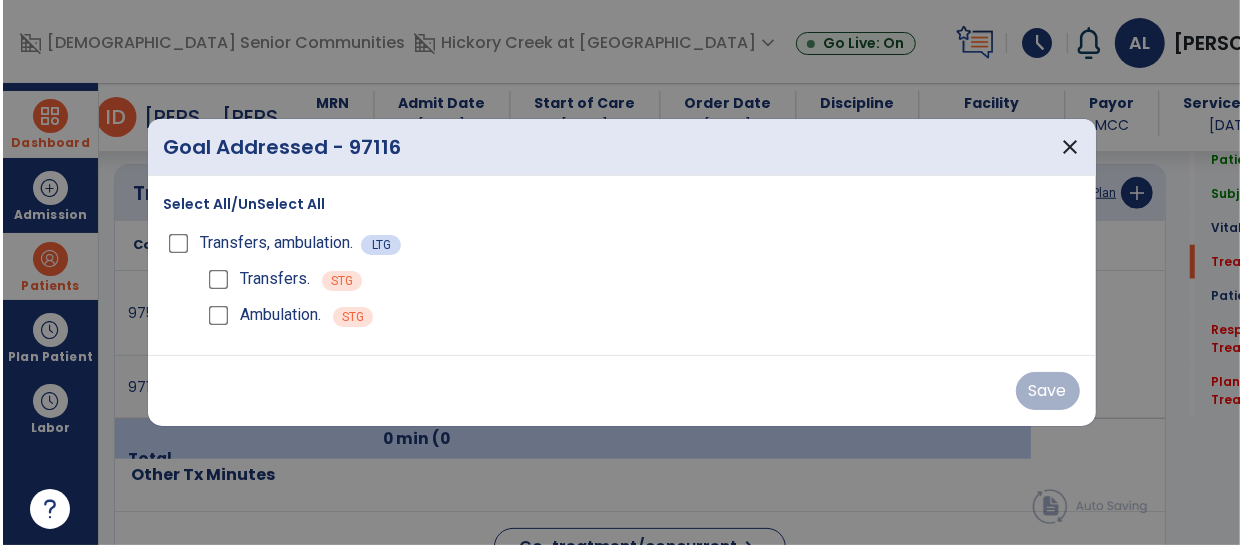 scroll, scrollTop: 1120, scrollLeft: 0, axis: vertical 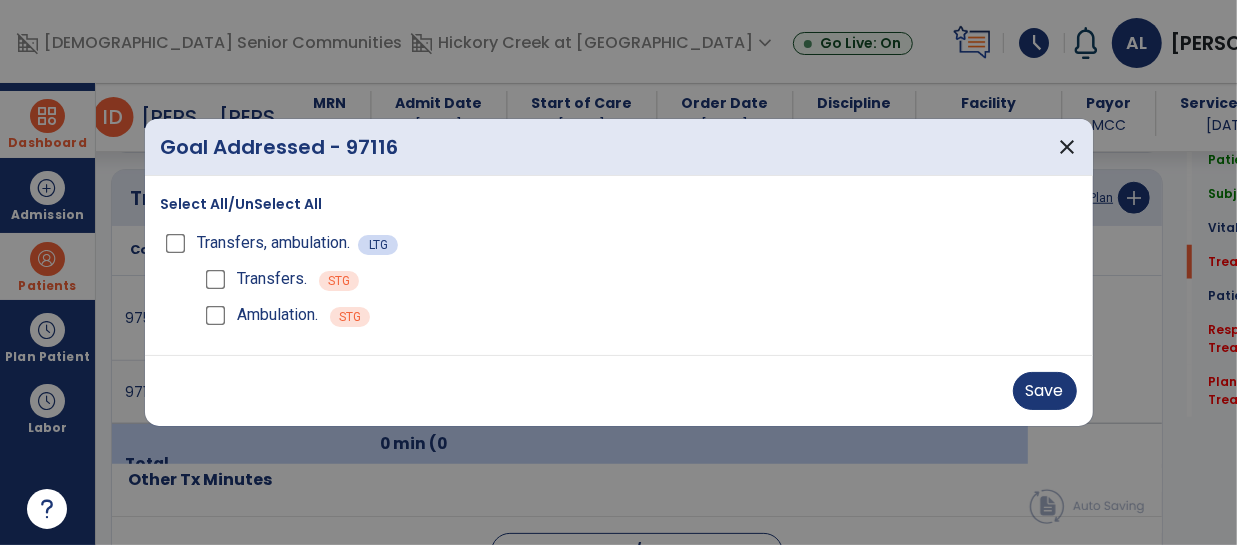 click on "Transfers." at bounding box center (272, 279) 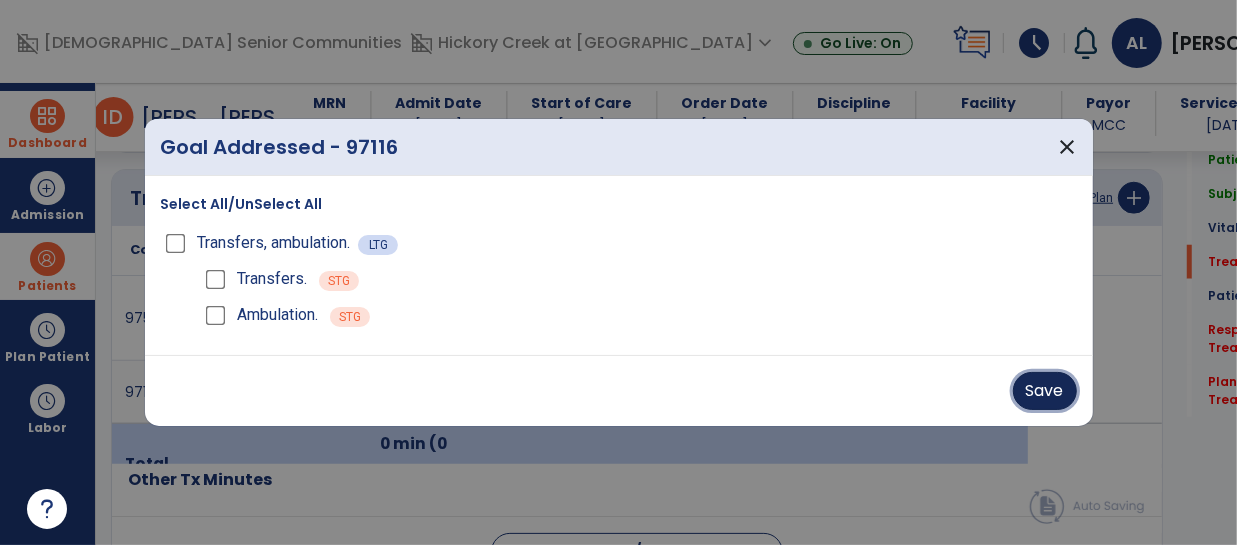 click on "Save" at bounding box center [1045, 391] 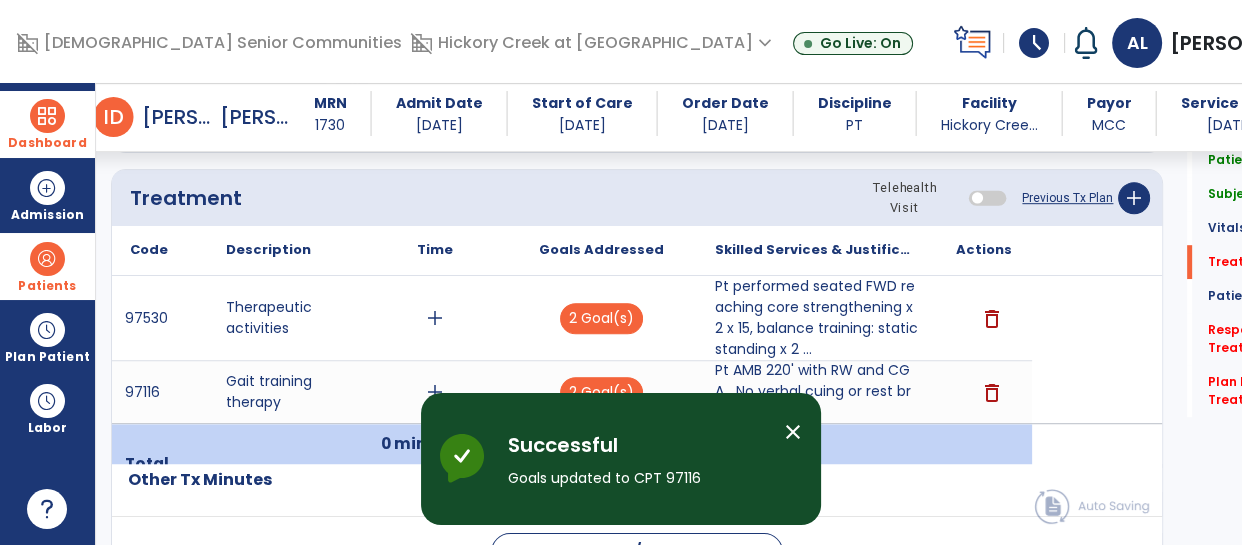 click on "close" at bounding box center (793, 432) 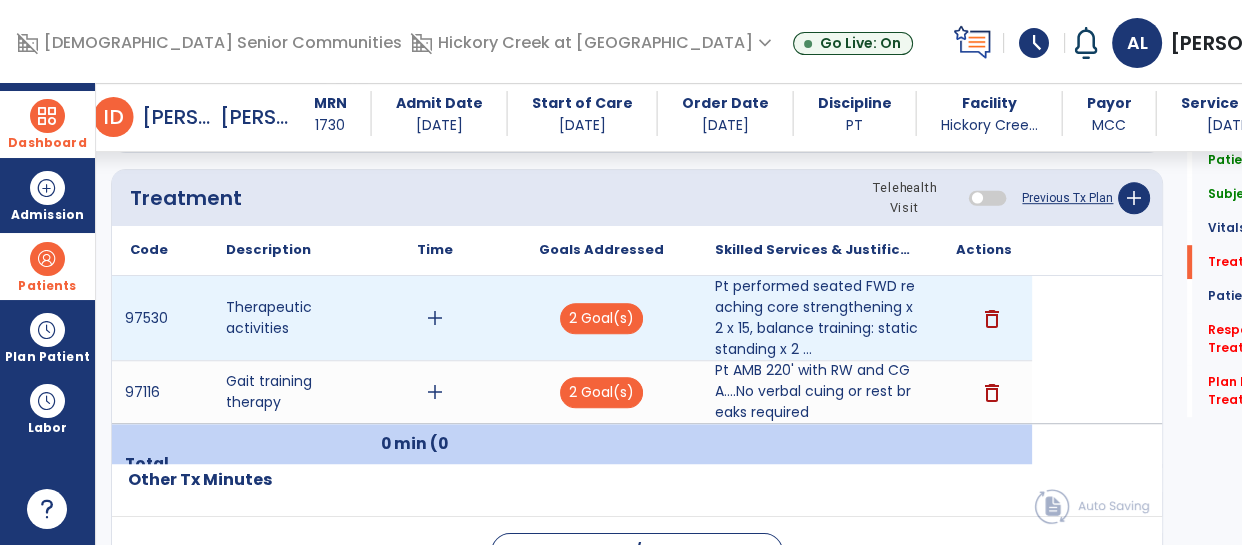click on "add" at bounding box center (435, 318) 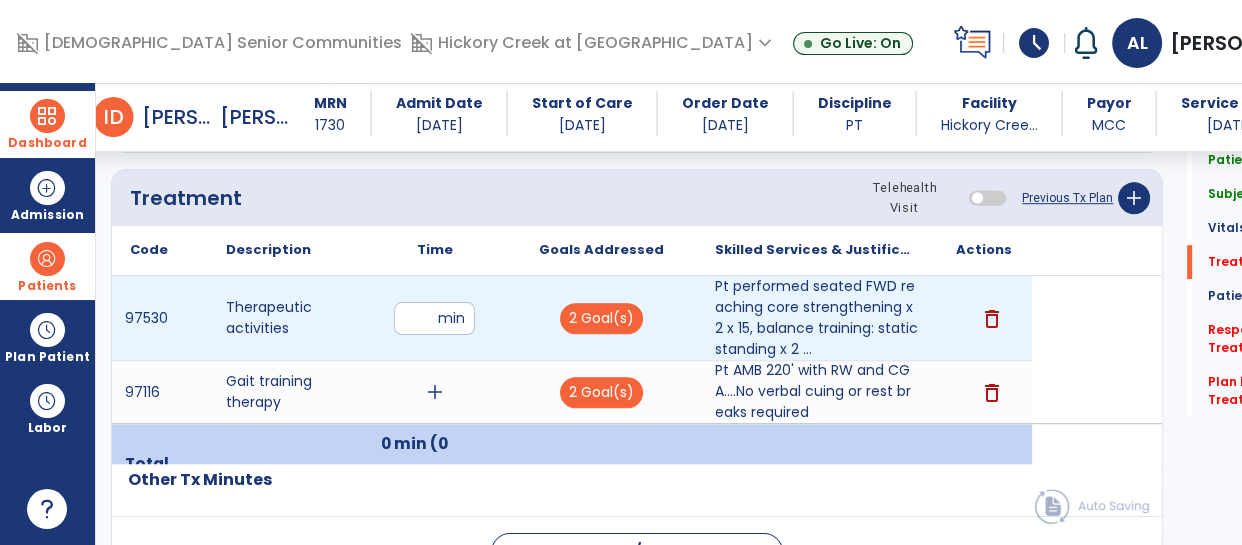 type on "**" 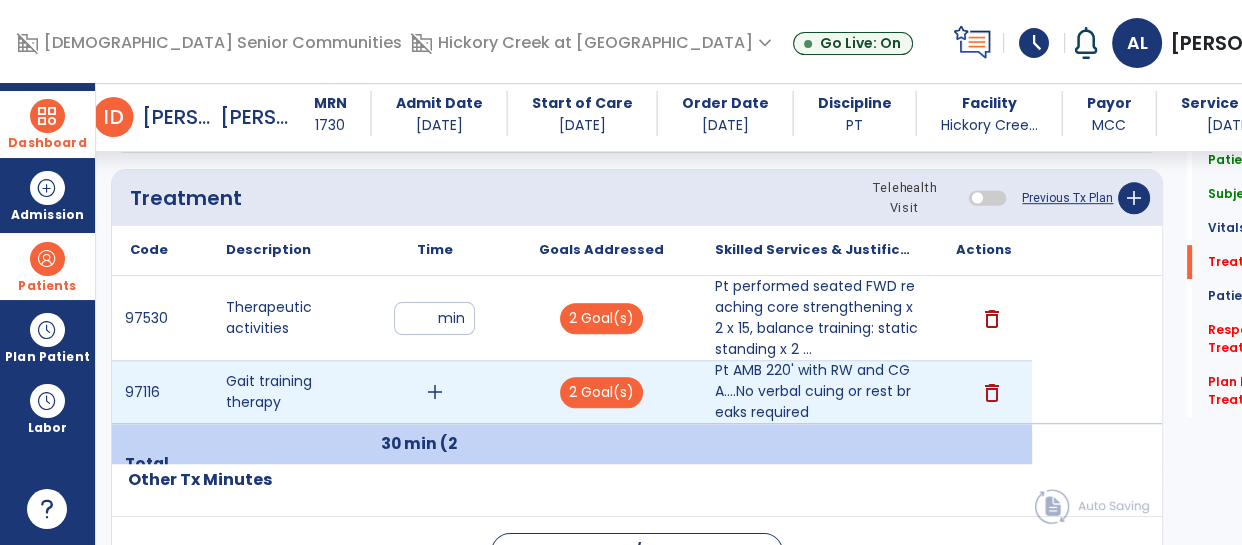 click on "add" at bounding box center (435, 392) 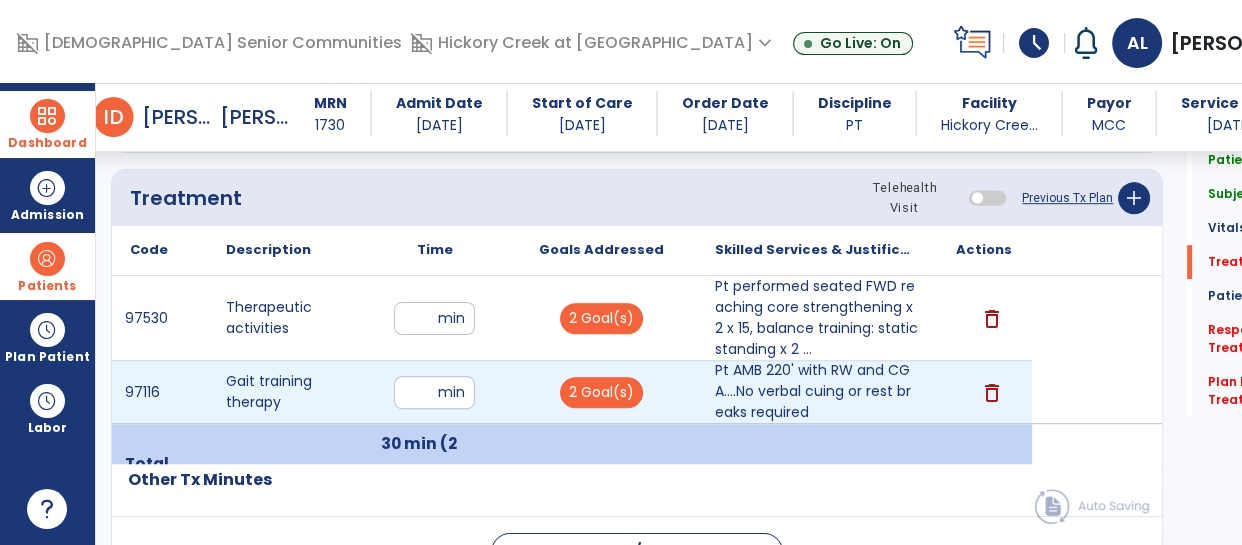 type on "**" 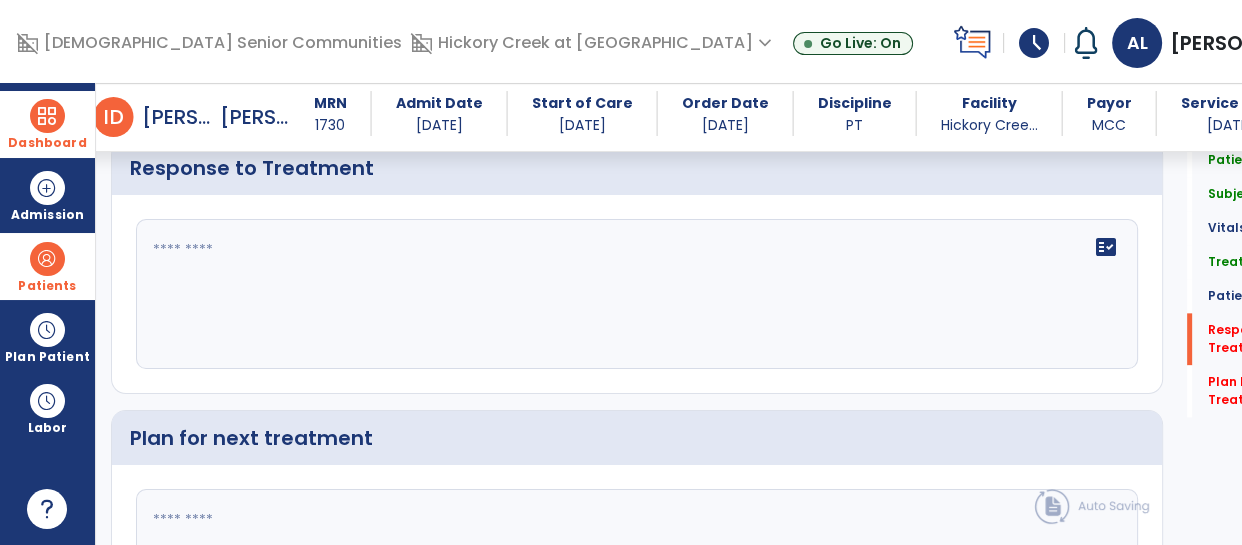 scroll, scrollTop: 2232, scrollLeft: 0, axis: vertical 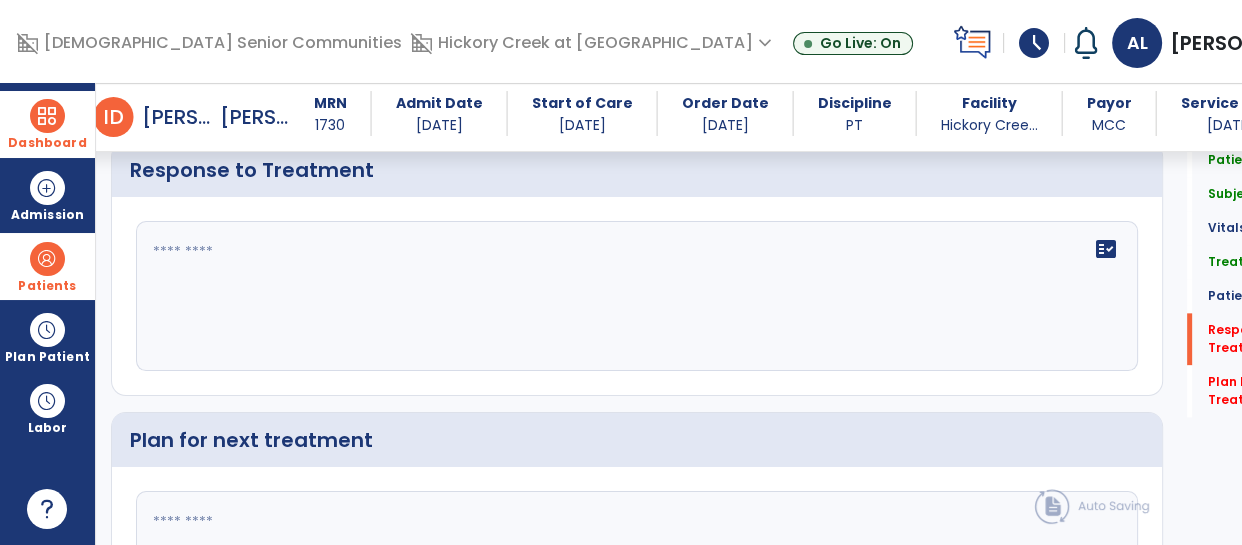 click on "fact_check" 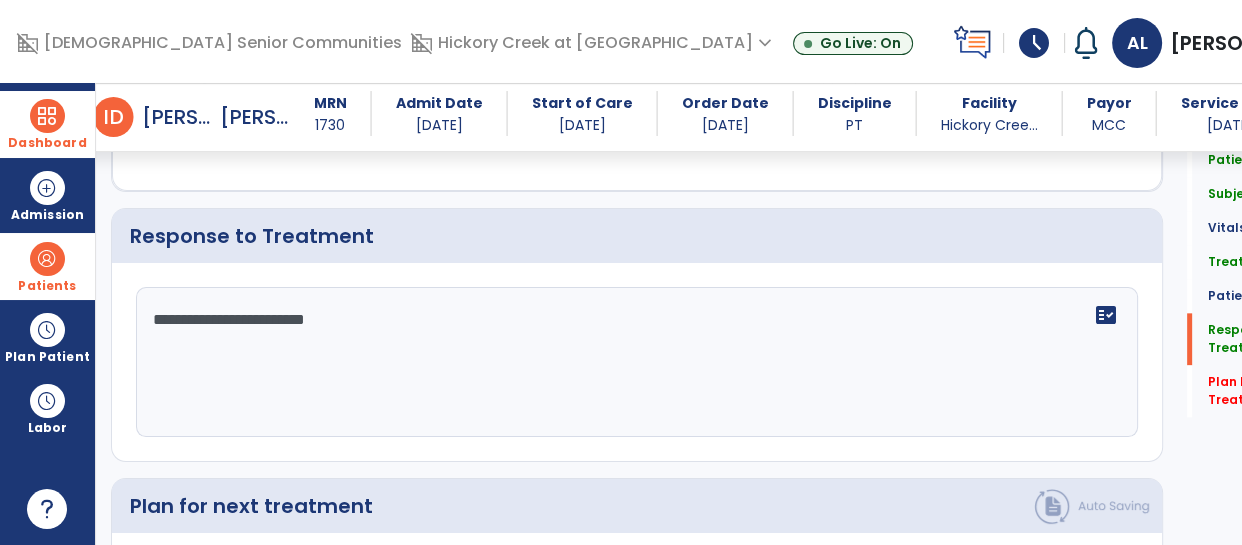 scroll, scrollTop: 2233, scrollLeft: 0, axis: vertical 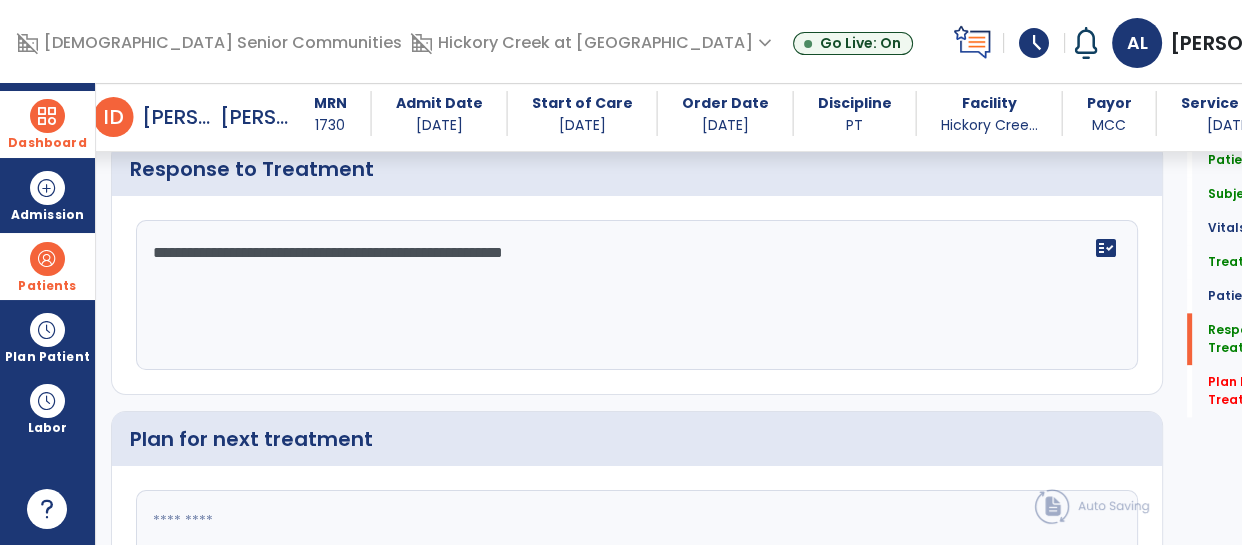 type on "**********" 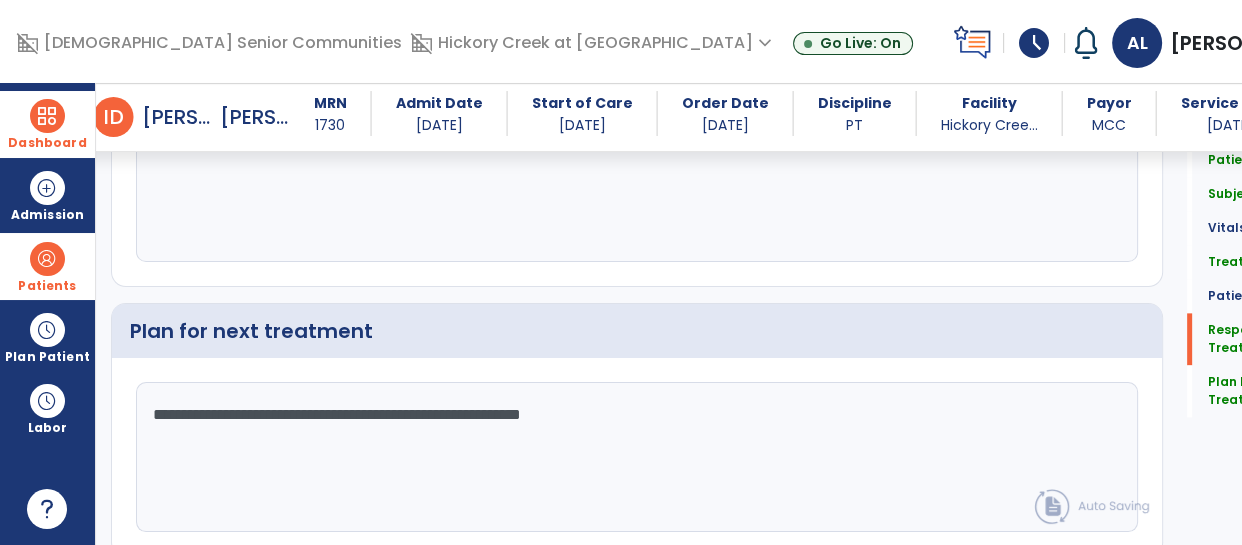scroll, scrollTop: 2436, scrollLeft: 0, axis: vertical 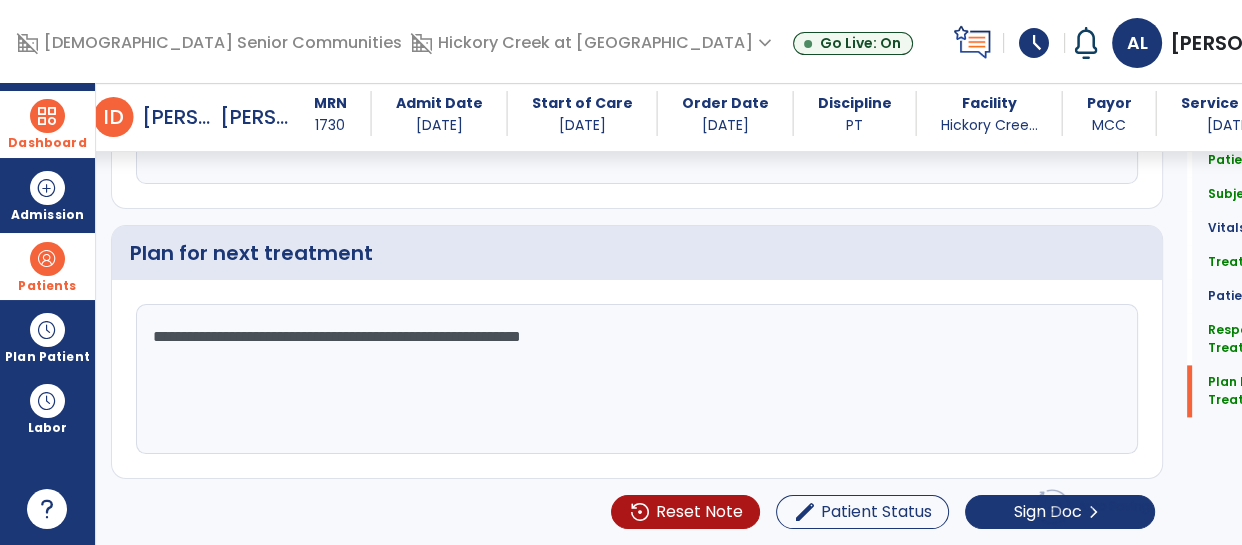 type on "**********" 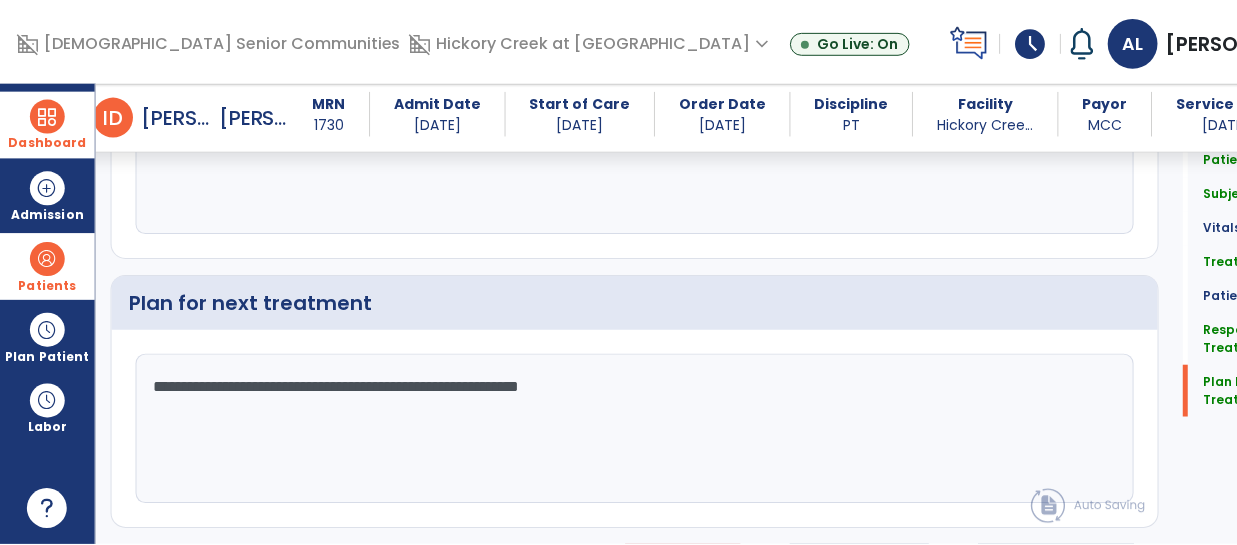 scroll, scrollTop: 2436, scrollLeft: 0, axis: vertical 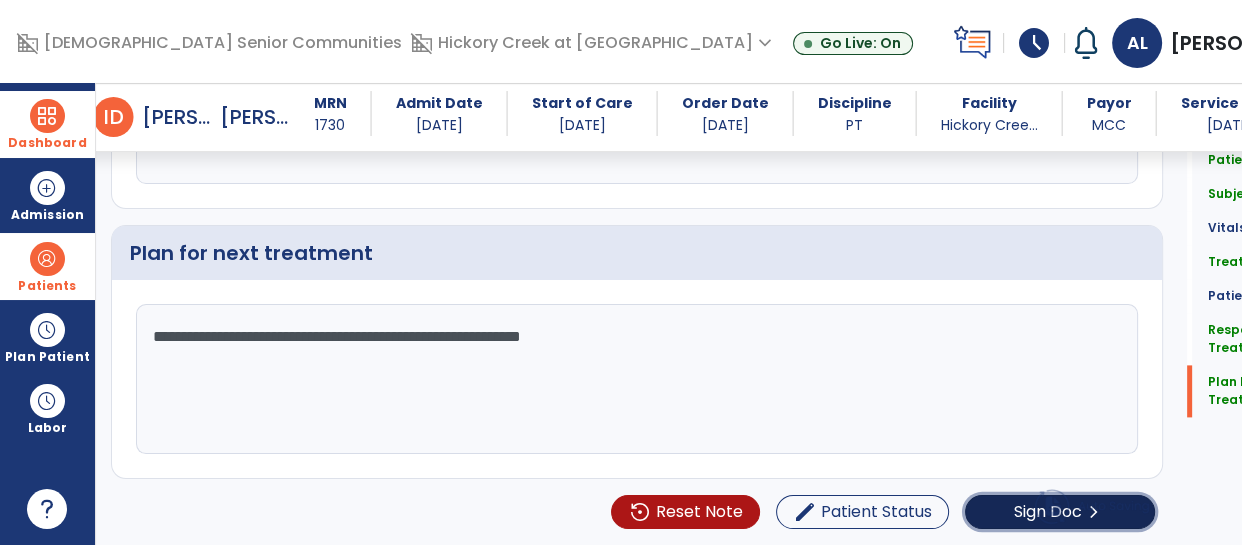 click on "Sign Doc" 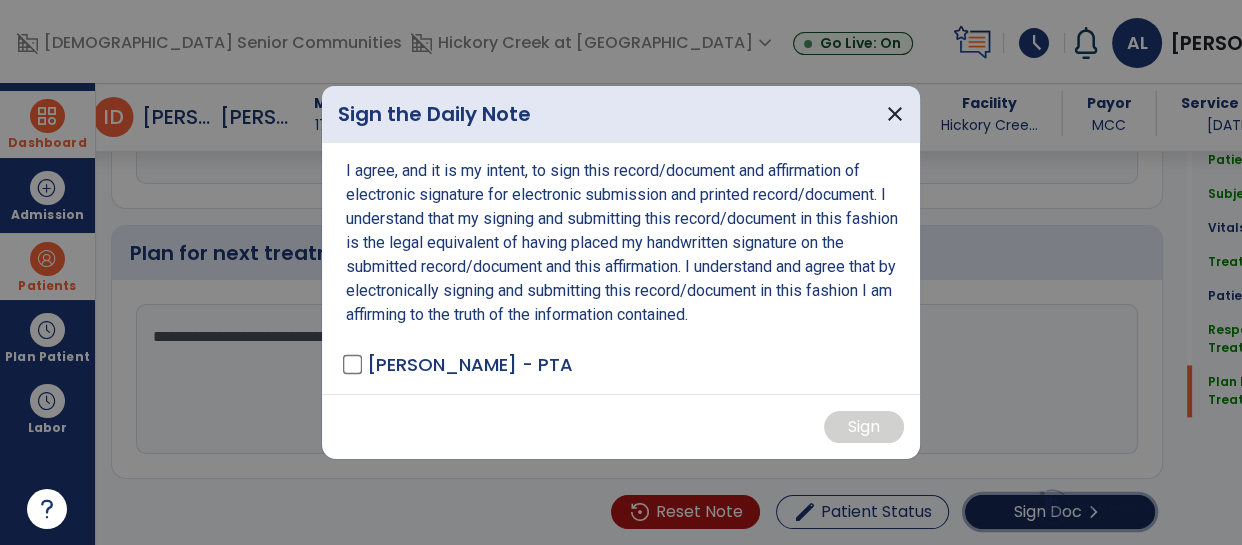 scroll, scrollTop: 2436, scrollLeft: 0, axis: vertical 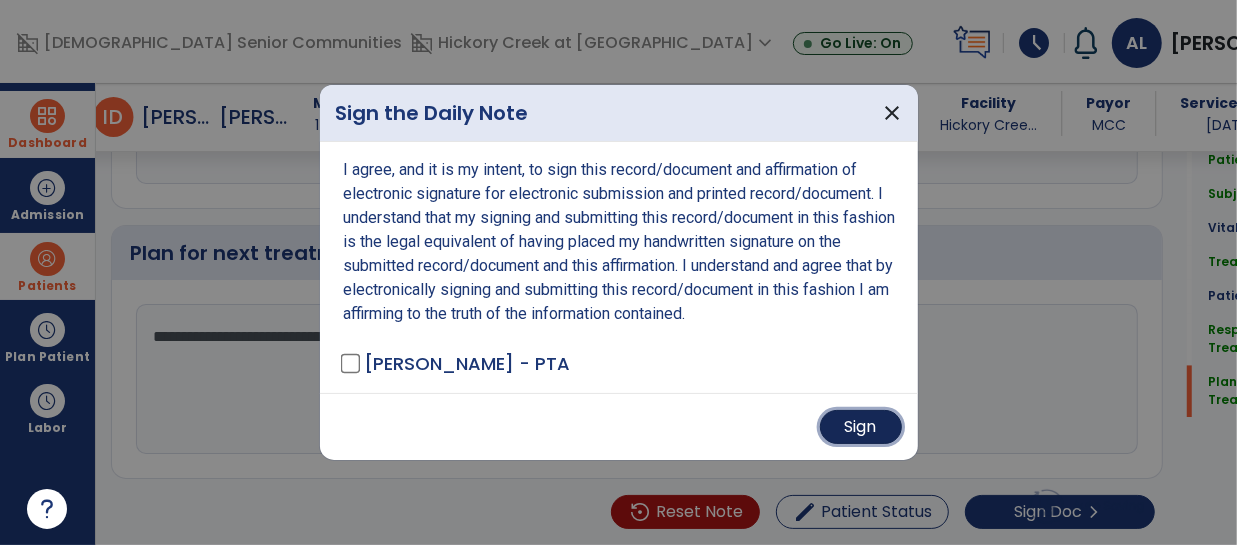 click on "Sign" at bounding box center (861, 427) 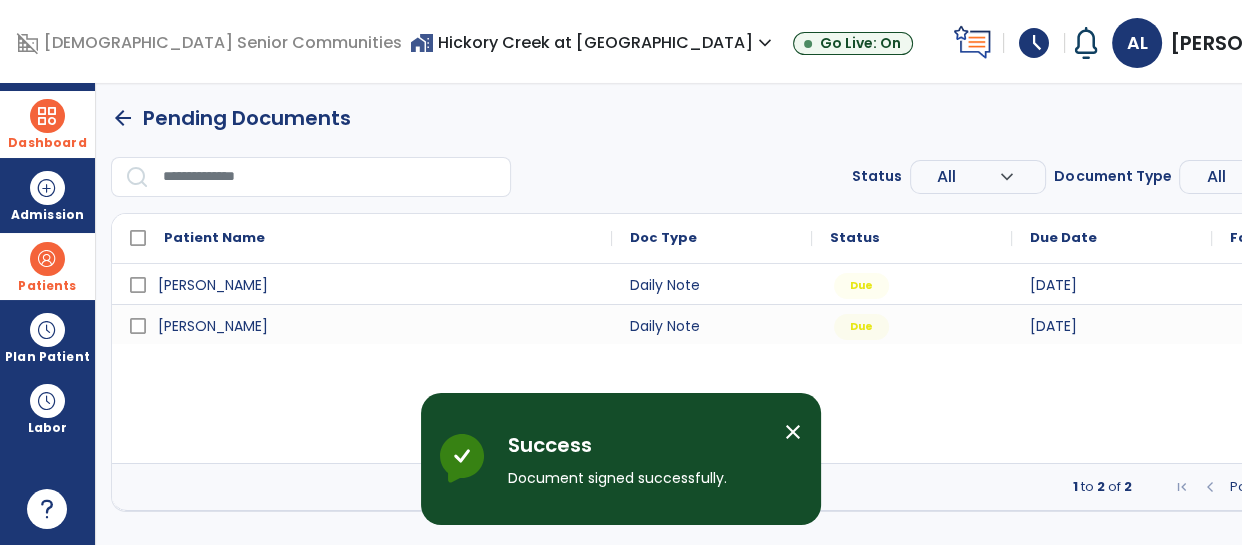 scroll, scrollTop: 0, scrollLeft: 0, axis: both 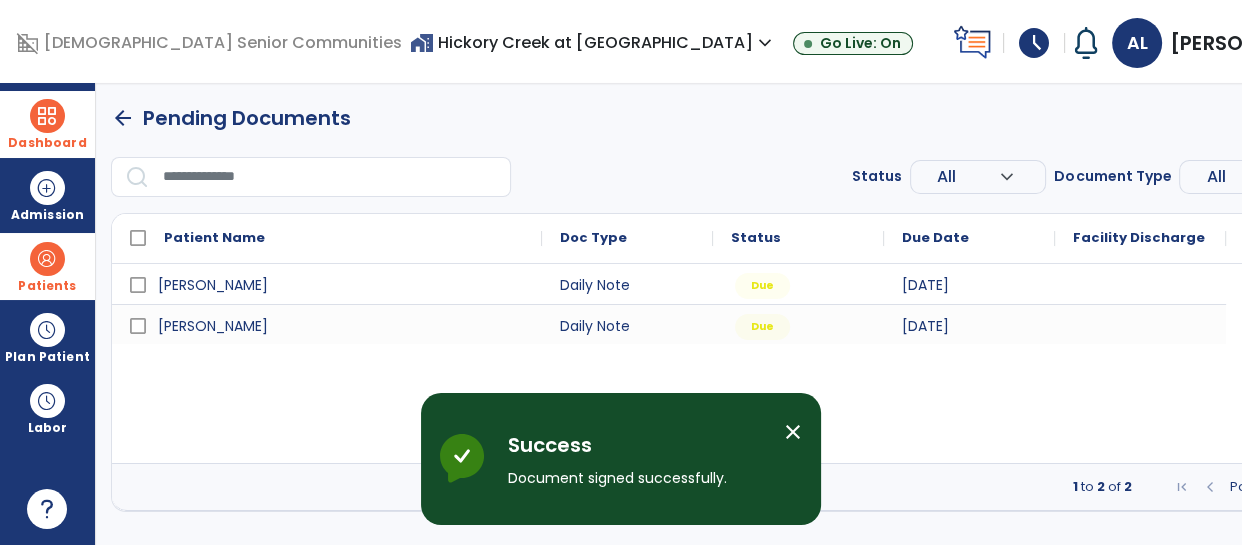click on "close" at bounding box center [801, 435] 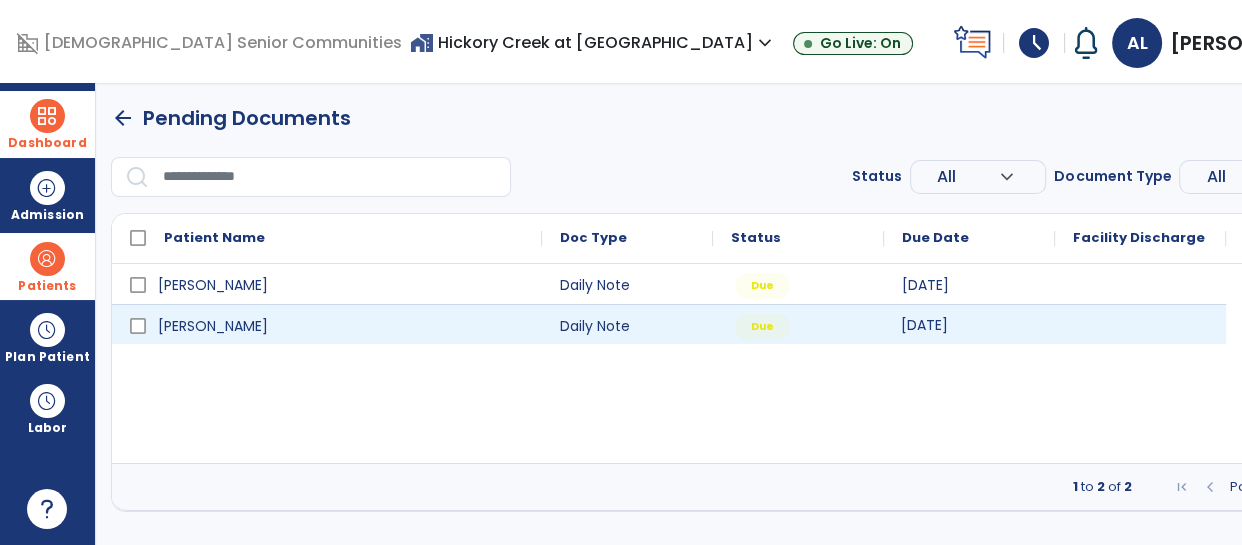 click on "[DATE]" at bounding box center [969, 324] 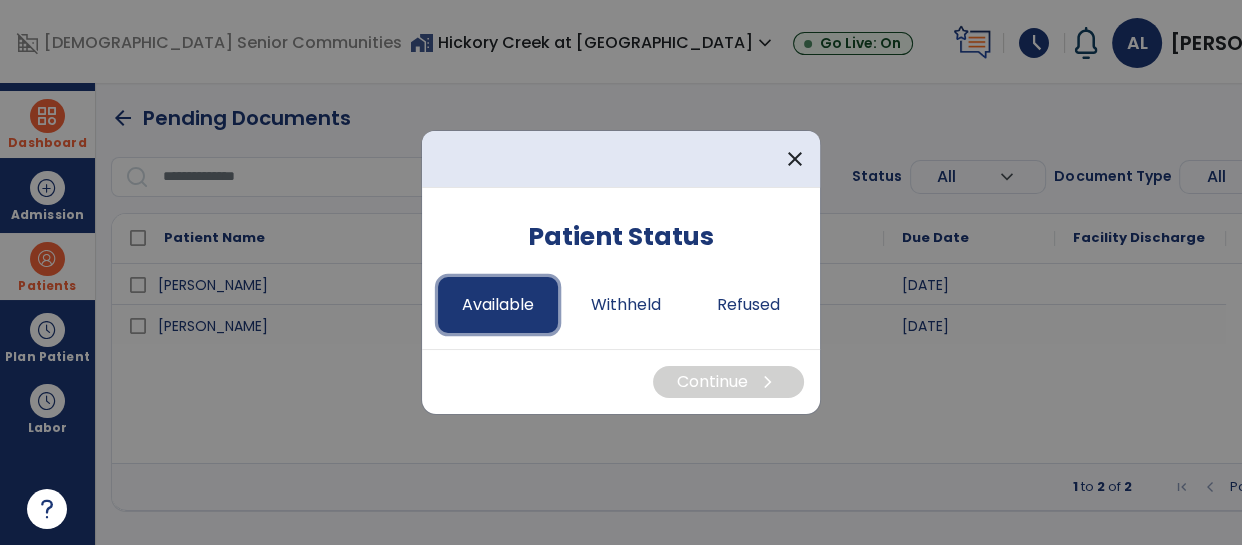 click on "Available" at bounding box center [498, 305] 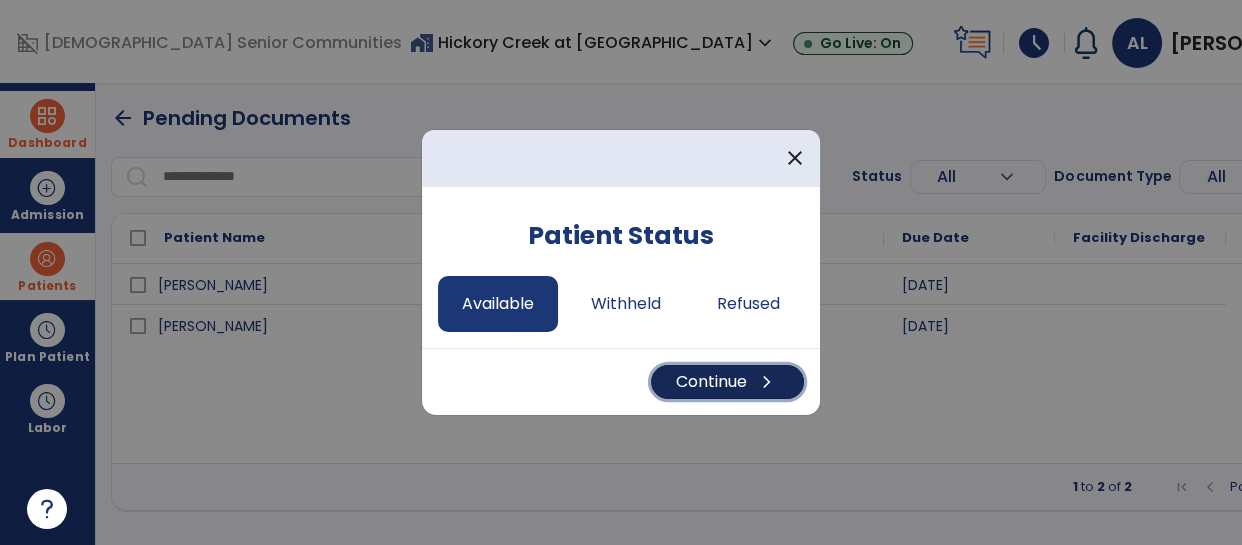 click on "Continue   chevron_right" at bounding box center (727, 382) 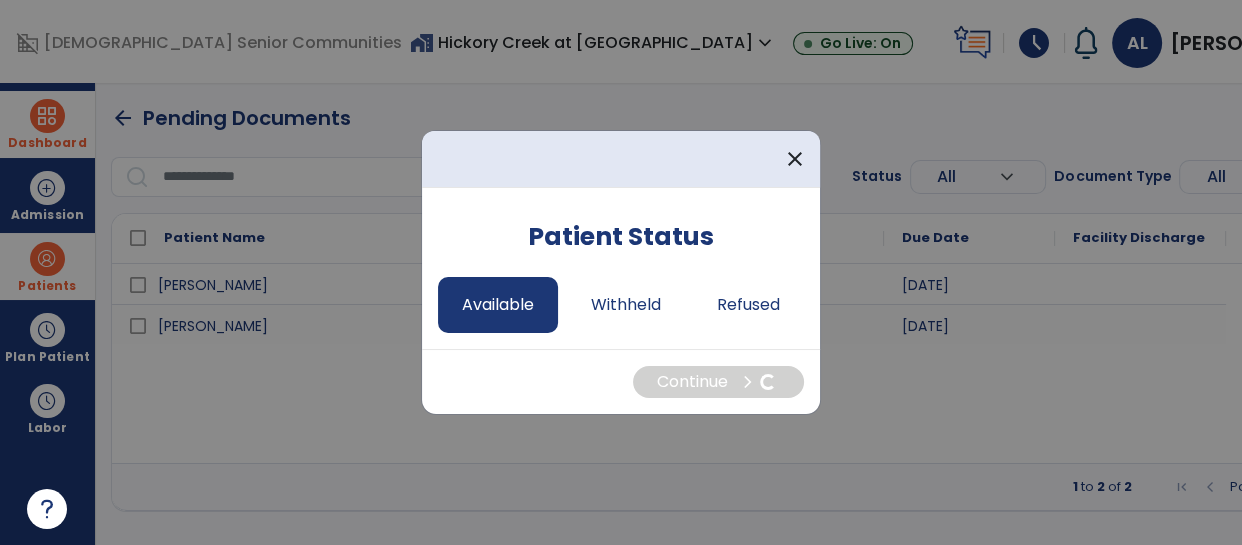 select on "*" 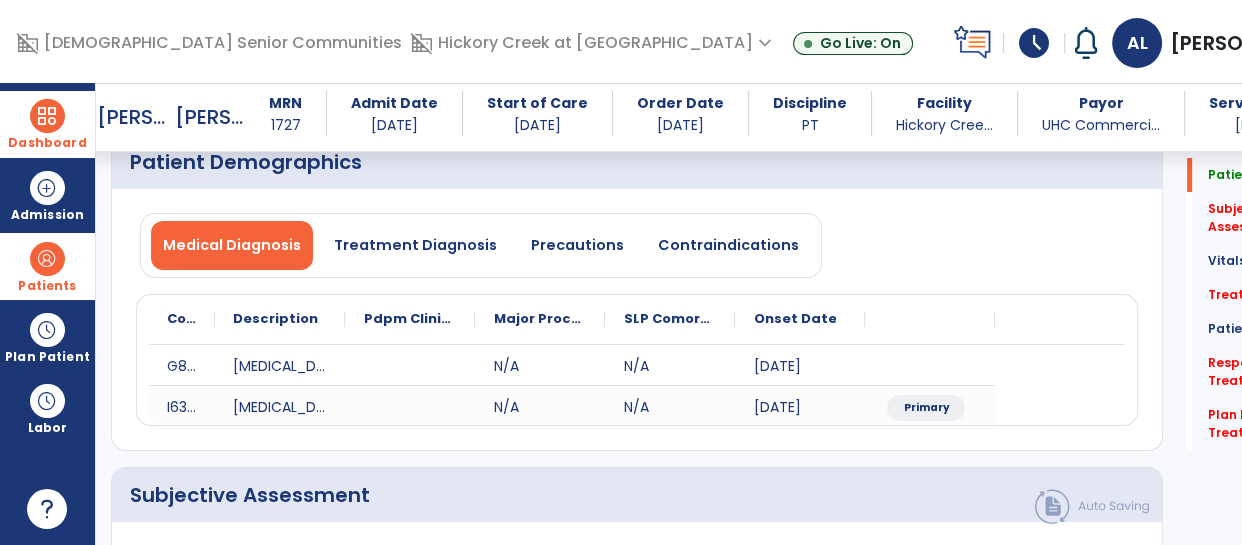 scroll, scrollTop: 407, scrollLeft: 0, axis: vertical 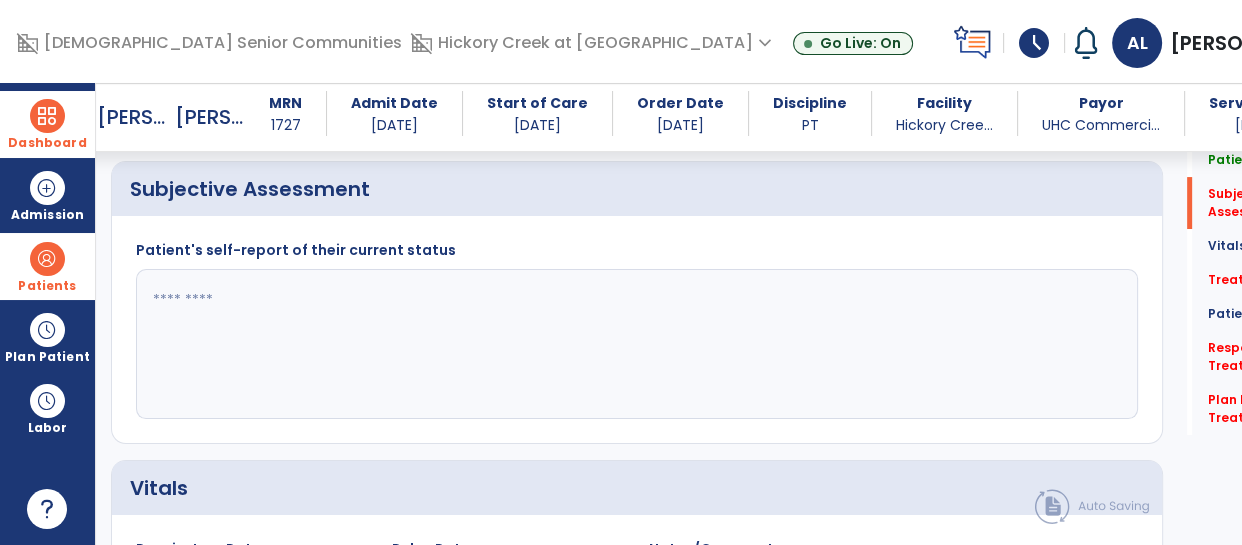 click 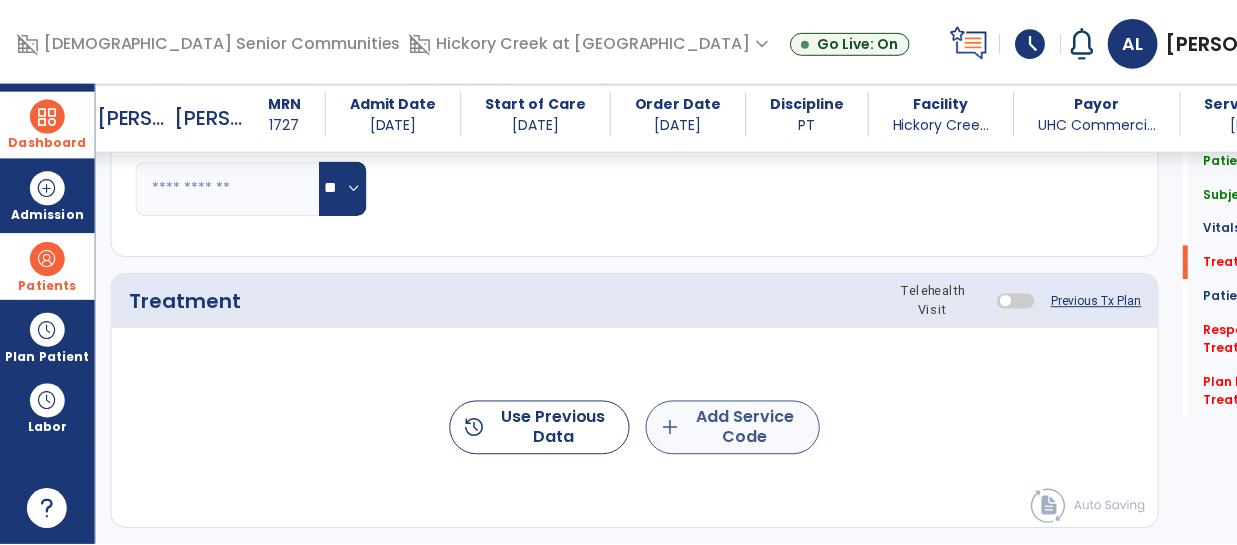scroll, scrollTop: 1018, scrollLeft: 0, axis: vertical 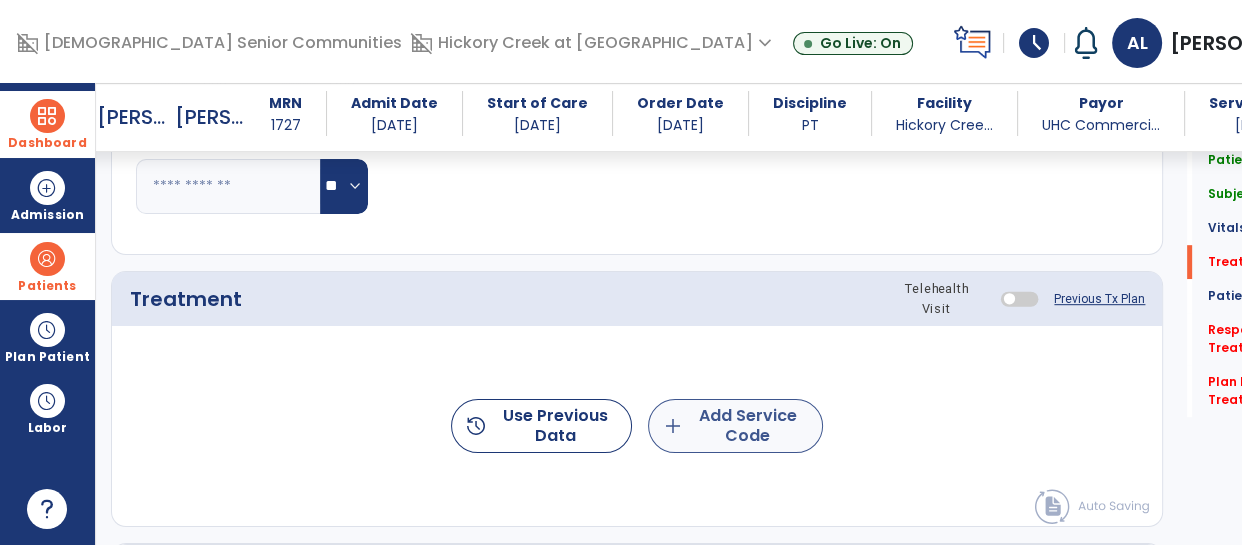 type on "**********" 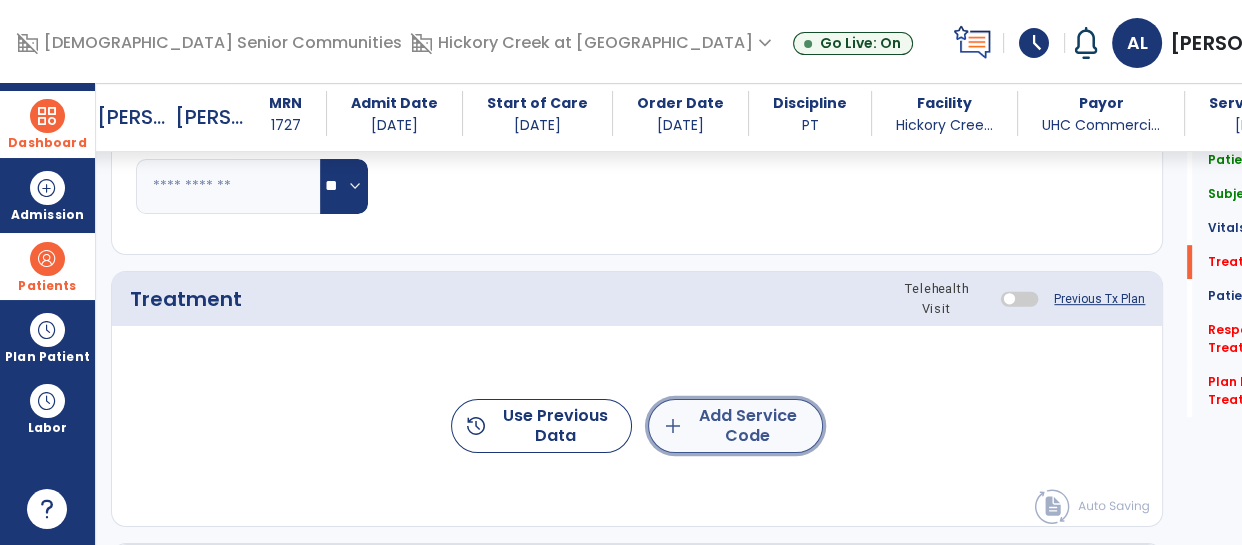 click on "add  Add Service Code" 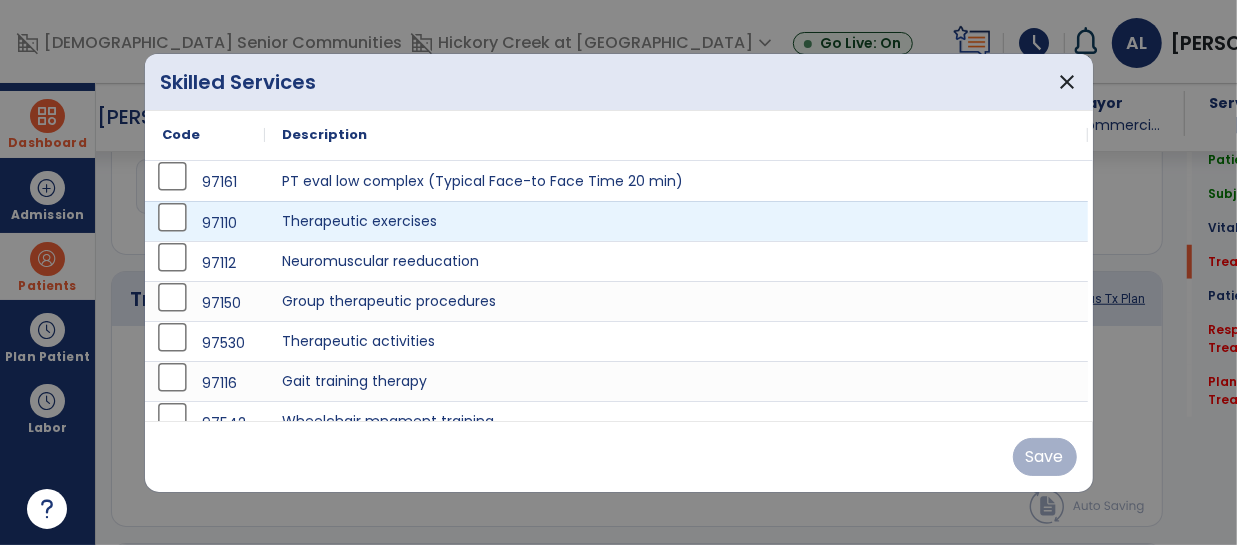 scroll, scrollTop: 1018, scrollLeft: 0, axis: vertical 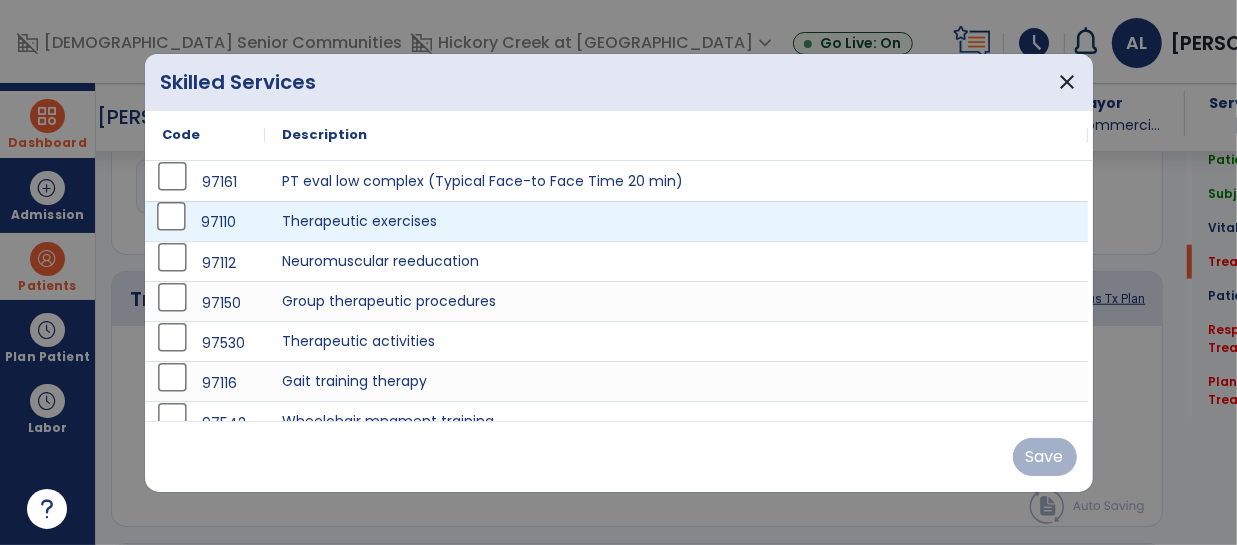 click on "97110" at bounding box center (205, 222) 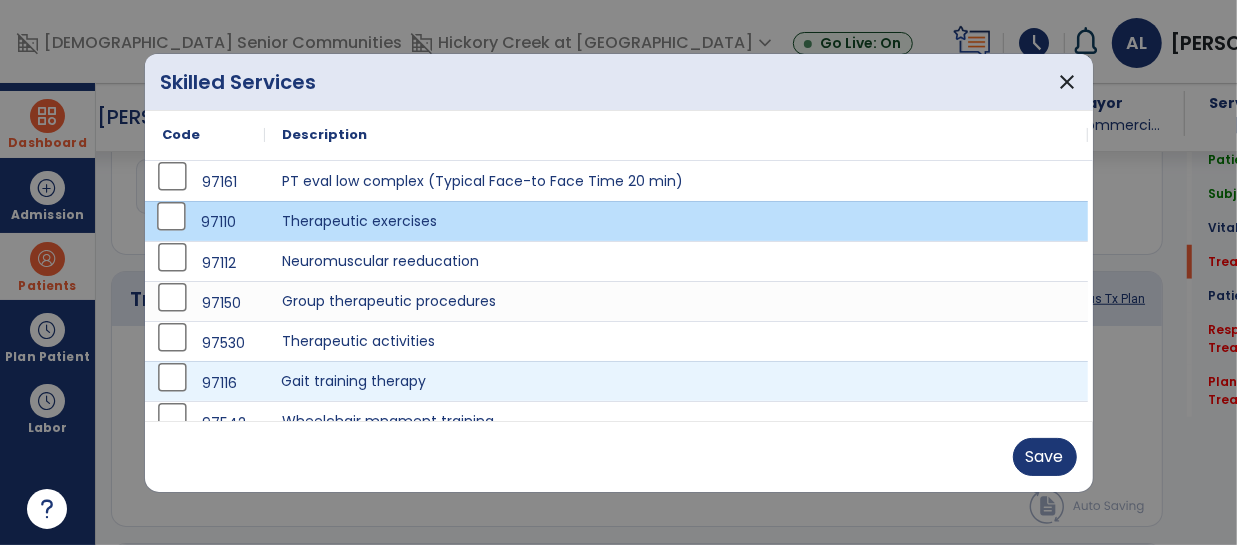 click on "Gait training therapy" at bounding box center [676, 381] 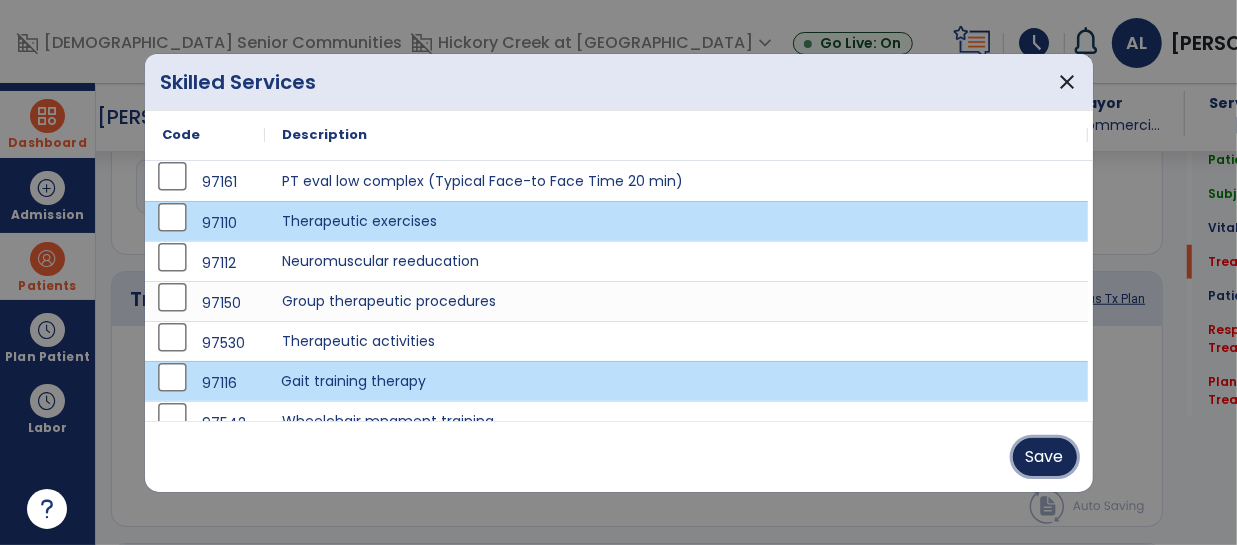 click on "Save" at bounding box center (1045, 457) 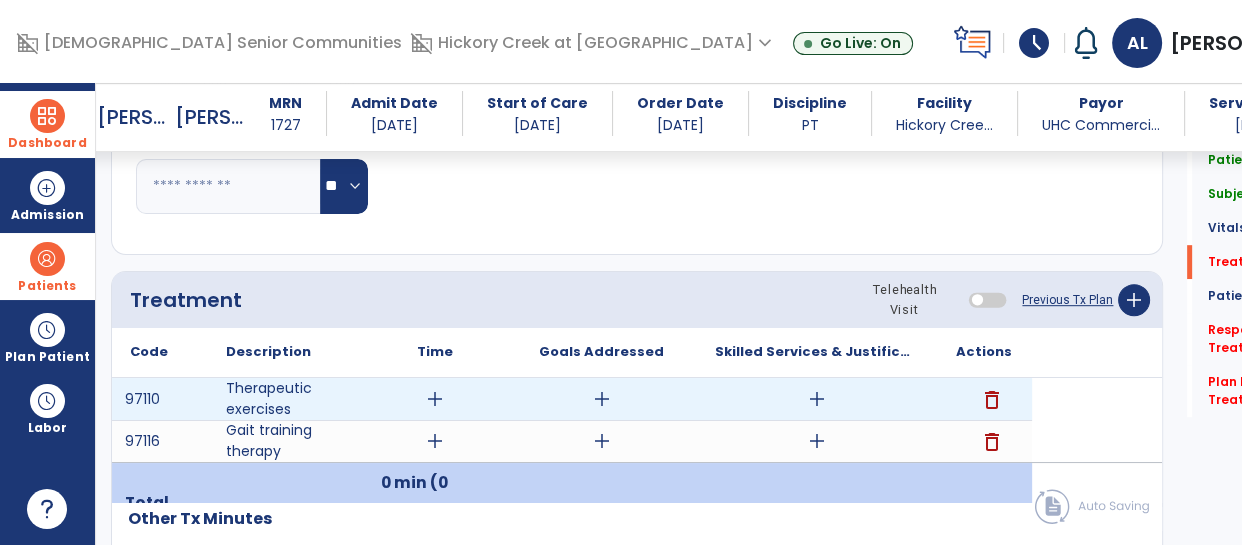 click on "add" at bounding box center (817, 399) 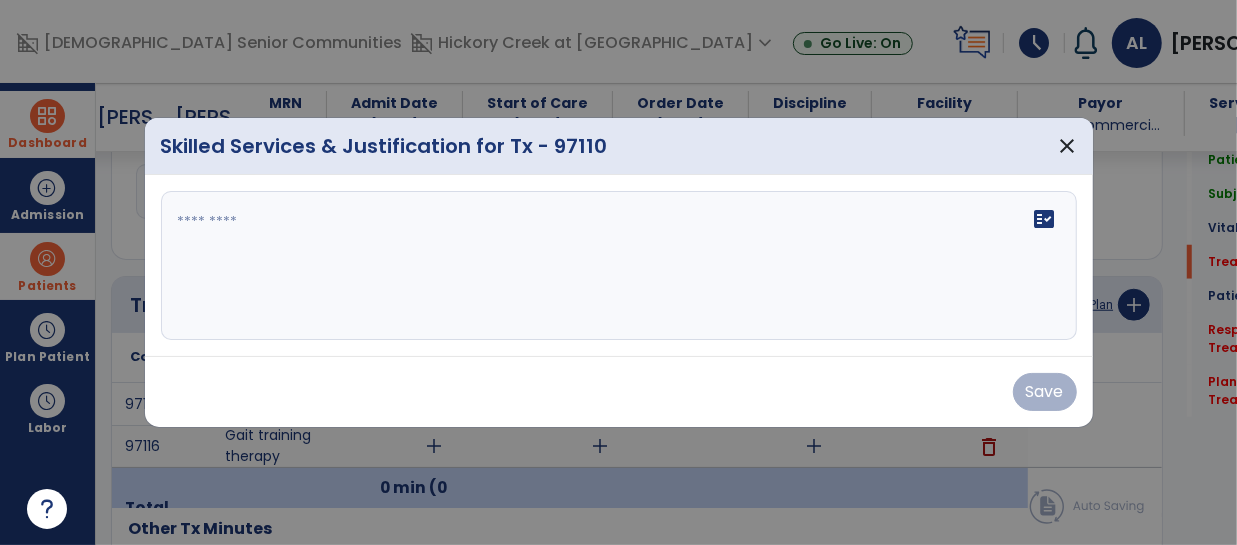 scroll, scrollTop: 1018, scrollLeft: 0, axis: vertical 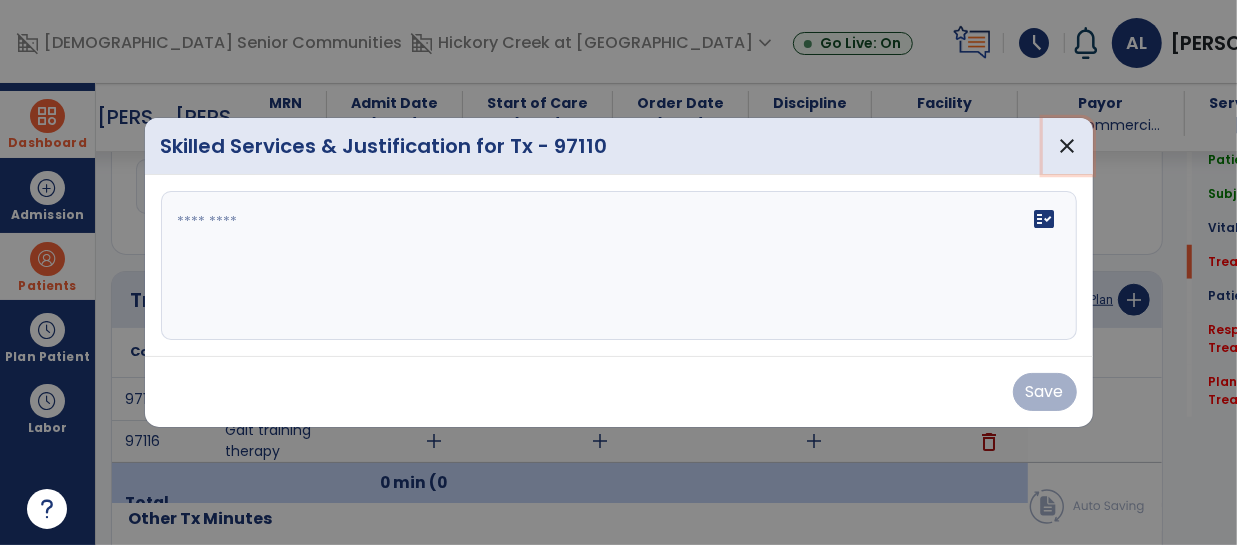 drag, startPoint x: 1072, startPoint y: 142, endPoint x: 973, endPoint y: 219, distance: 125.4193 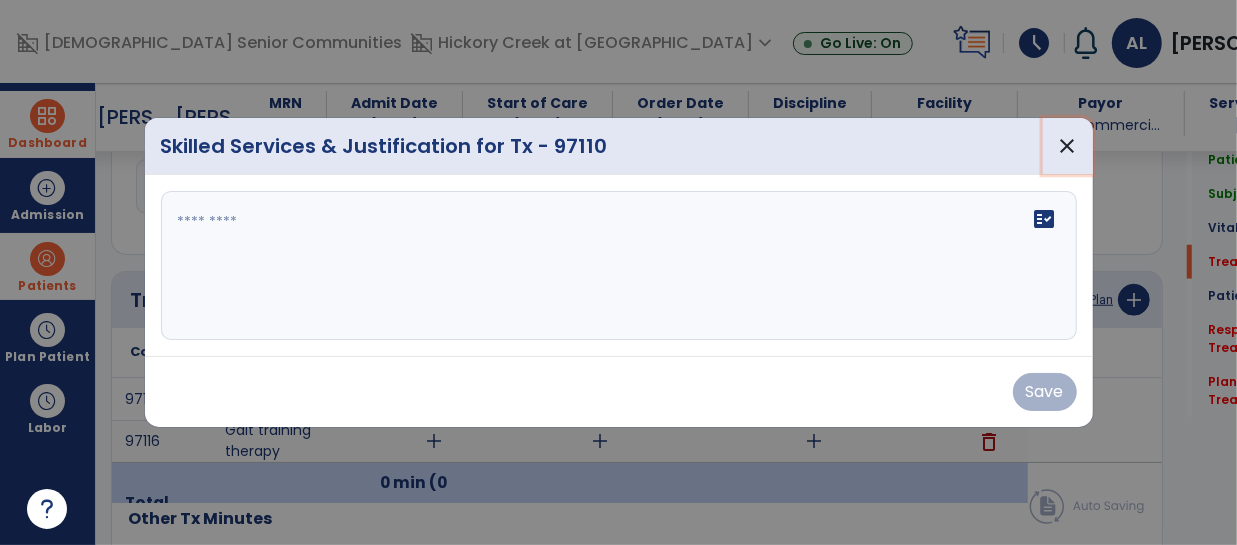 click on "close" at bounding box center [1068, 146] 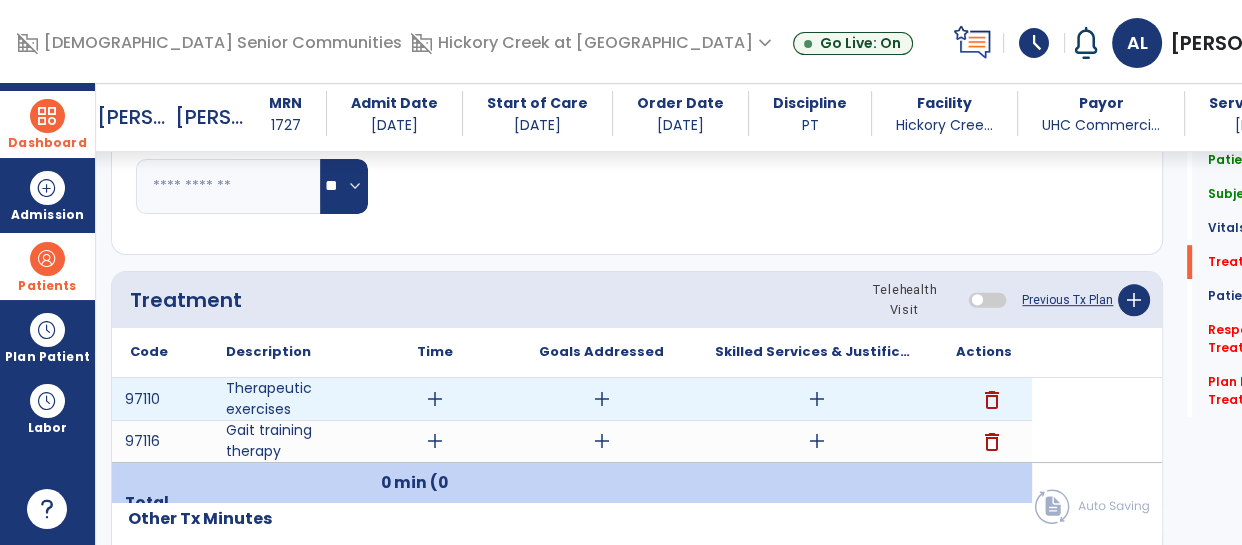 click on "delete" at bounding box center [992, 400] 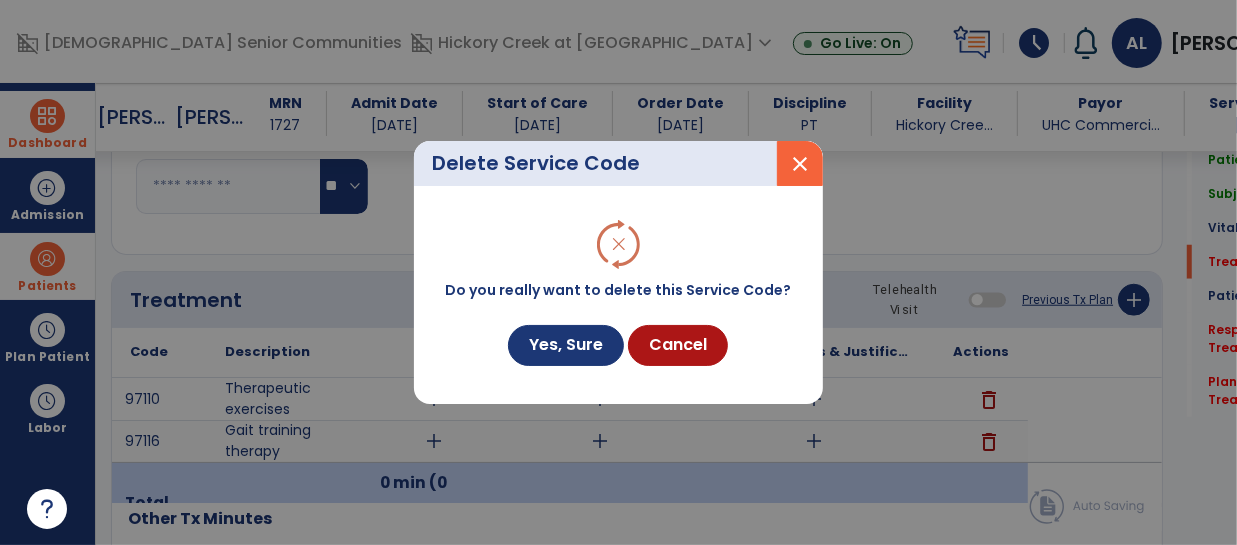 scroll, scrollTop: 1018, scrollLeft: 0, axis: vertical 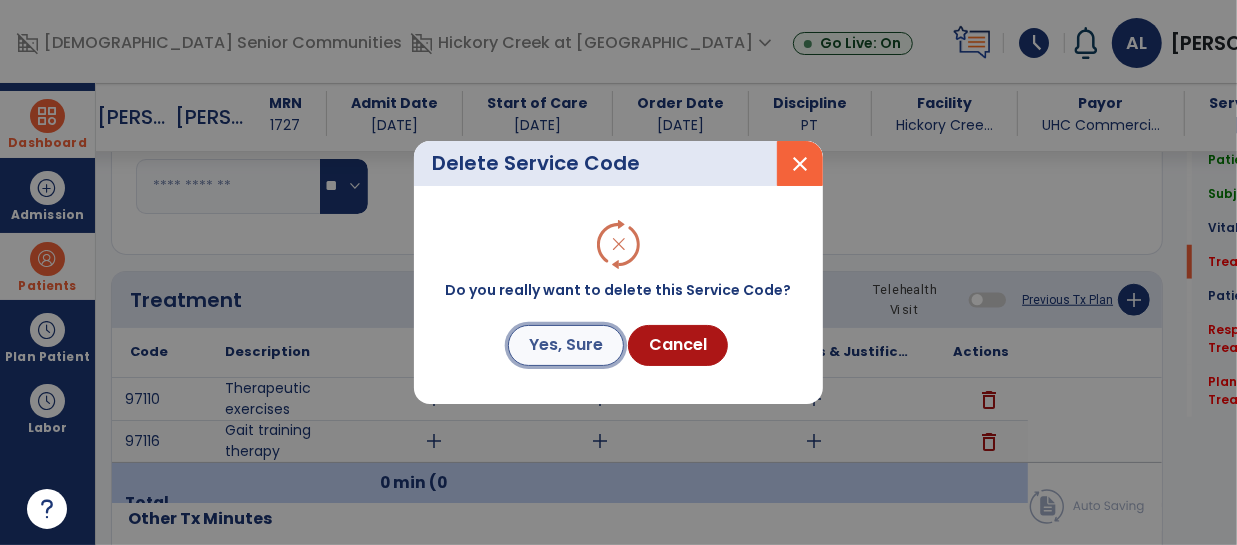 click on "Yes, Sure" at bounding box center (566, 345) 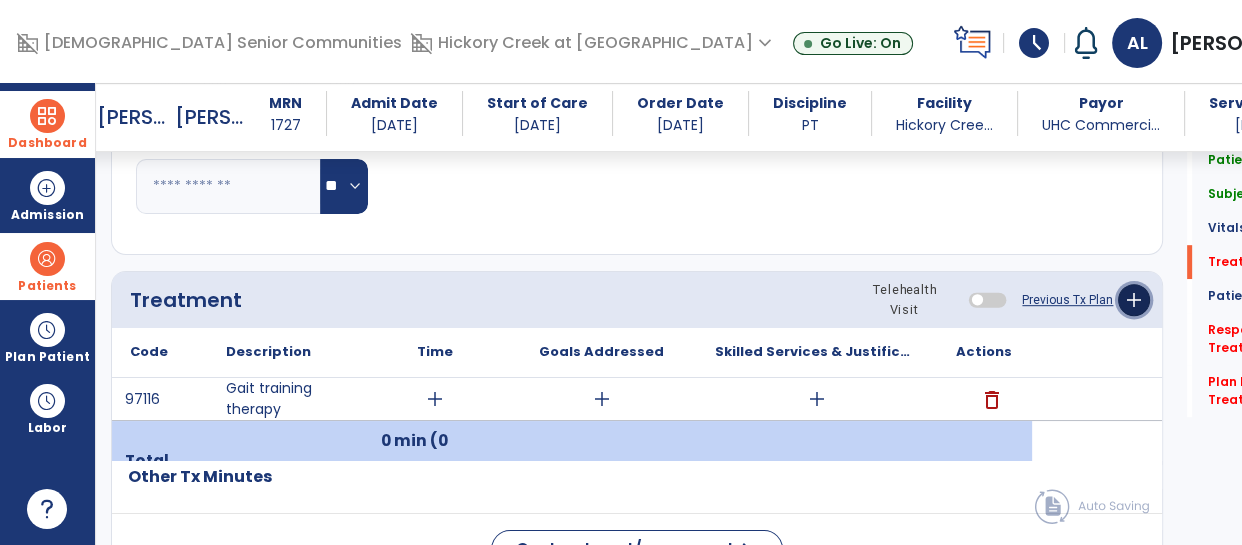 click on "add" 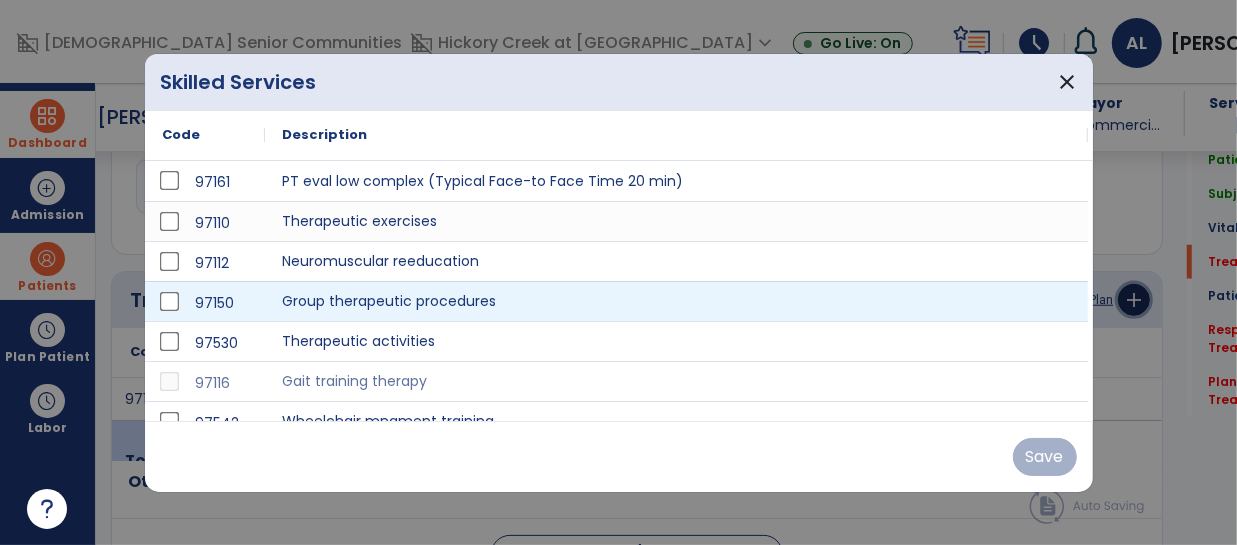scroll, scrollTop: 1018, scrollLeft: 0, axis: vertical 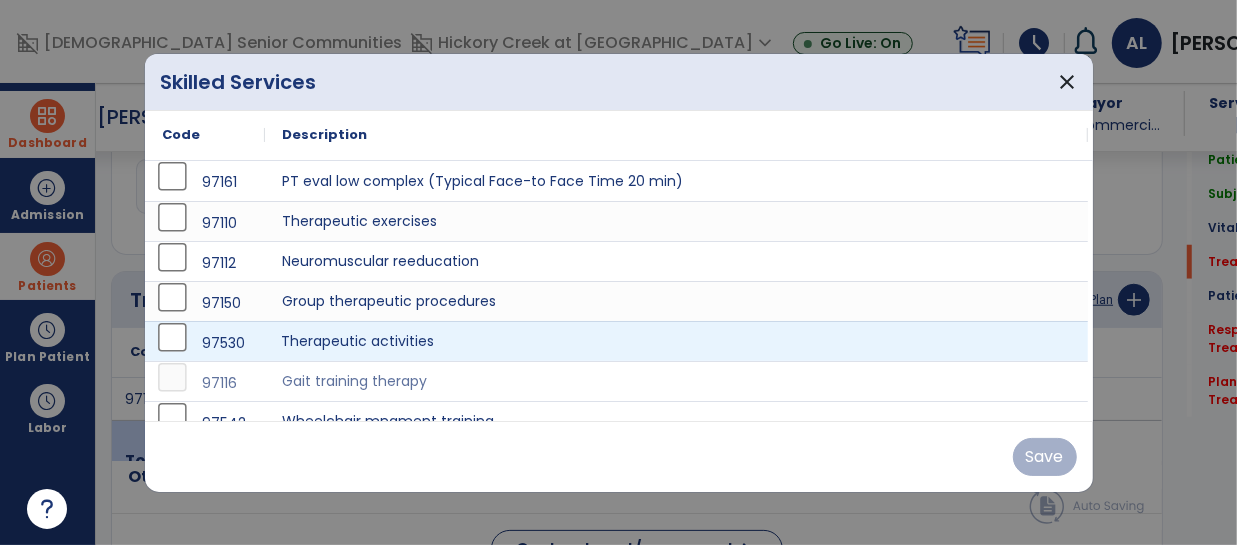 click on "Therapeutic activities" at bounding box center (676, 341) 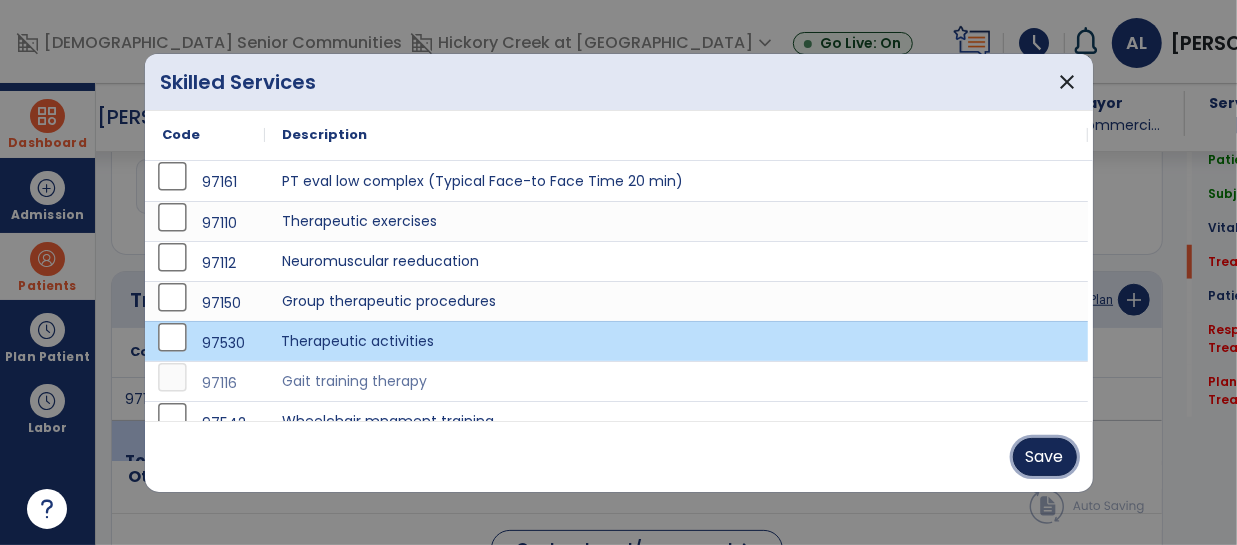 drag, startPoint x: 1056, startPoint y: 459, endPoint x: 846, endPoint y: 232, distance: 309.23938 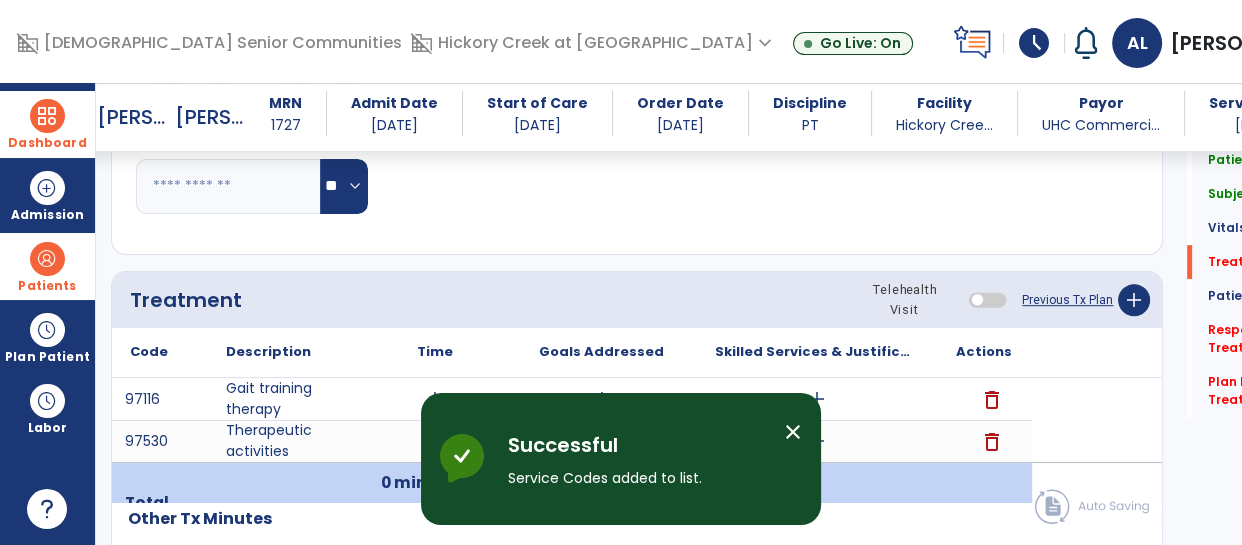 click on "close" at bounding box center [793, 432] 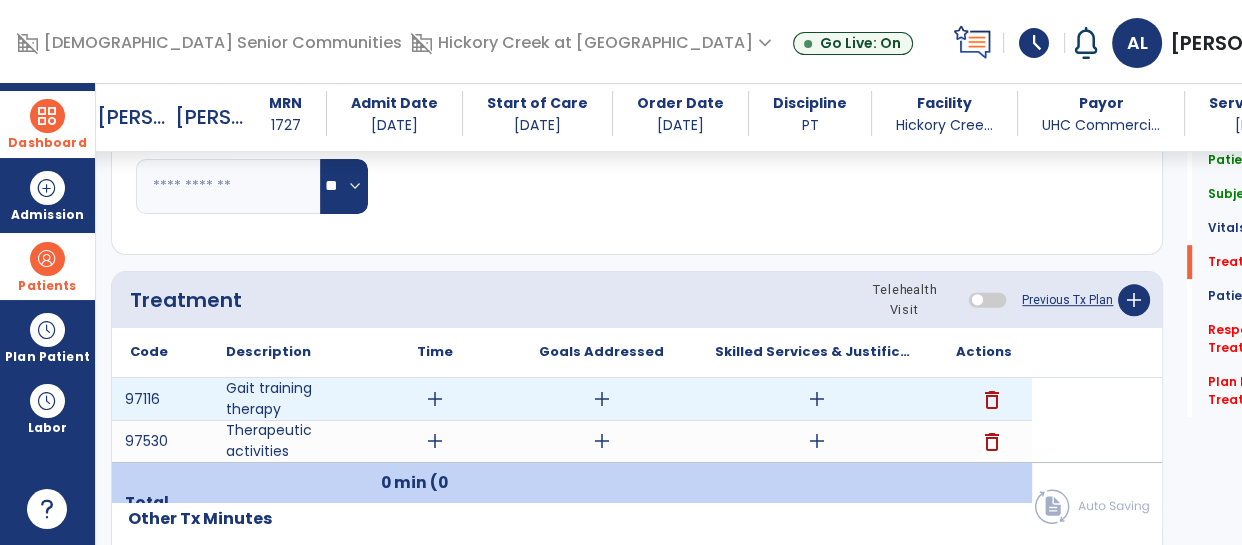 click on "add" at bounding box center [817, 399] 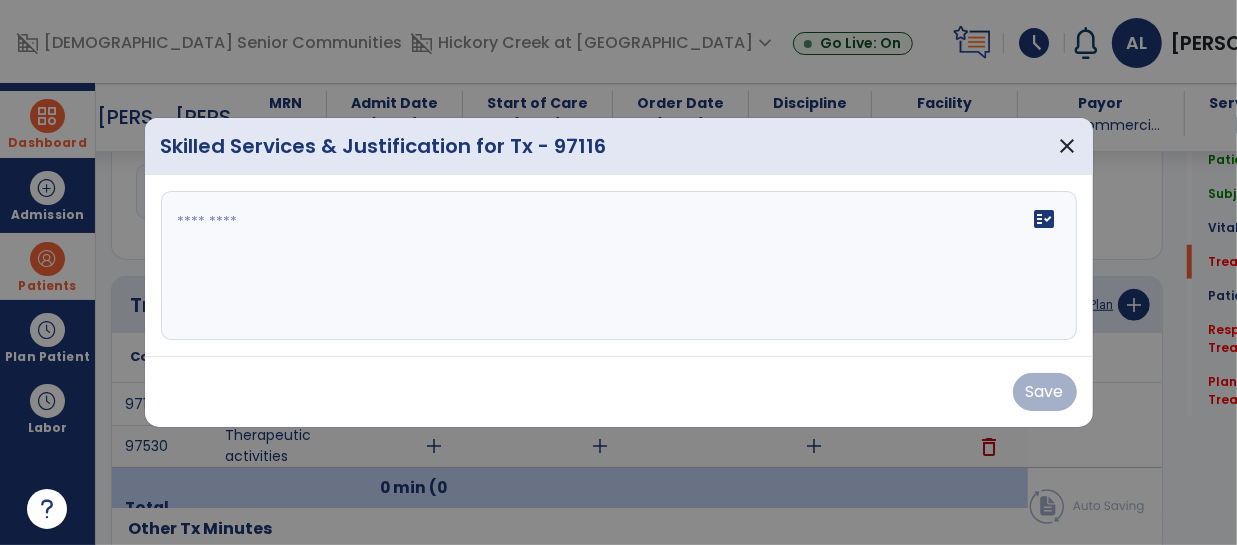 scroll, scrollTop: 1018, scrollLeft: 0, axis: vertical 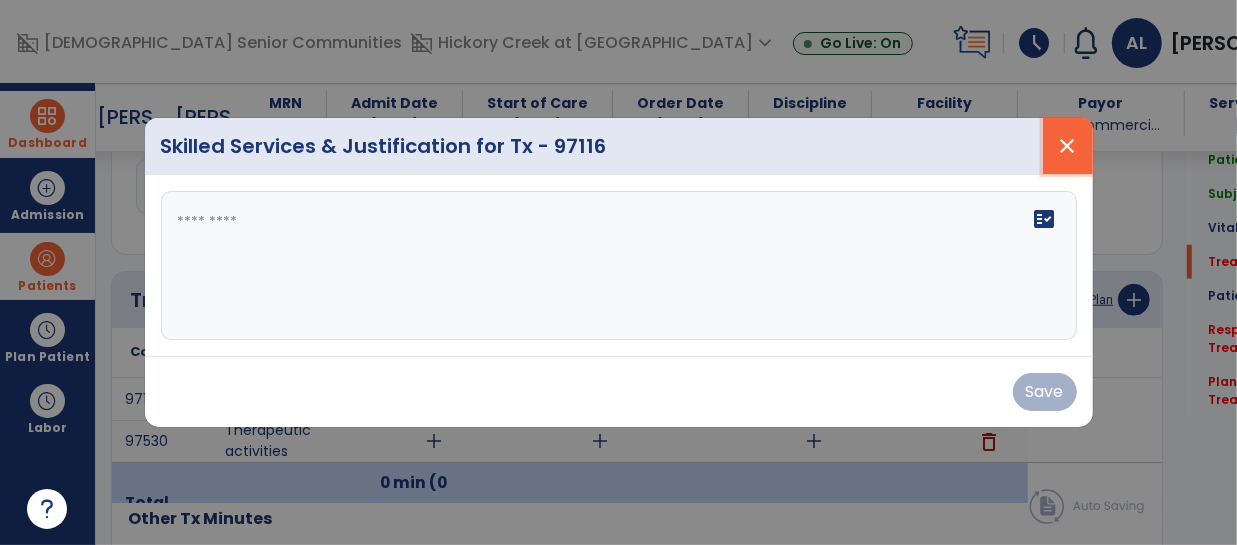 click on "close" at bounding box center [1068, 146] 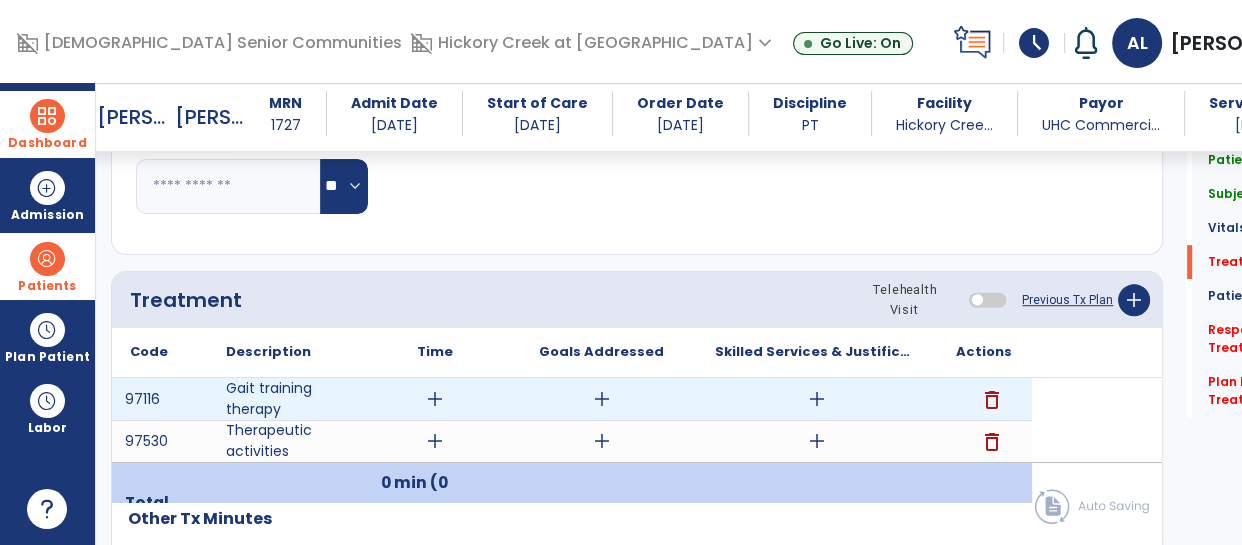 click on "delete" at bounding box center (992, 400) 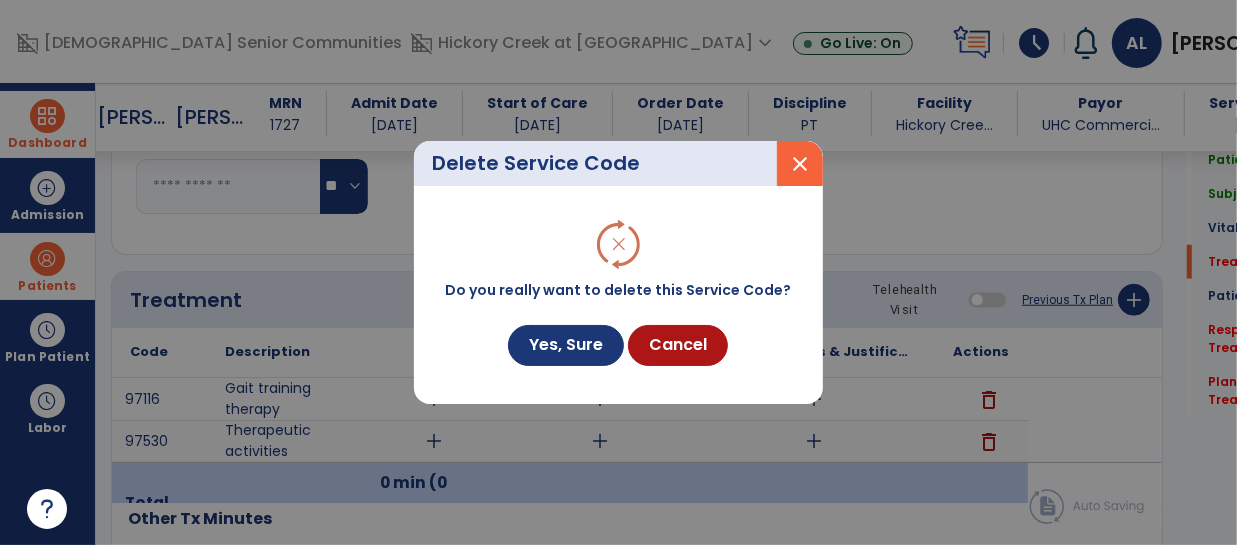scroll, scrollTop: 1018, scrollLeft: 0, axis: vertical 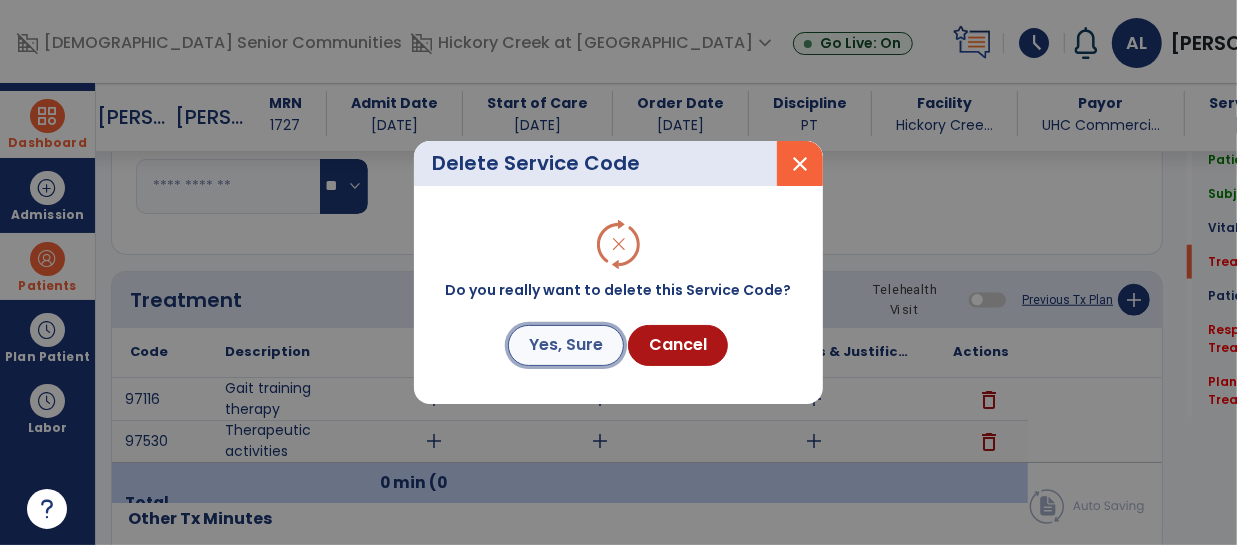 click on "Yes, Sure" at bounding box center (566, 345) 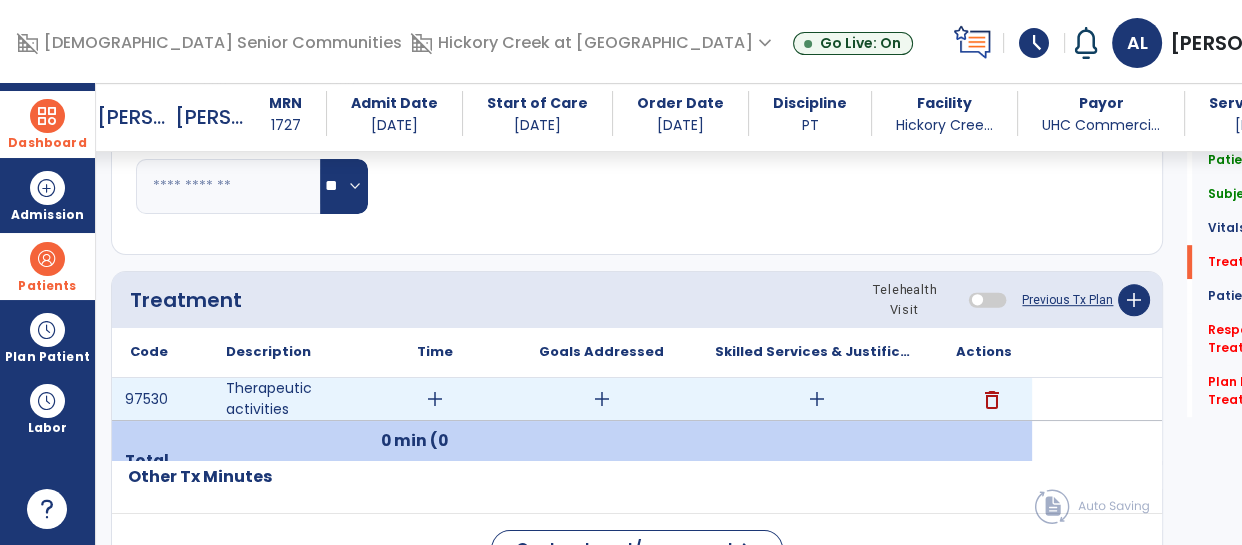 click on "add" at bounding box center [817, 399] 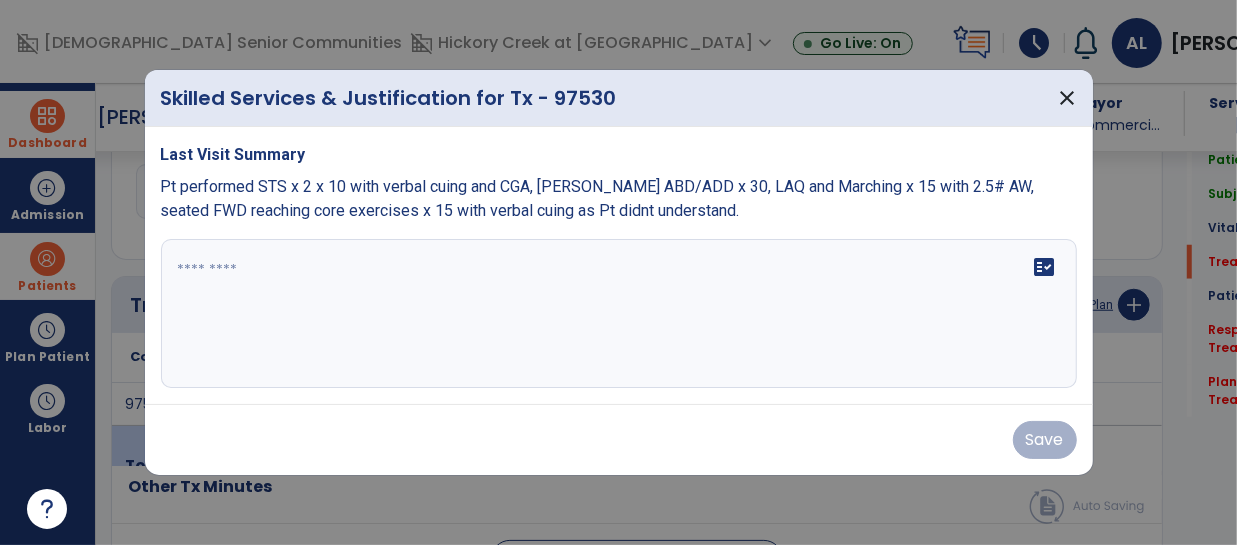 scroll, scrollTop: 1018, scrollLeft: 0, axis: vertical 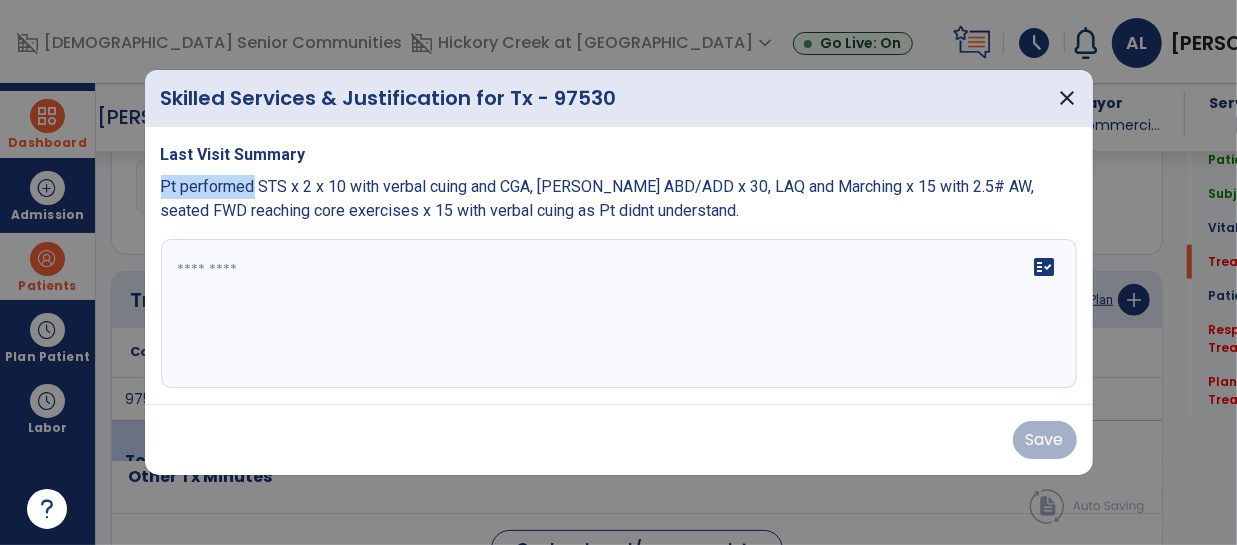 drag, startPoint x: 183, startPoint y: 187, endPoint x: 254, endPoint y: 187, distance: 71 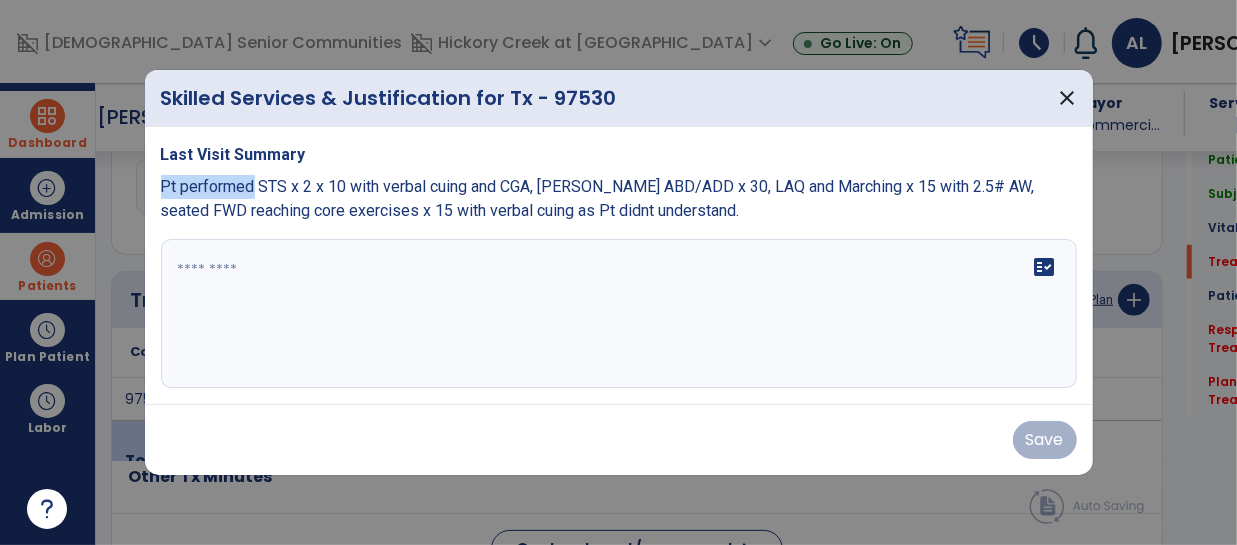 click on "Pt performed STS x 2 x 10 with verbal cuing and CGA, [PERSON_NAME] ABD/ADD x 30, LAQ and Marching x 15 with 2.5# AW, seated FWD reaching core exercises x 15 with verbal cuing as Pt didnt understand." at bounding box center (598, 198) 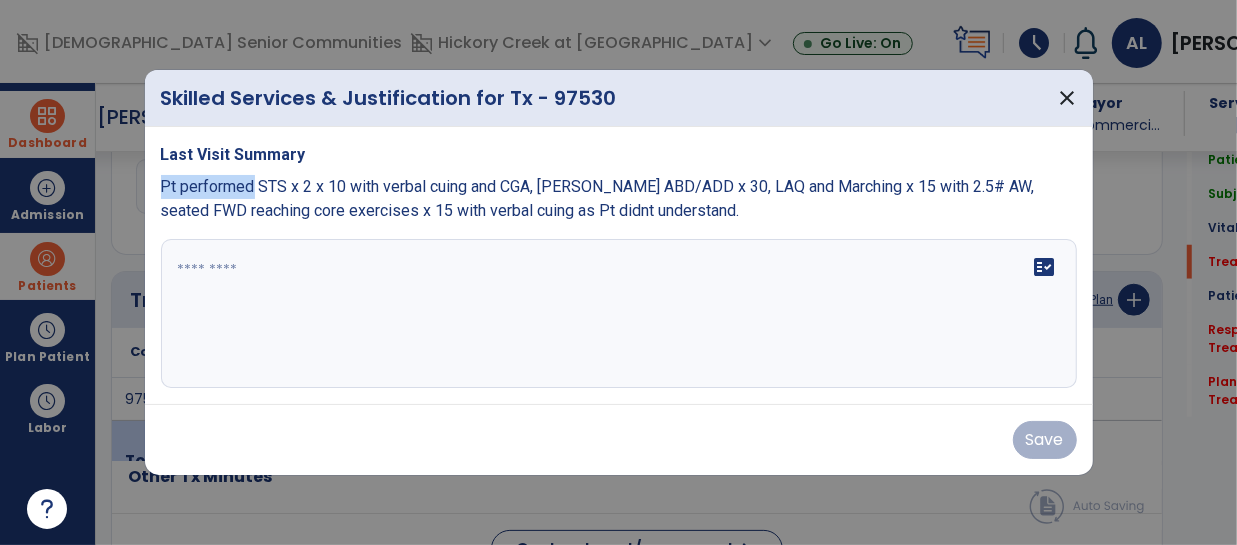 copy on "Pt performed" 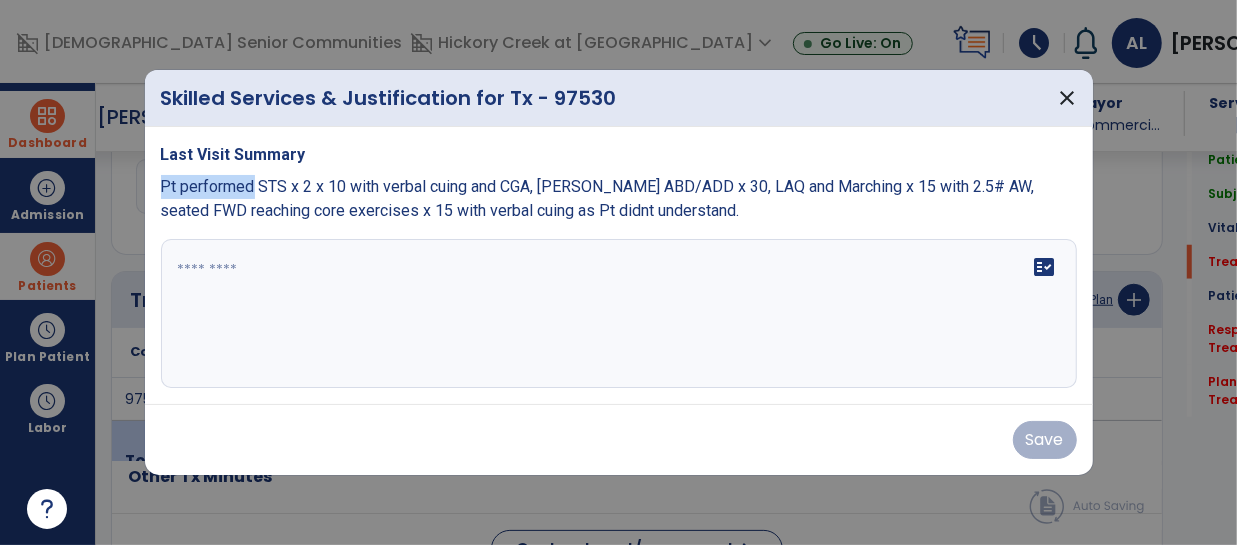 click at bounding box center [619, 314] 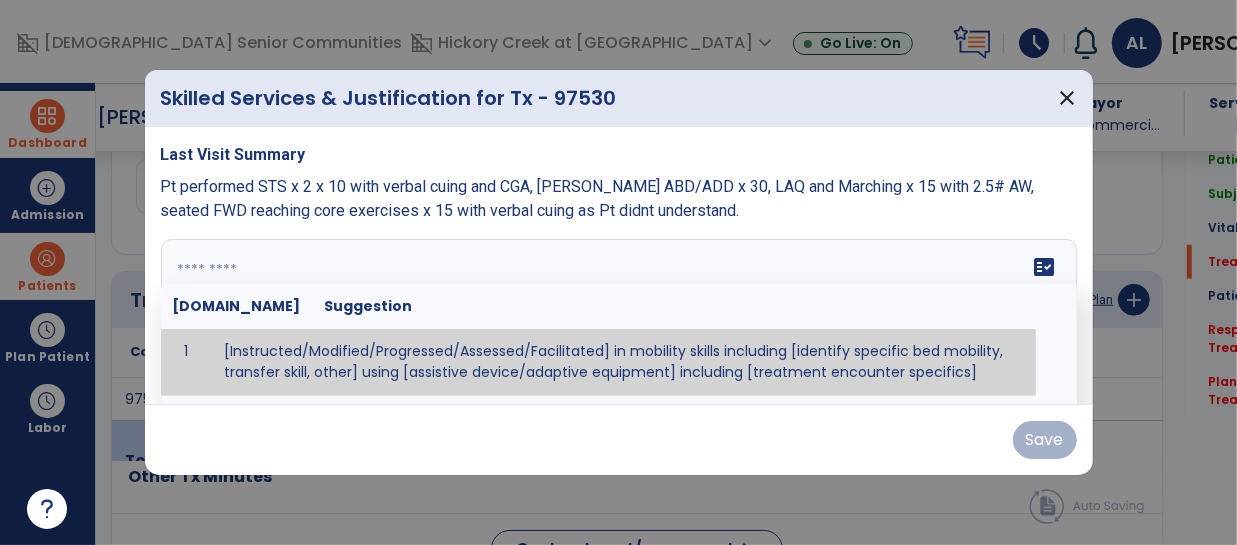paste on "**********" 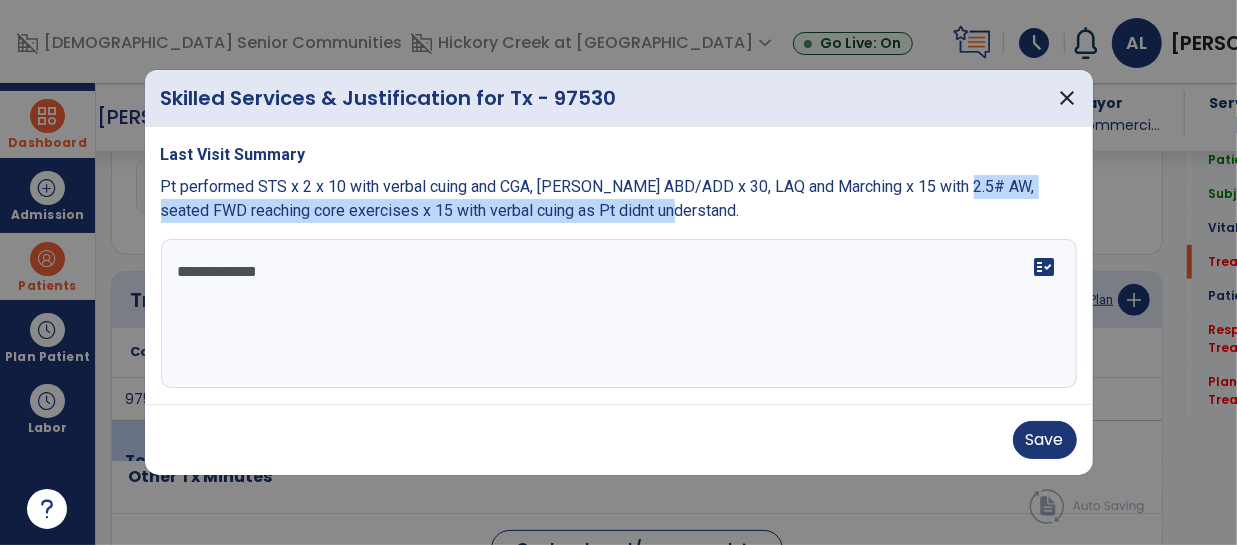 drag, startPoint x: 966, startPoint y: 185, endPoint x: 661, endPoint y: 216, distance: 306.57135 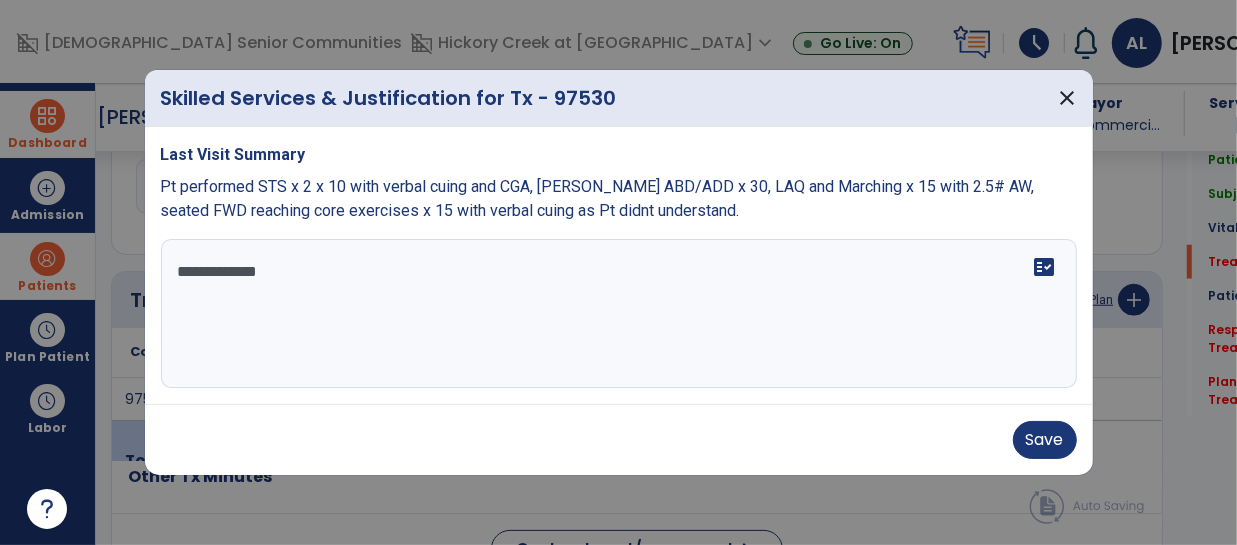 click on "**********" at bounding box center (619, 314) 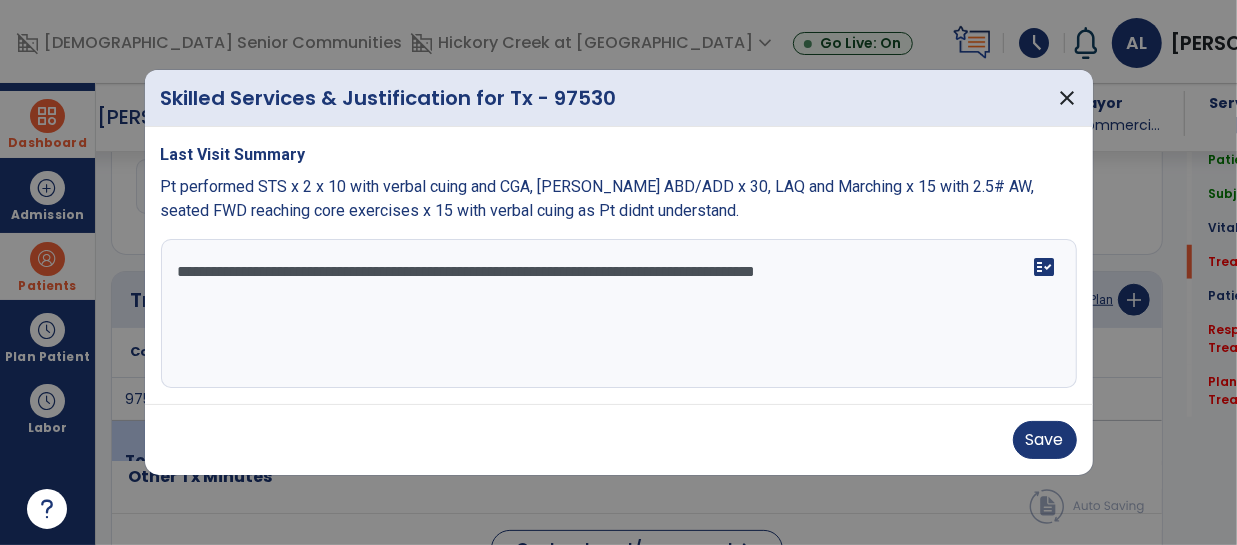 click on "**********" at bounding box center [619, 314] 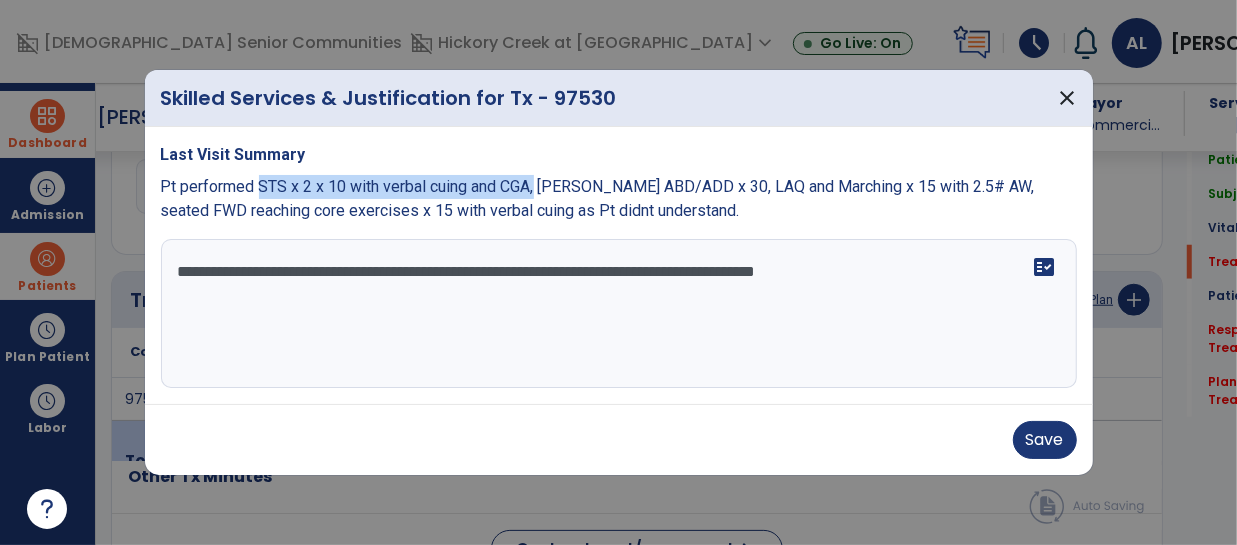 drag, startPoint x: 264, startPoint y: 184, endPoint x: 634, endPoint y: 239, distance: 374.0655 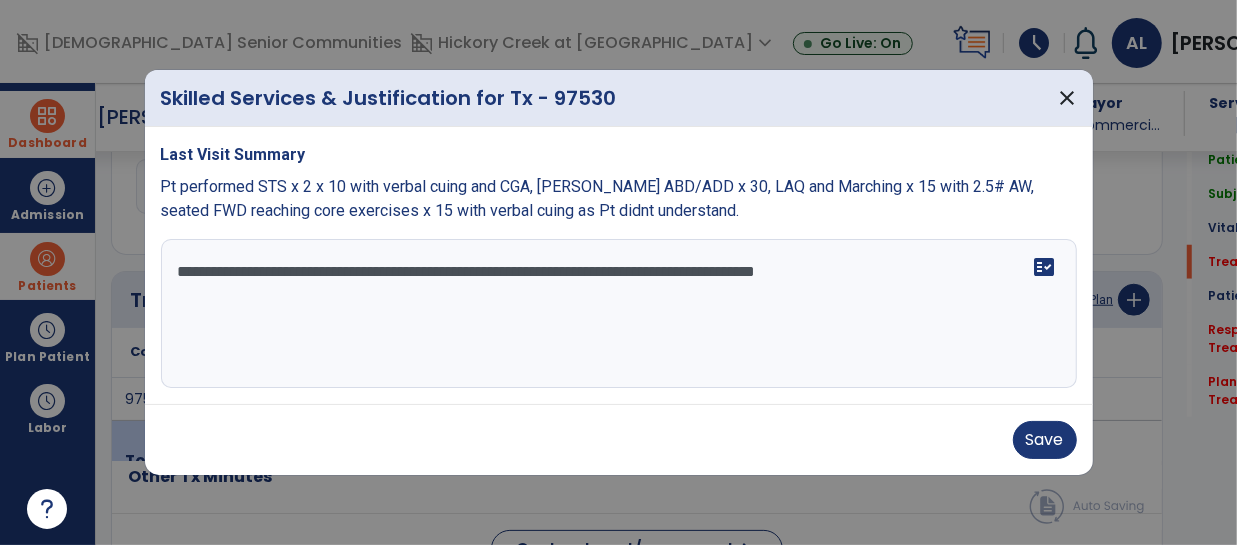 click on "**********" at bounding box center [619, 314] 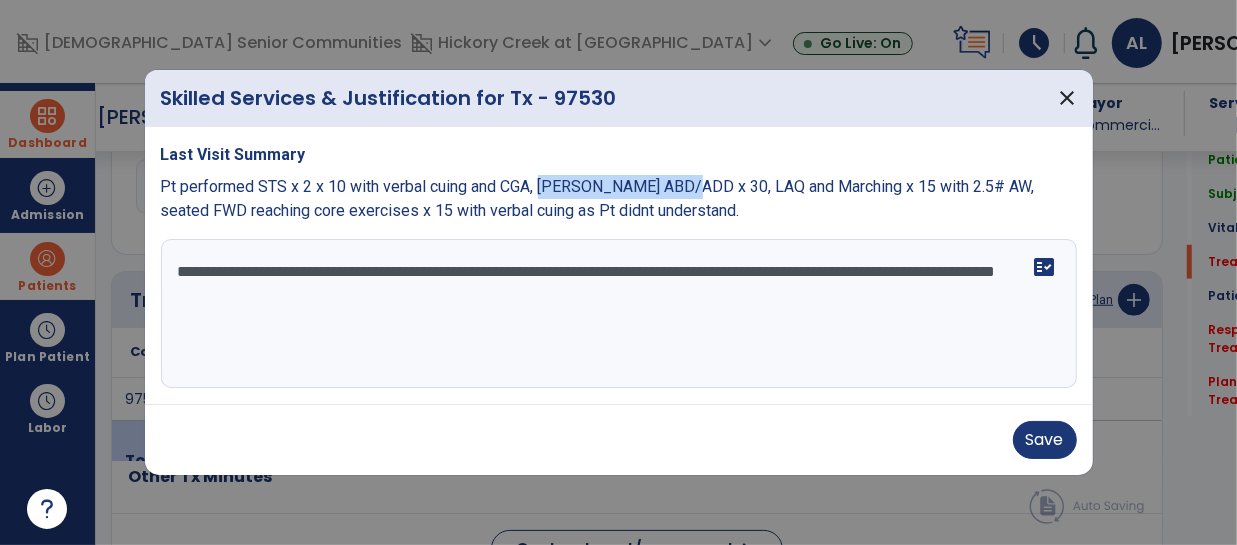 drag, startPoint x: 551, startPoint y: 184, endPoint x: 692, endPoint y: 190, distance: 141.12761 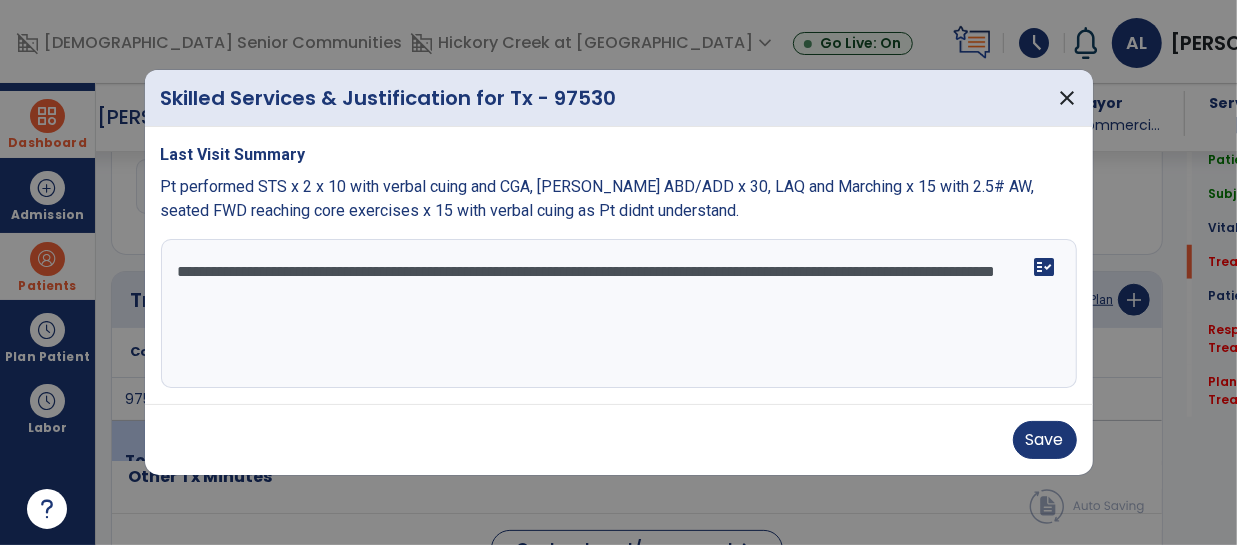 paste on "**********" 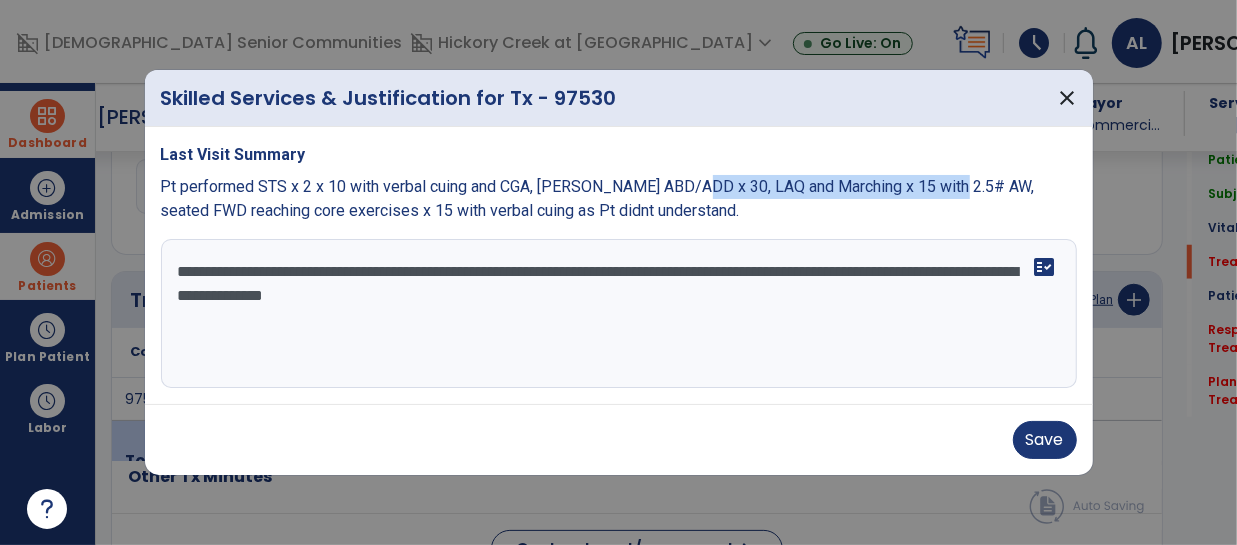 drag, startPoint x: 695, startPoint y: 188, endPoint x: 960, endPoint y: 188, distance: 265 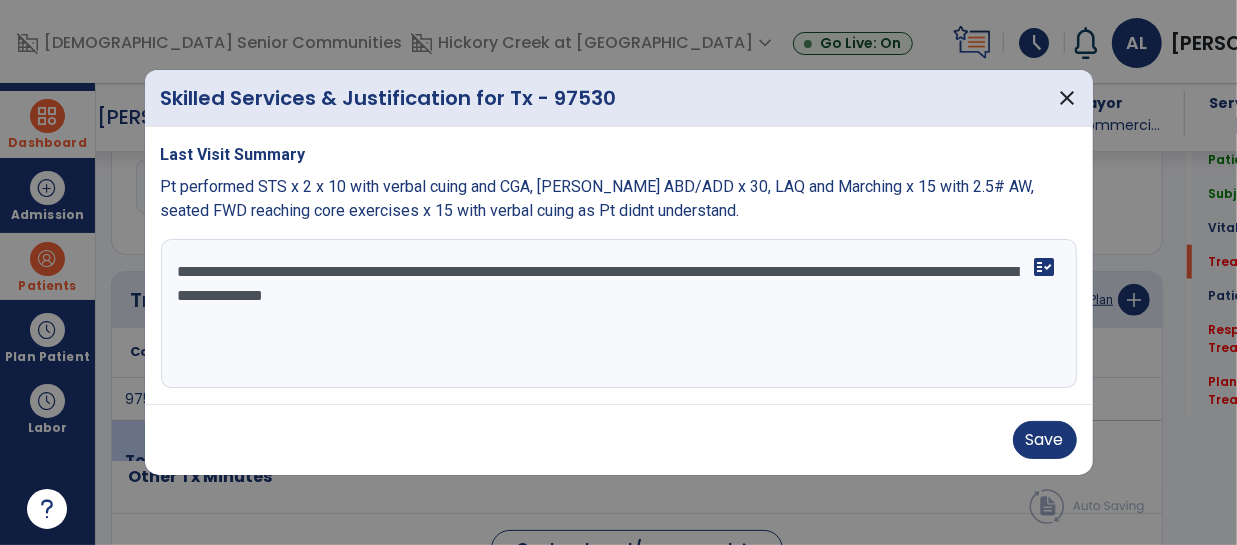drag, startPoint x: 628, startPoint y: 273, endPoint x: 934, endPoint y: 282, distance: 306.13232 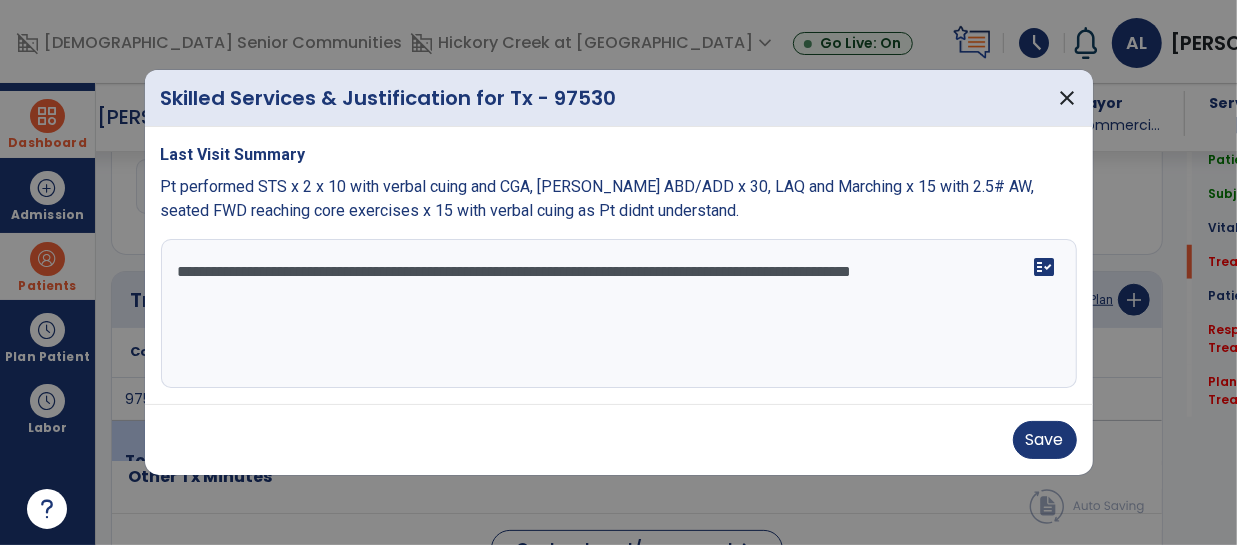 click on "**********" at bounding box center (619, 314) 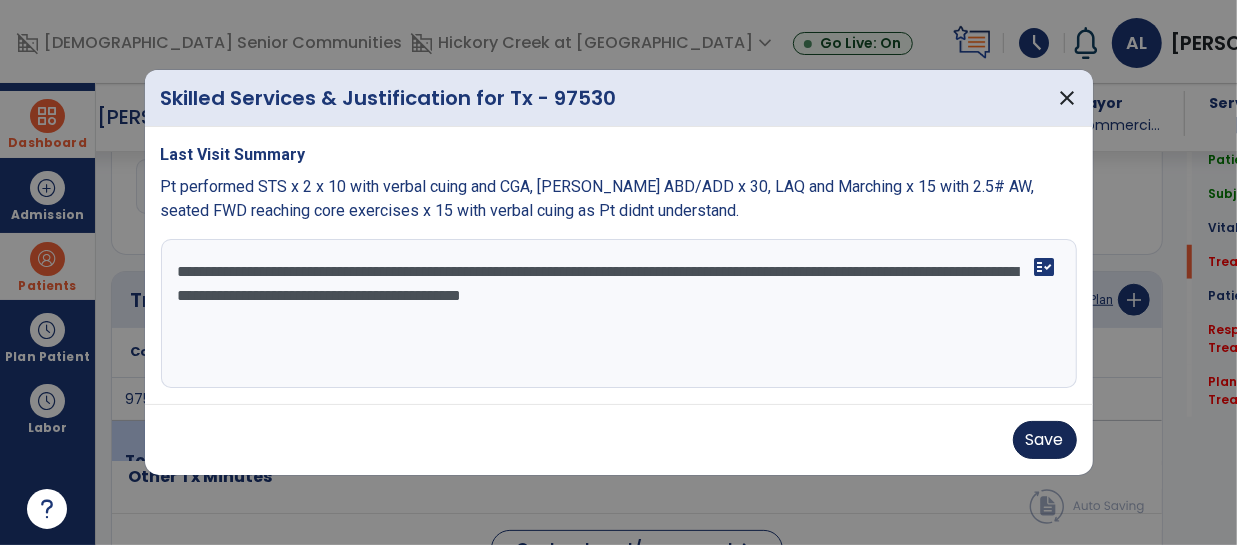 type on "**********" 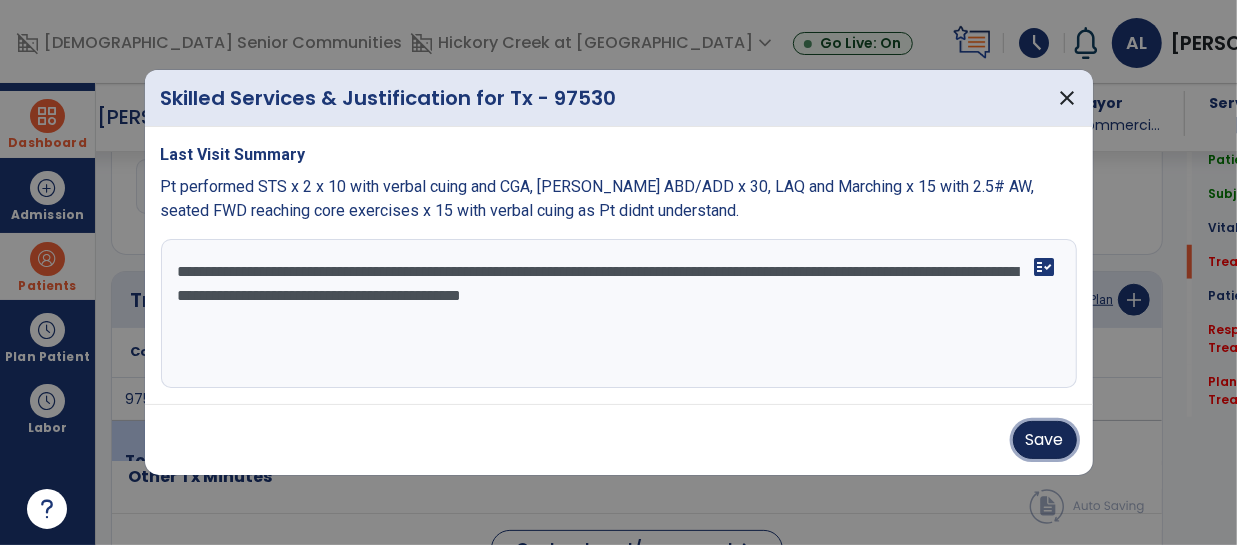 click on "Save" at bounding box center (1045, 440) 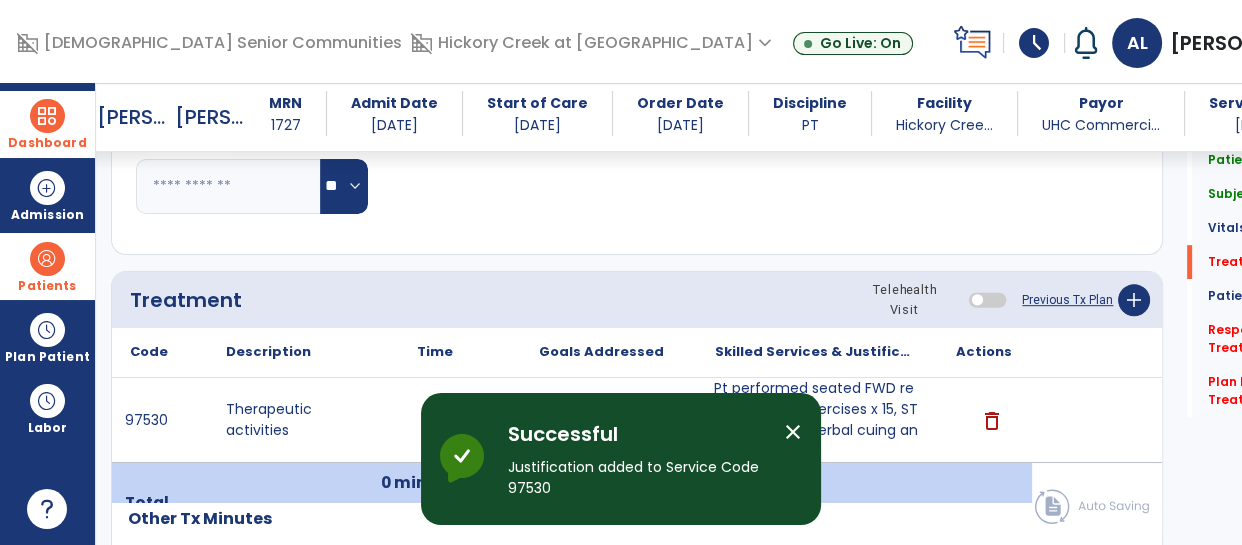 click on "close" at bounding box center (793, 432) 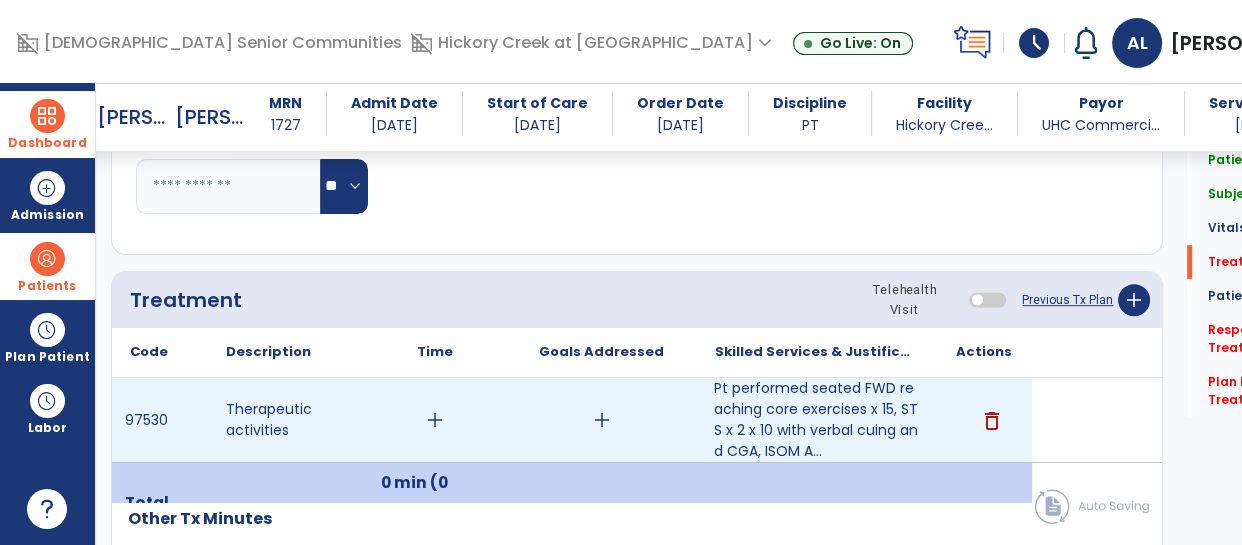 click on "add" at bounding box center [602, 420] 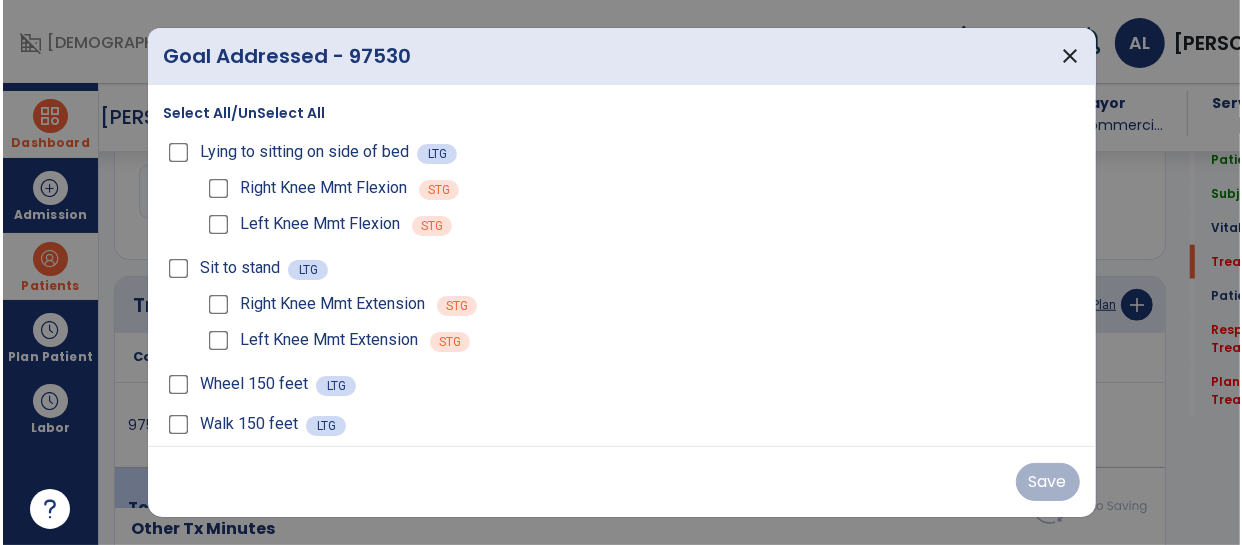 scroll, scrollTop: 1018, scrollLeft: 0, axis: vertical 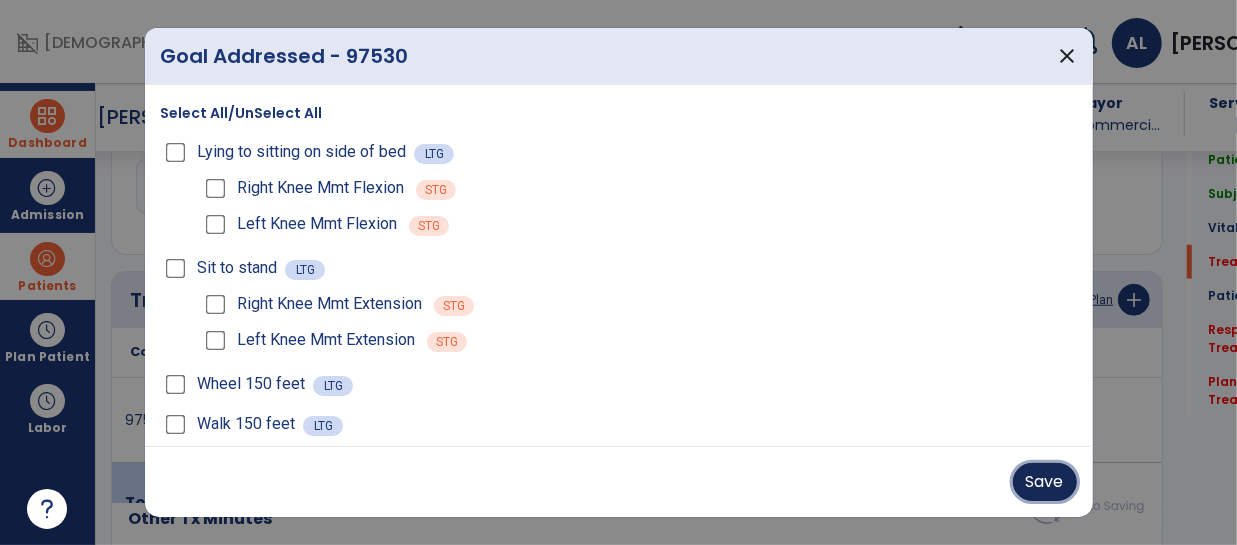click on "Save" at bounding box center [1045, 482] 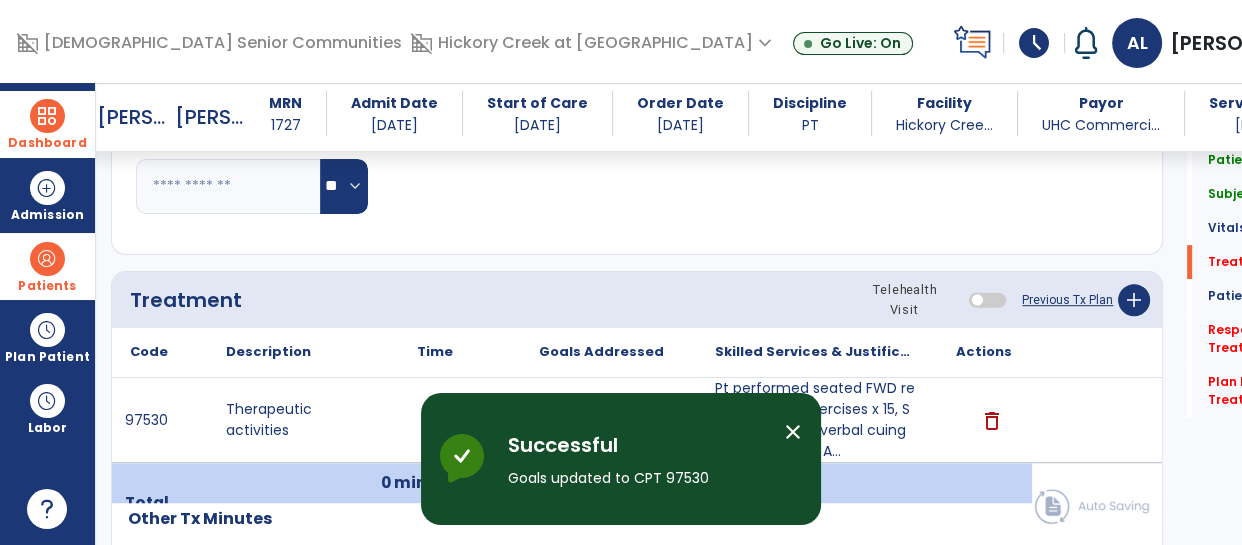 click on "close" at bounding box center [793, 432] 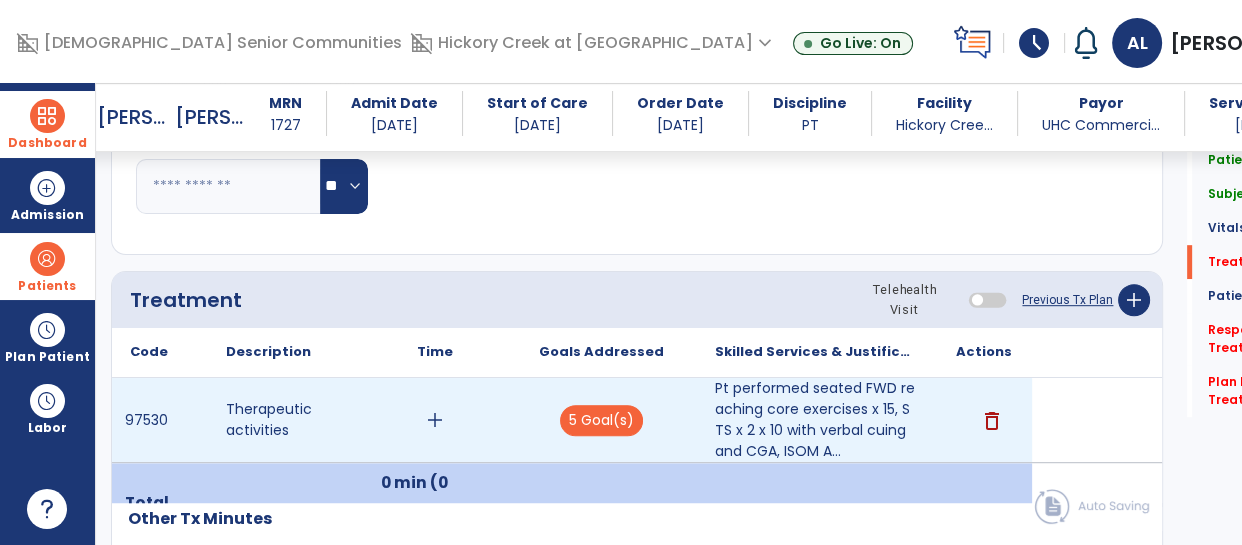 click on "add" at bounding box center [435, 420] 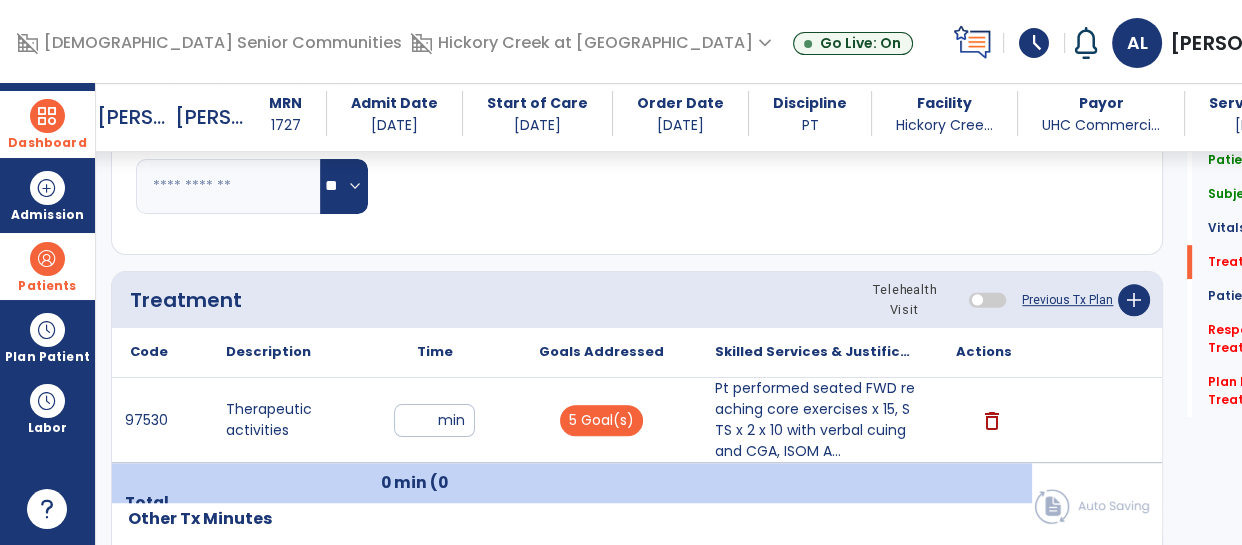 type on "*" 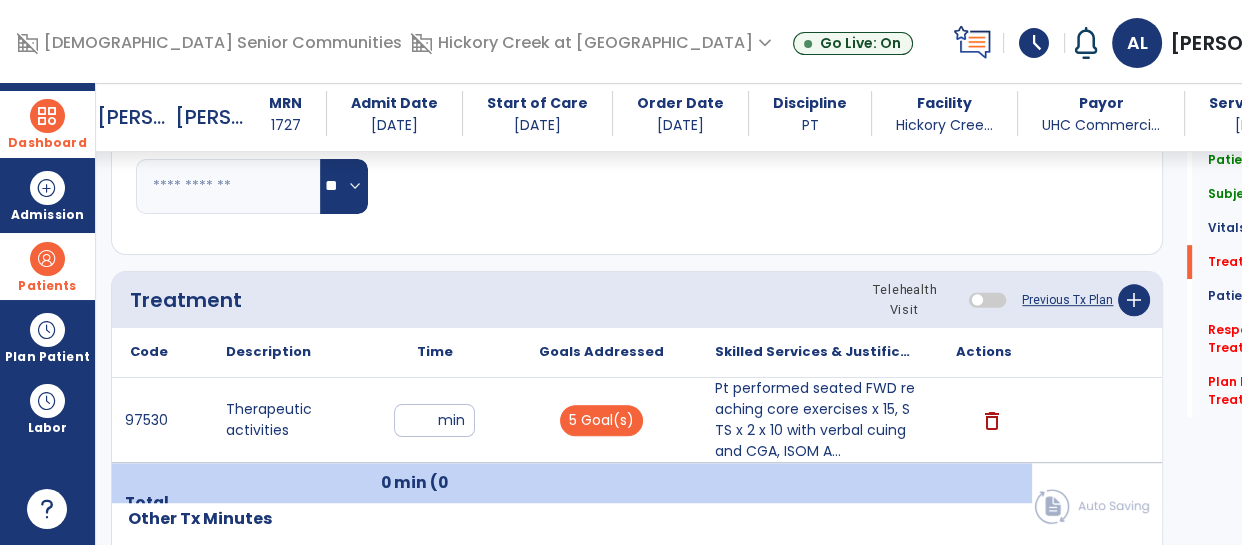 type on "*" 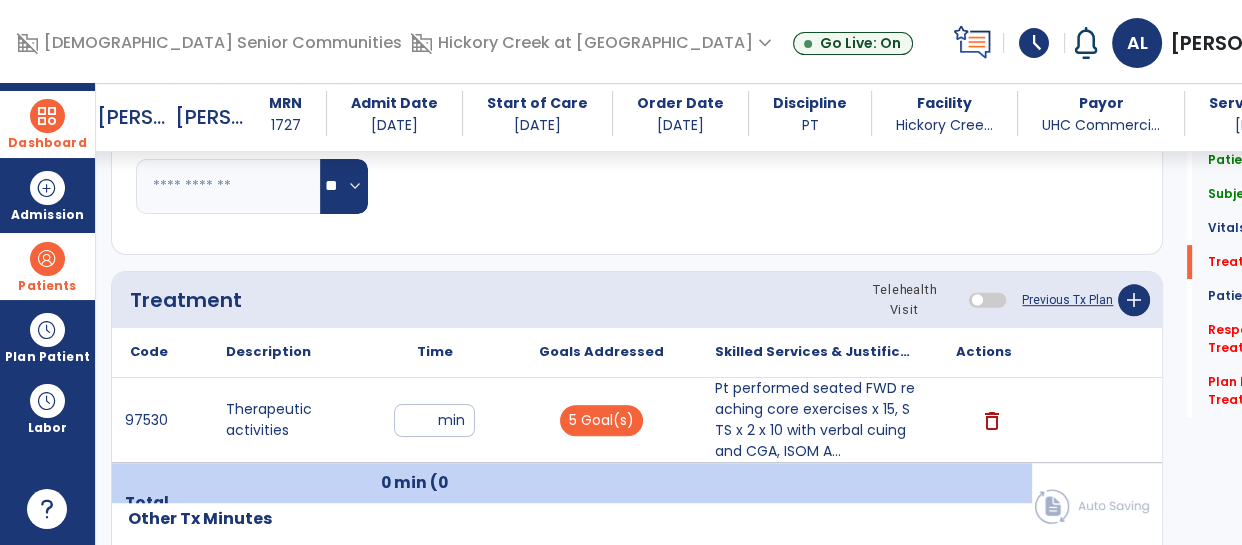 type on "**" 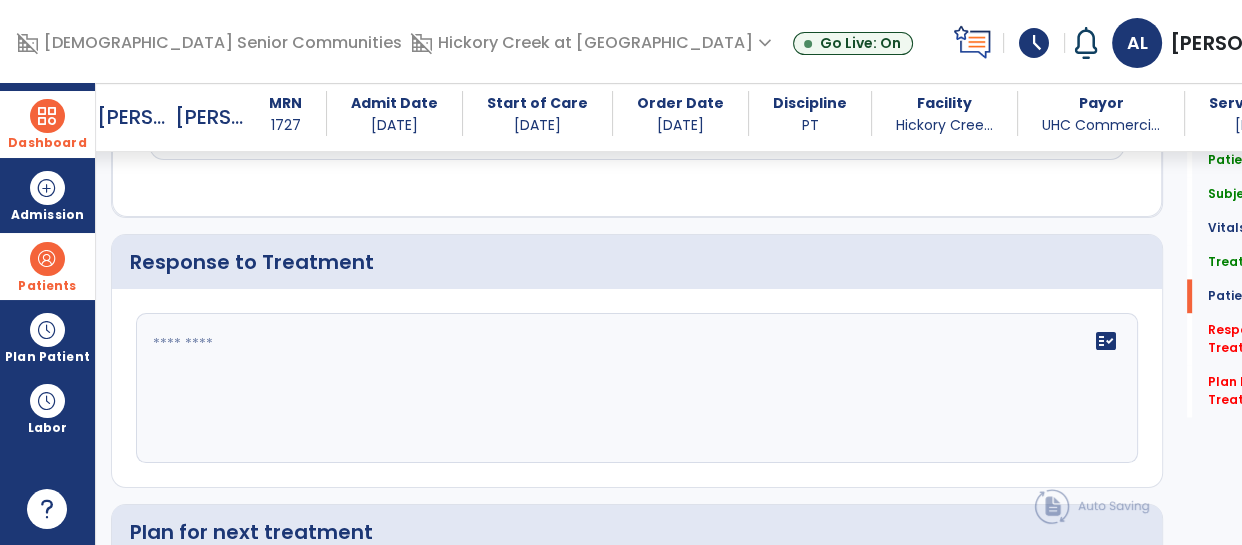 scroll, scrollTop: 2792, scrollLeft: 0, axis: vertical 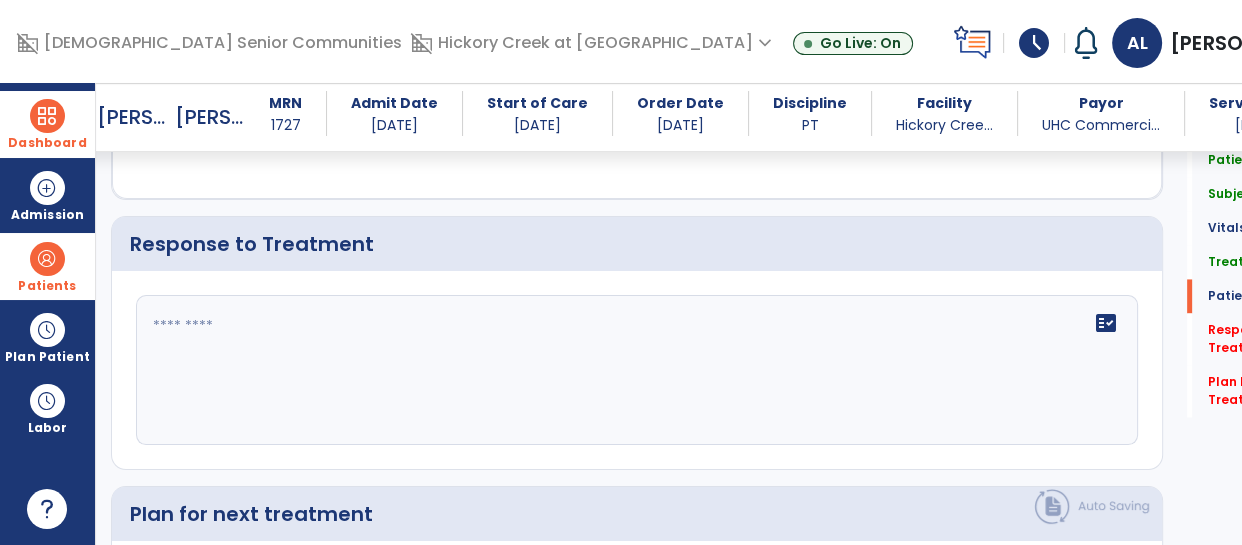 click 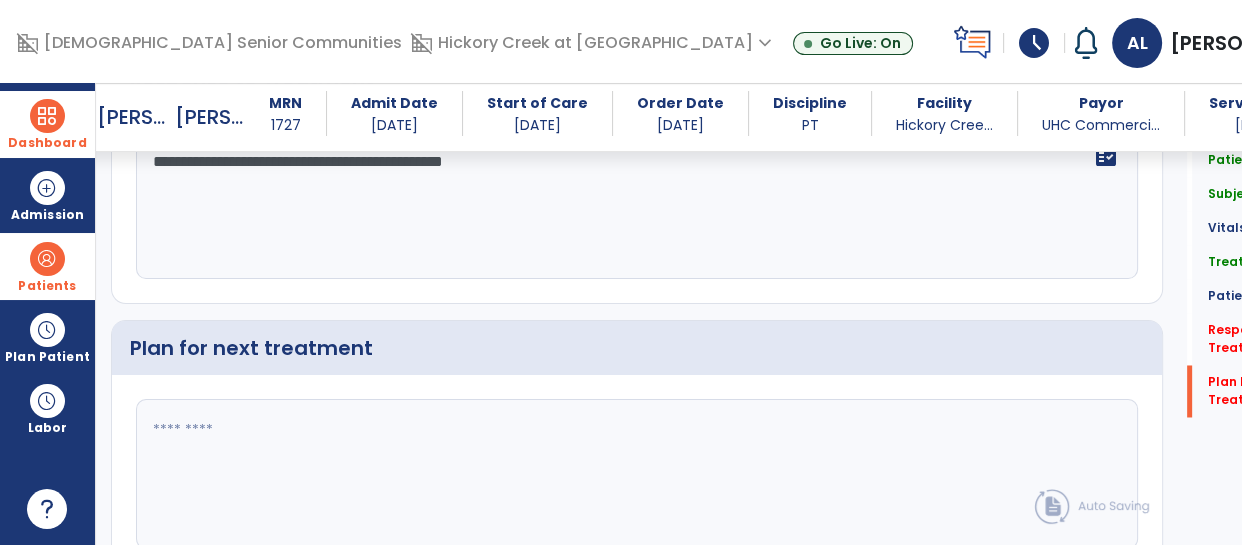 scroll, scrollTop: 3132, scrollLeft: 0, axis: vertical 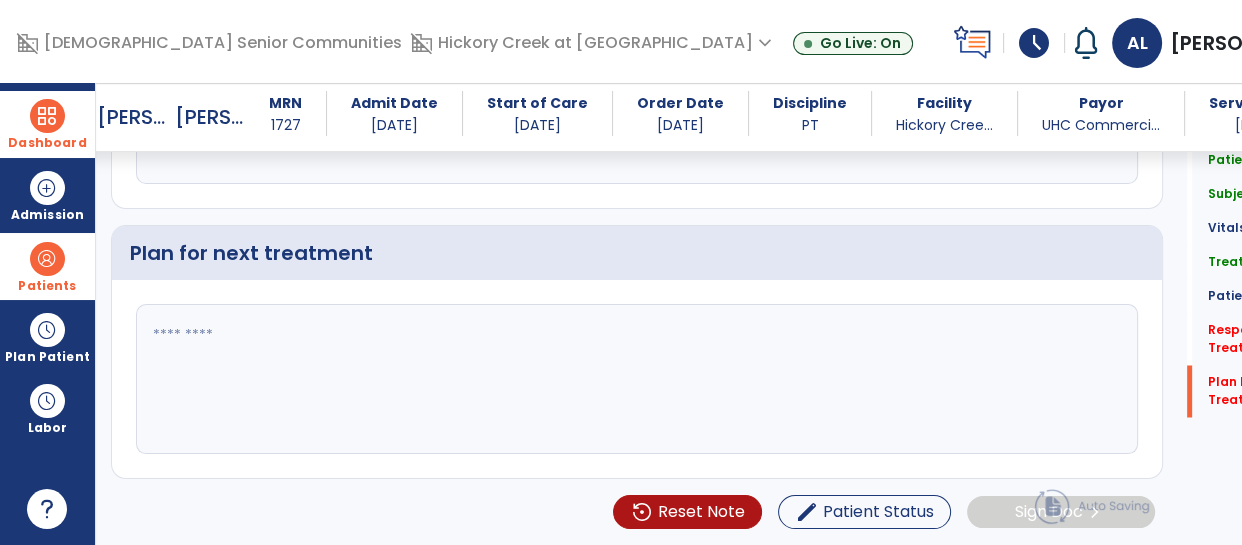 type on "**********" 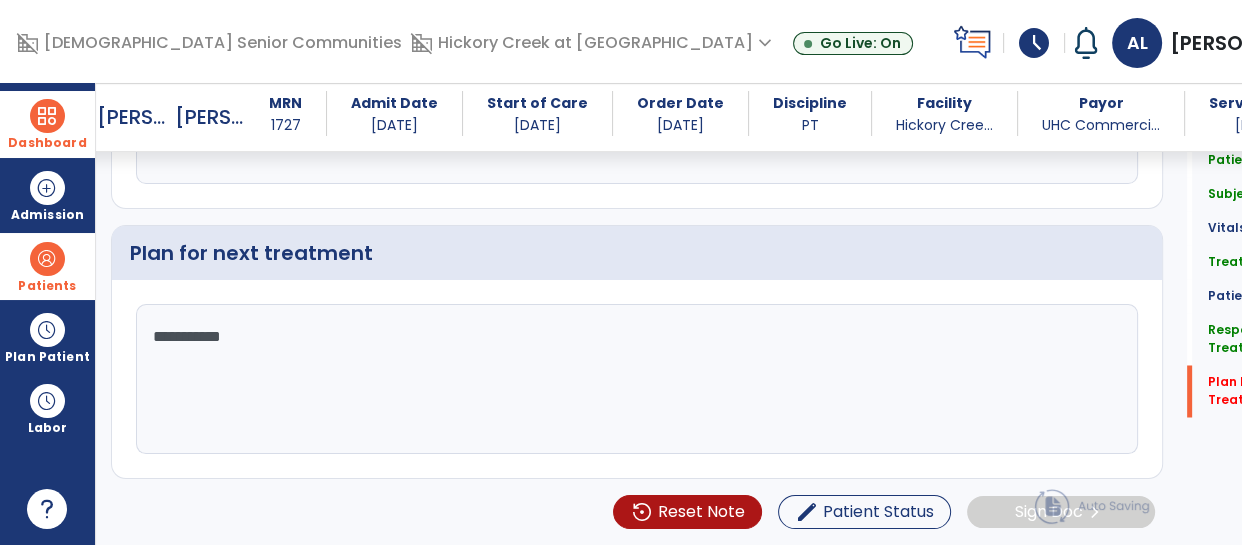 scroll, scrollTop: 3132, scrollLeft: 0, axis: vertical 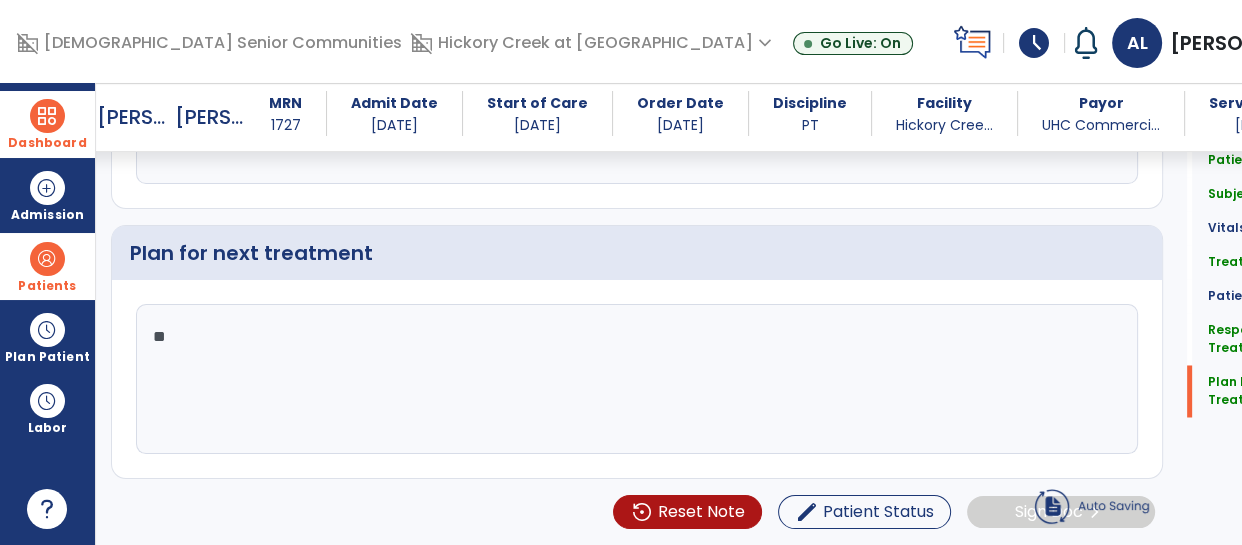 type on "*" 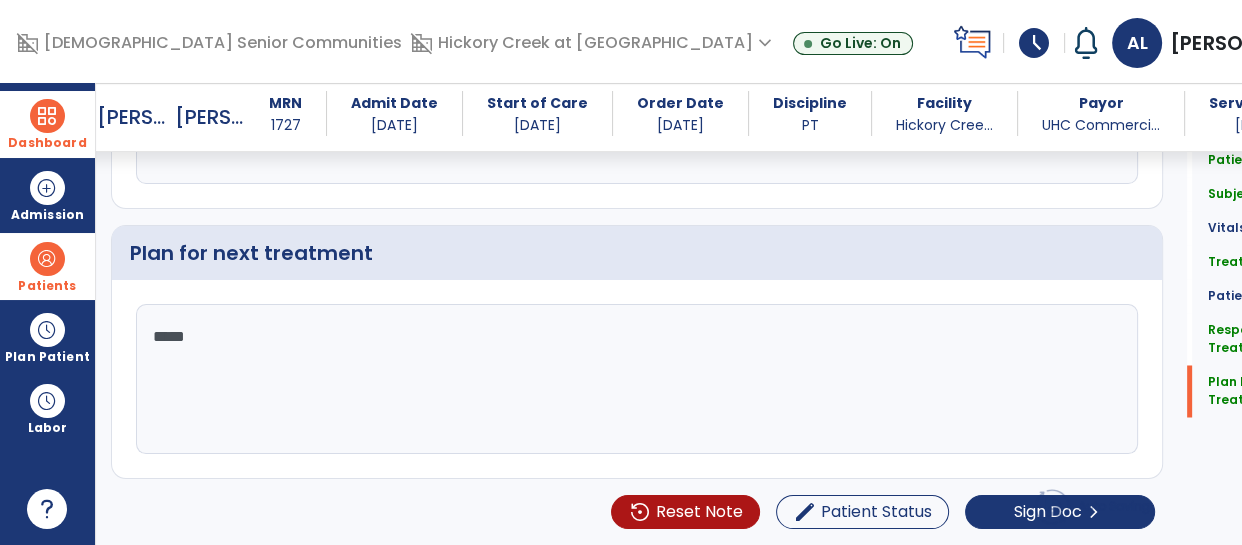 scroll, scrollTop: 3132, scrollLeft: 0, axis: vertical 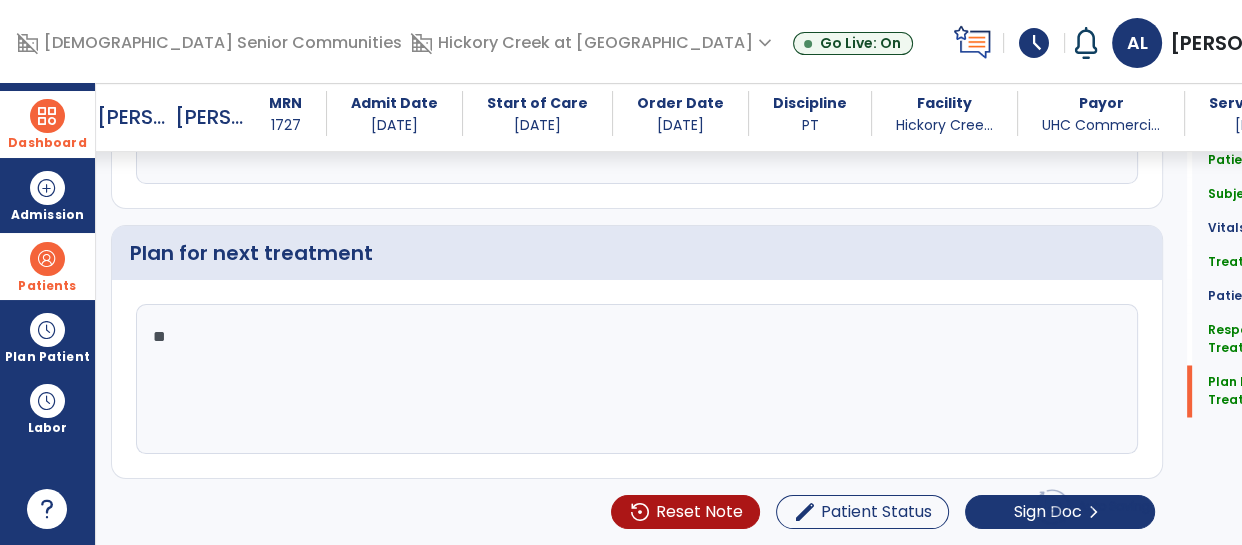 type on "*" 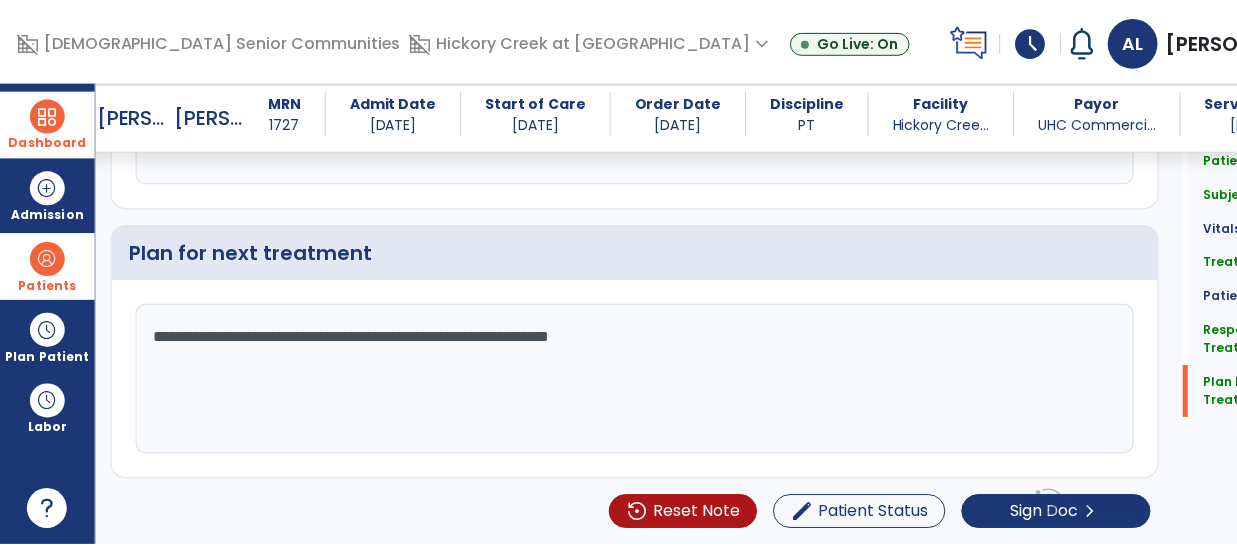 scroll, scrollTop: 3132, scrollLeft: 0, axis: vertical 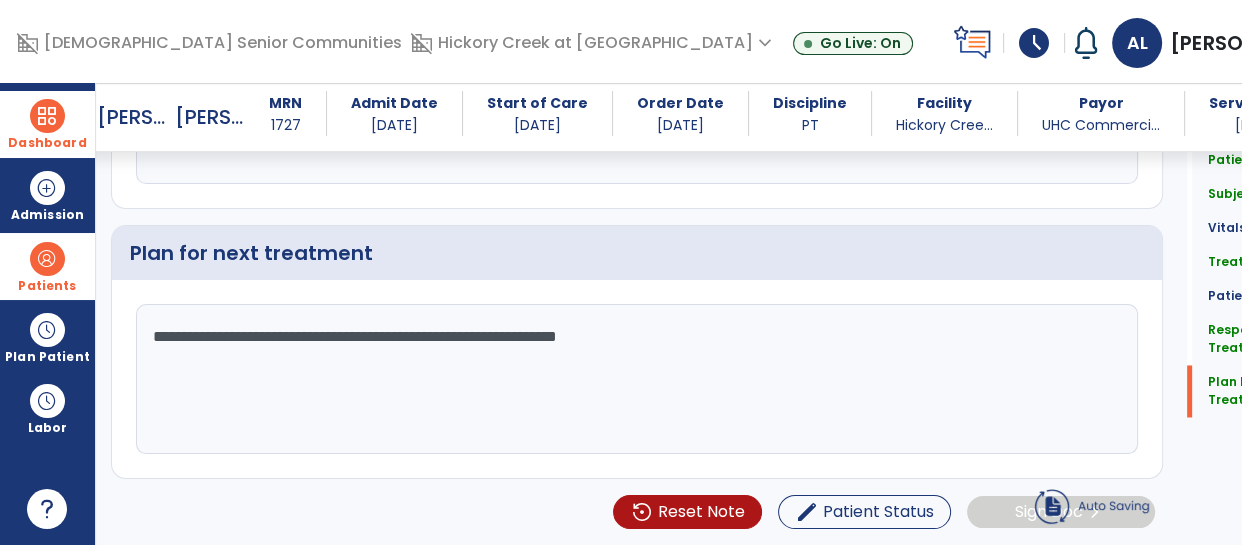 type on "**********" 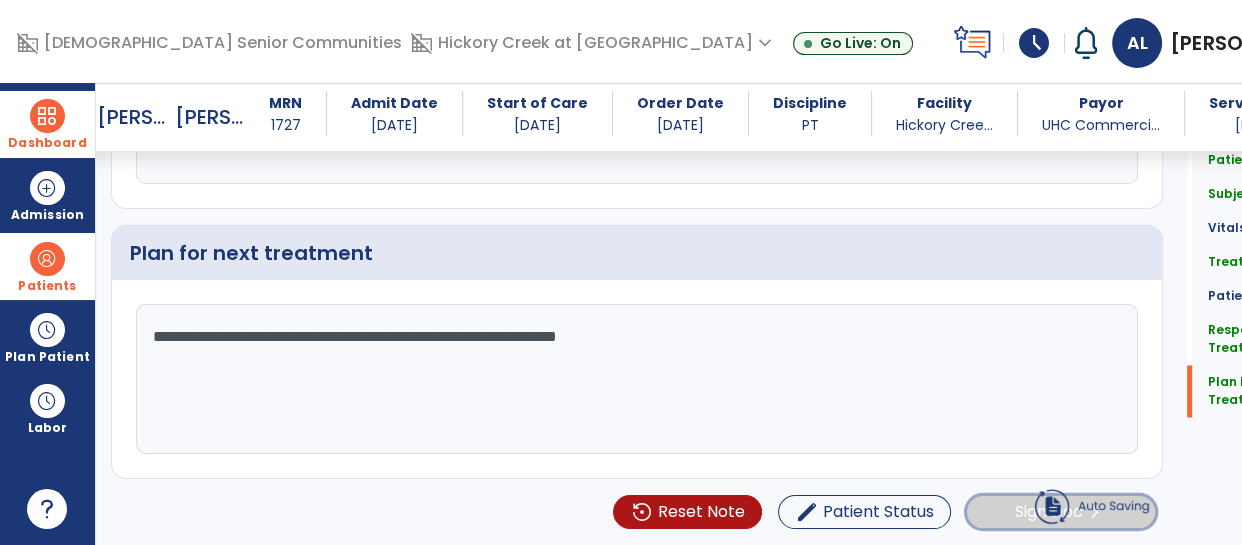 click on "Sign Doc" 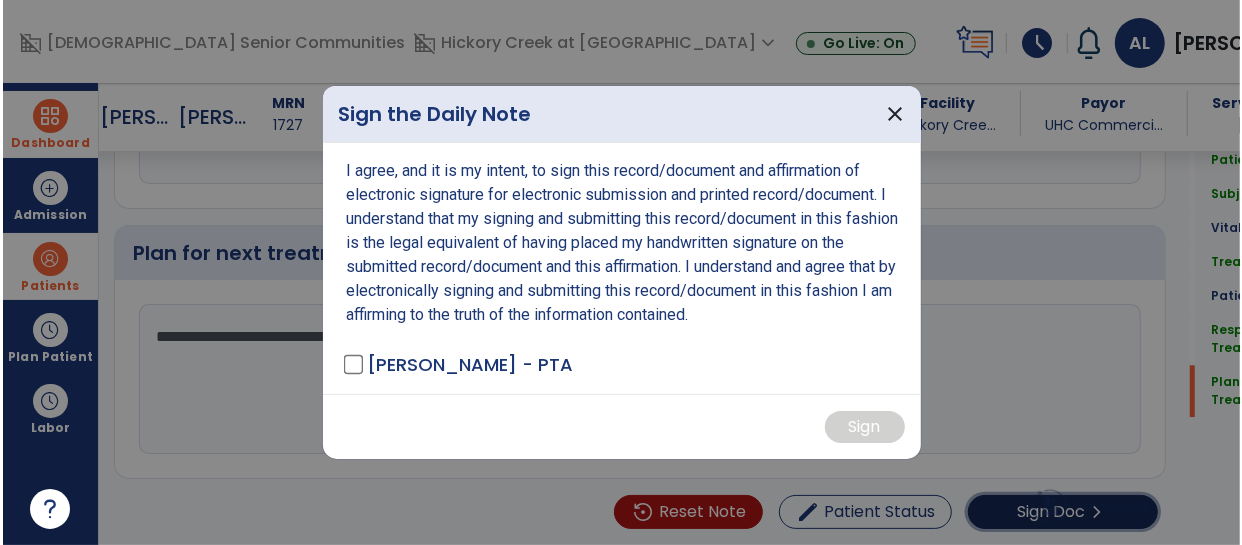 scroll, scrollTop: 3132, scrollLeft: 0, axis: vertical 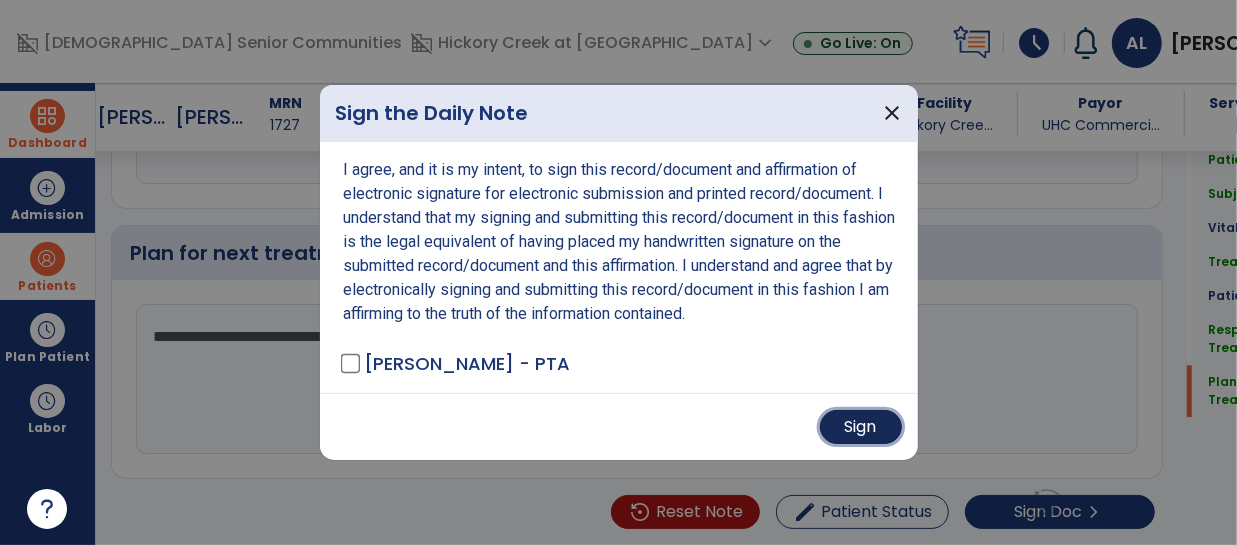 click on "Sign" at bounding box center (861, 427) 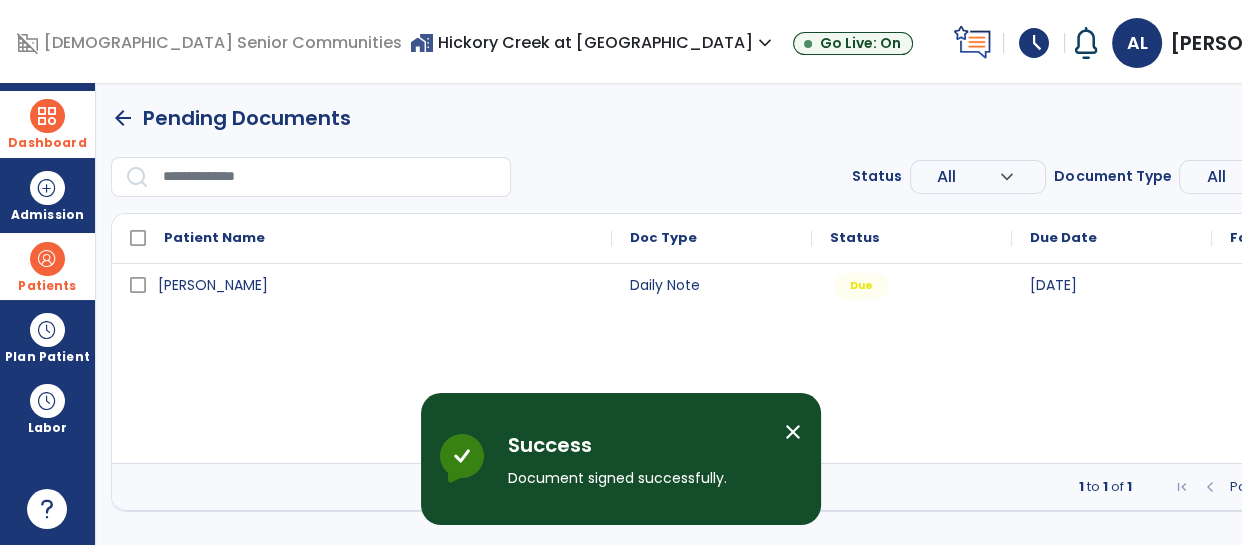 scroll, scrollTop: 0, scrollLeft: 0, axis: both 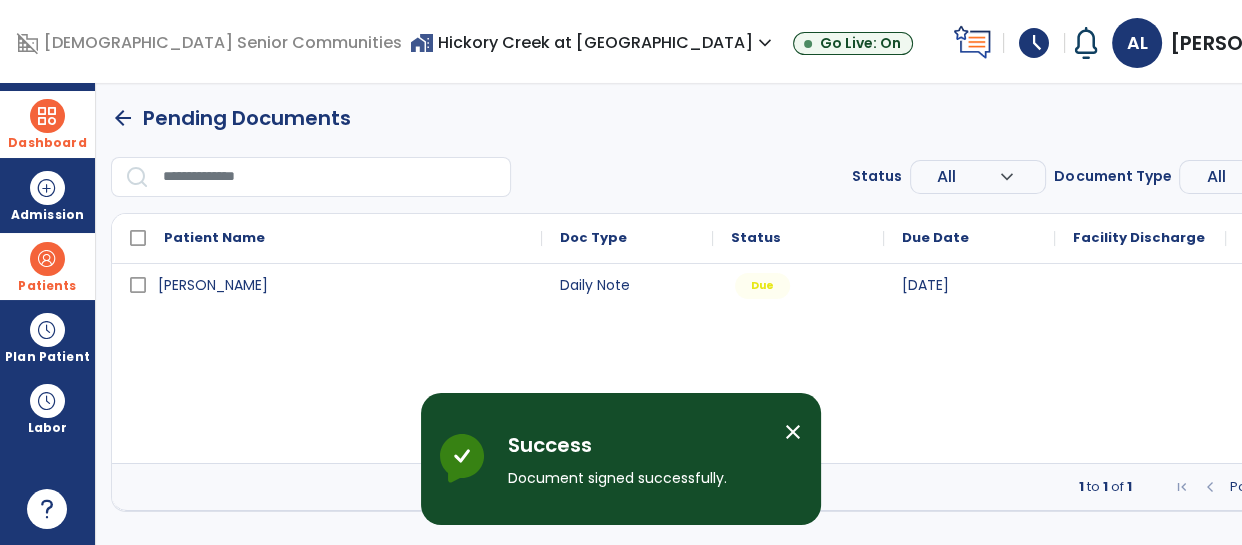 click on "close" at bounding box center (793, 432) 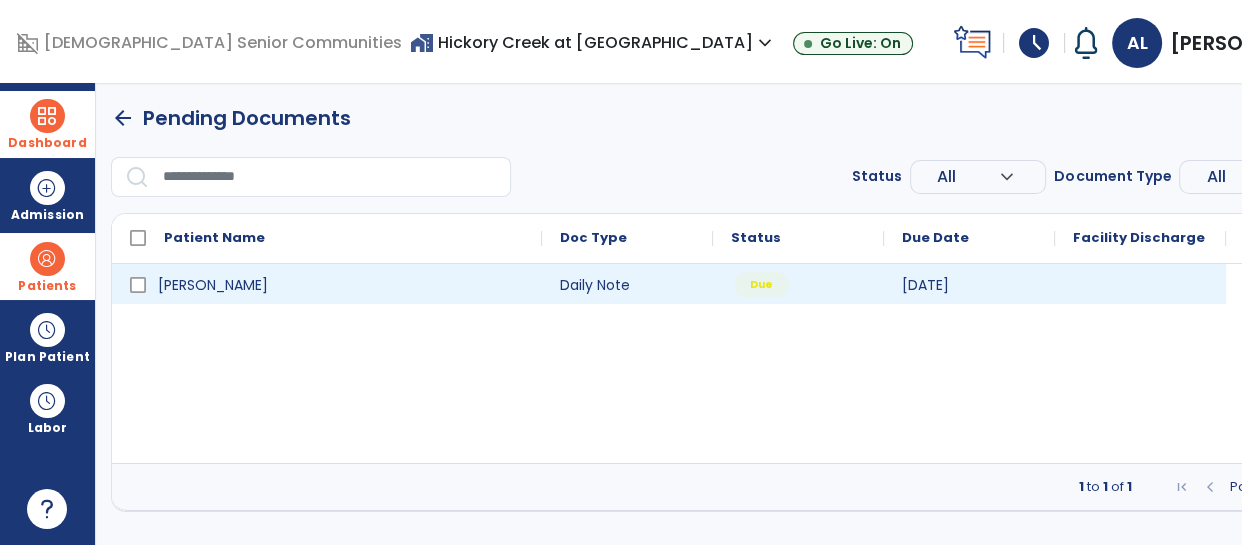 click on "Due" at bounding box center (761, 285) 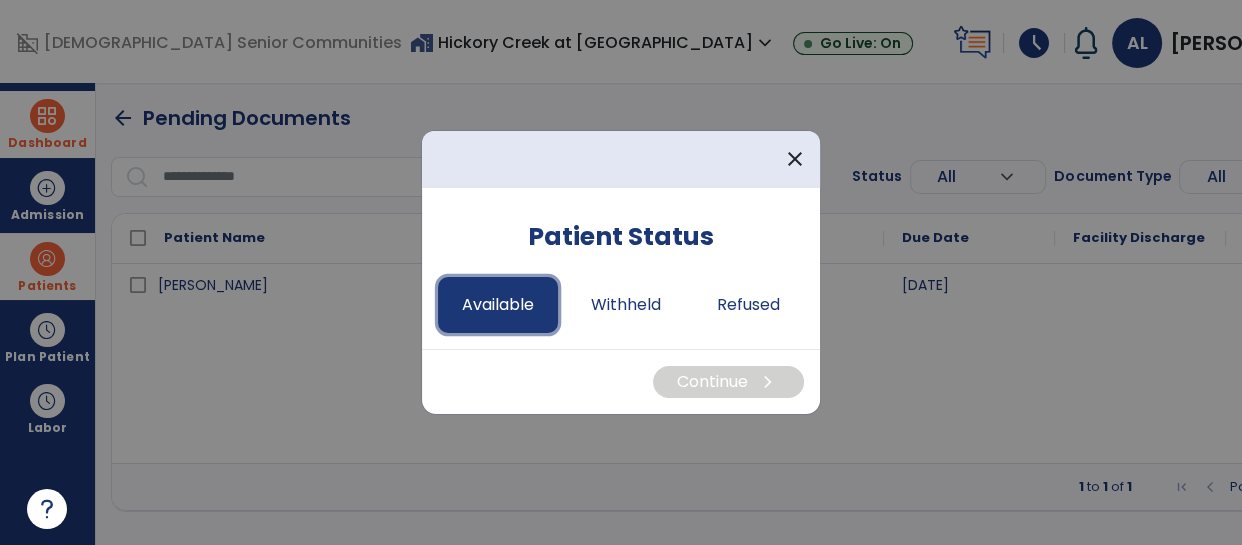 click on "Available" at bounding box center (498, 305) 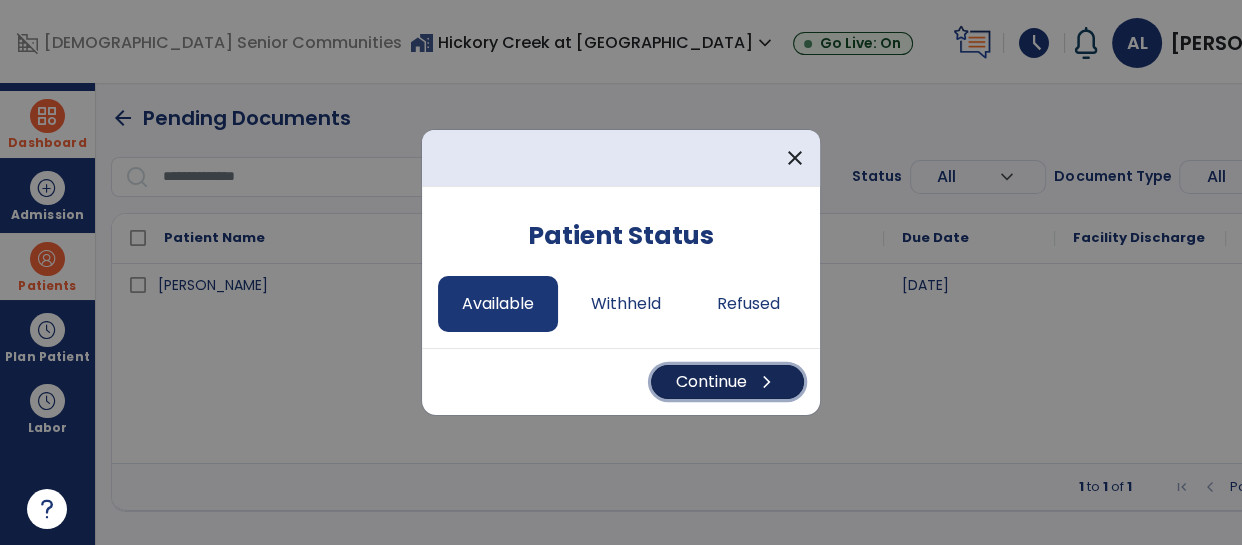 click on "Continue   chevron_right" at bounding box center (727, 382) 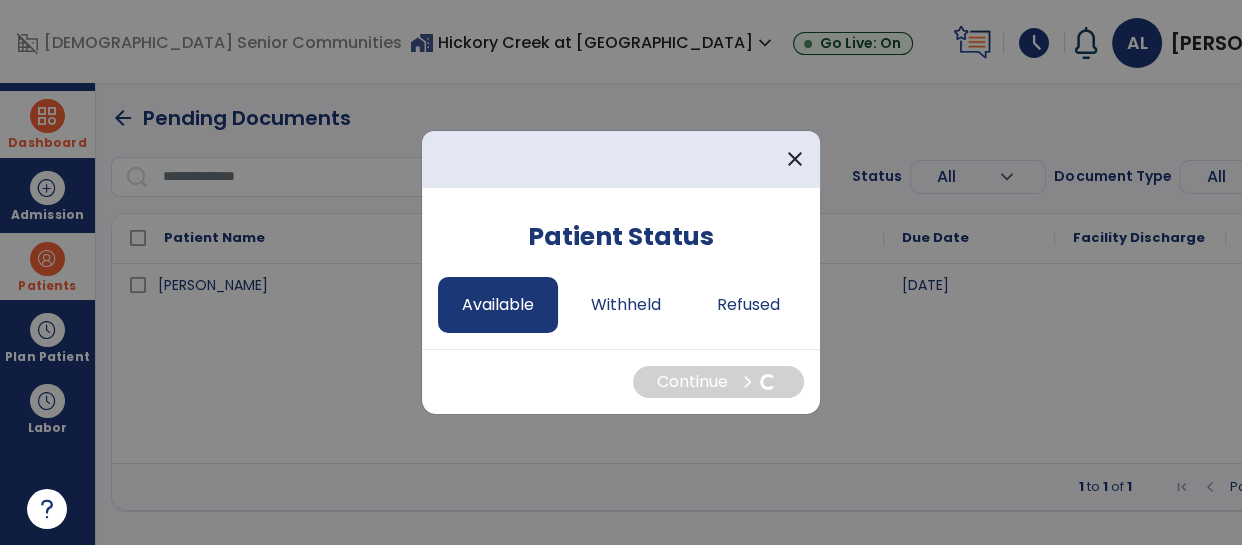 select on "*" 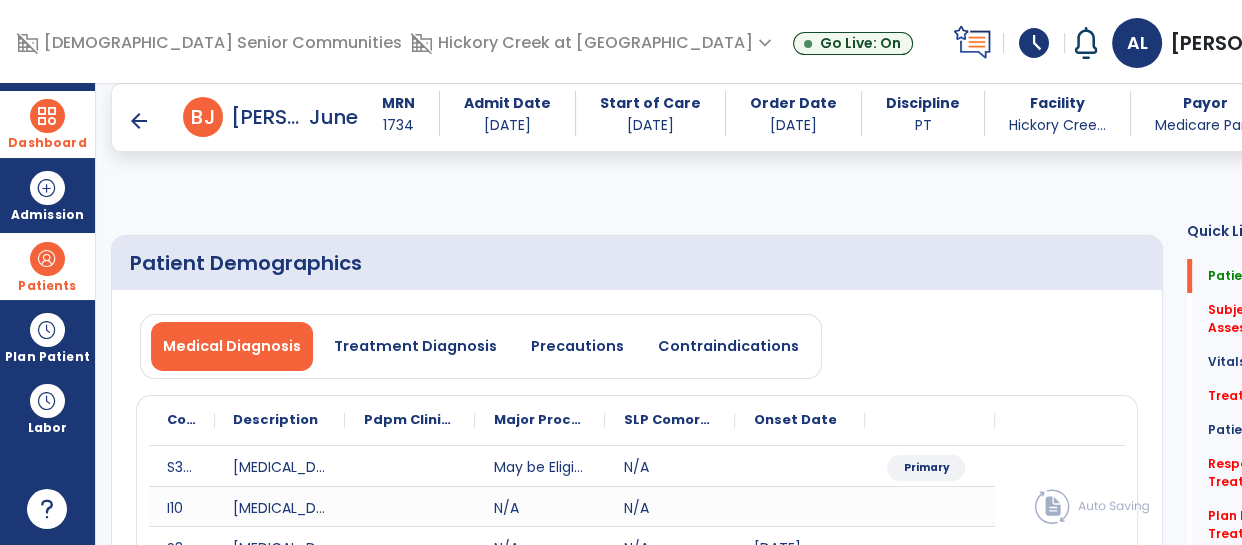 scroll, scrollTop: 407, scrollLeft: 0, axis: vertical 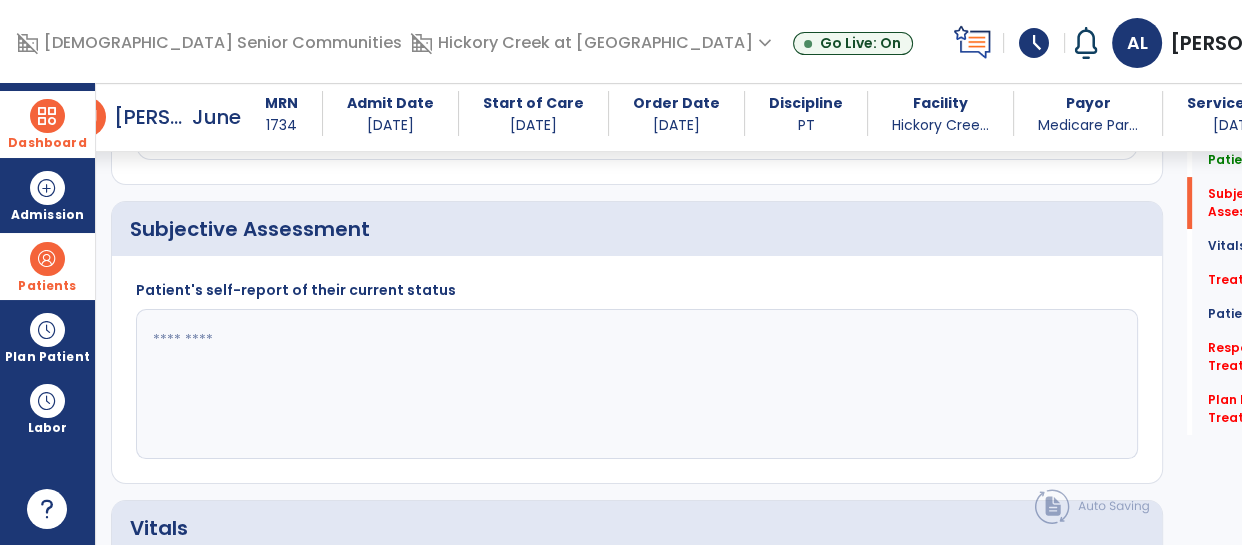 click 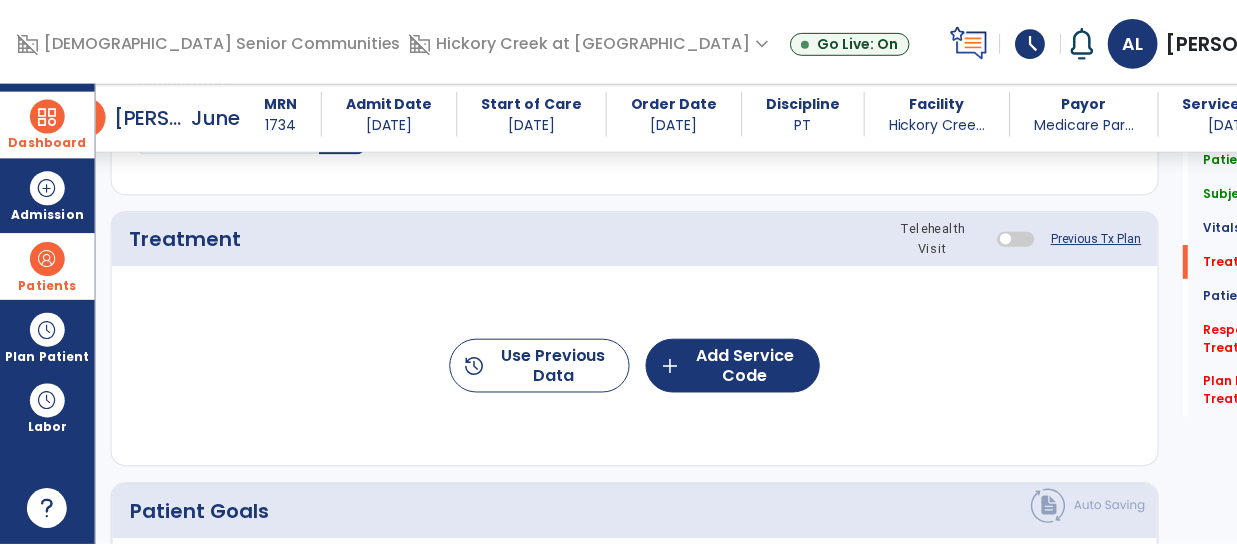 scroll, scrollTop: 1120, scrollLeft: 0, axis: vertical 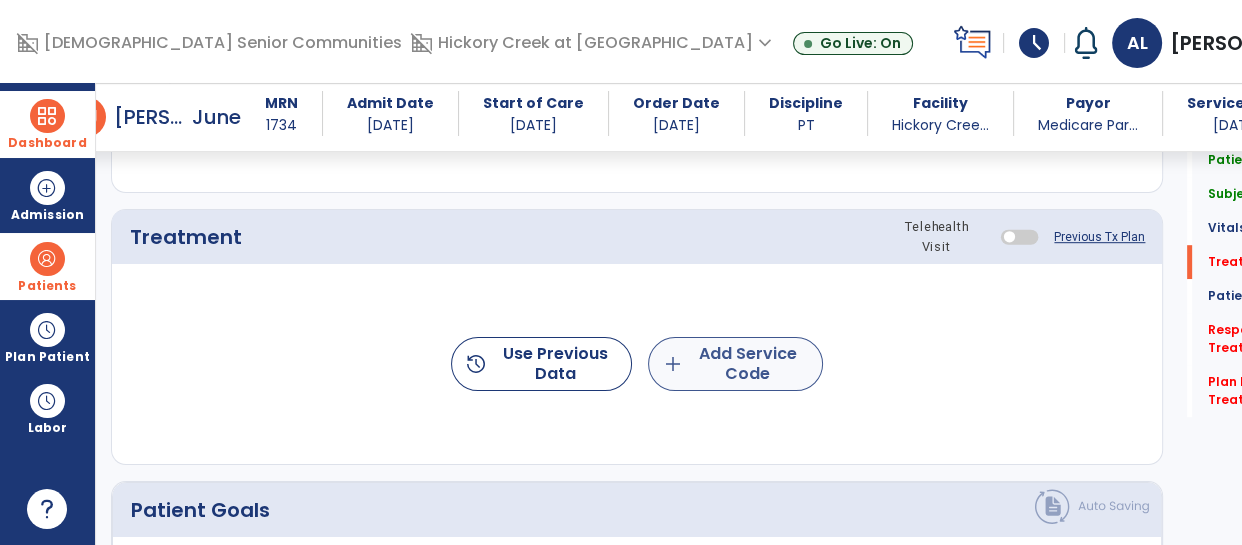 type on "**********" 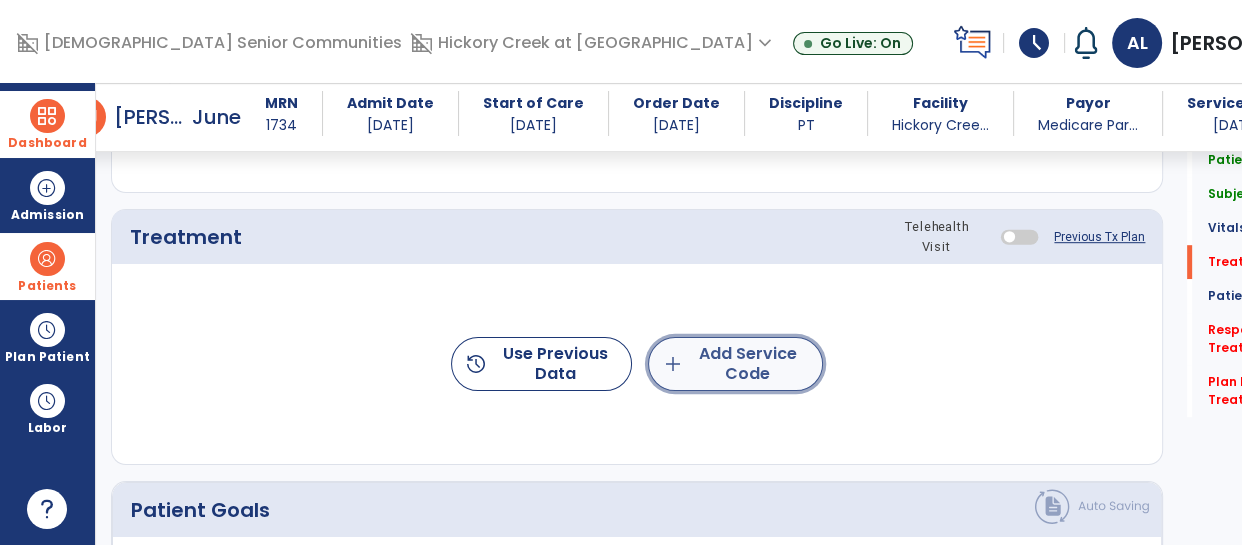 click on "add  Add Service Code" 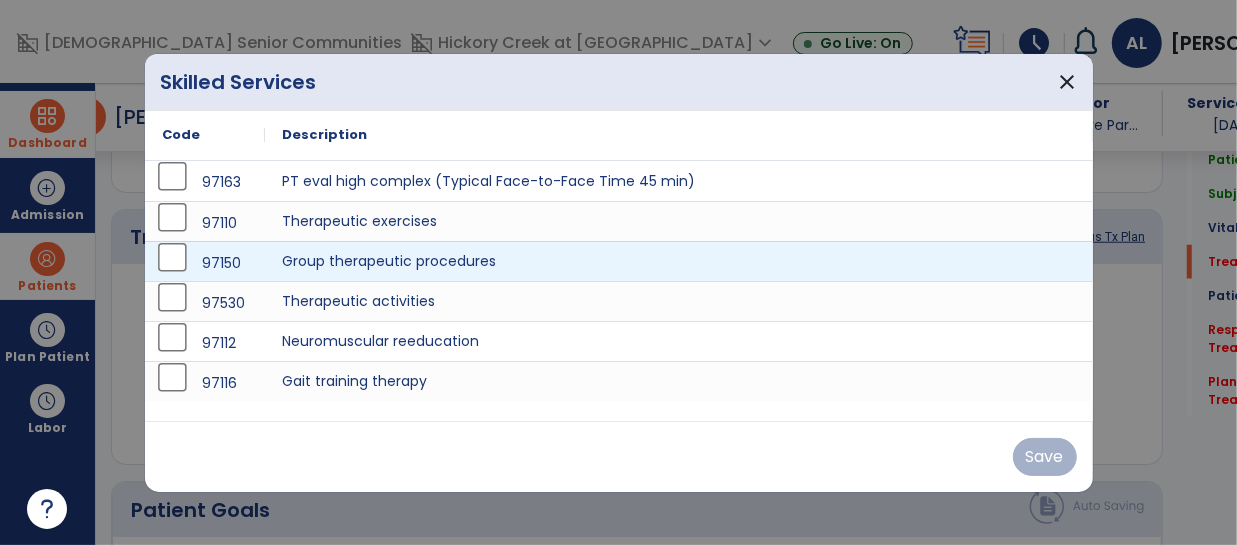 scroll, scrollTop: 1120, scrollLeft: 0, axis: vertical 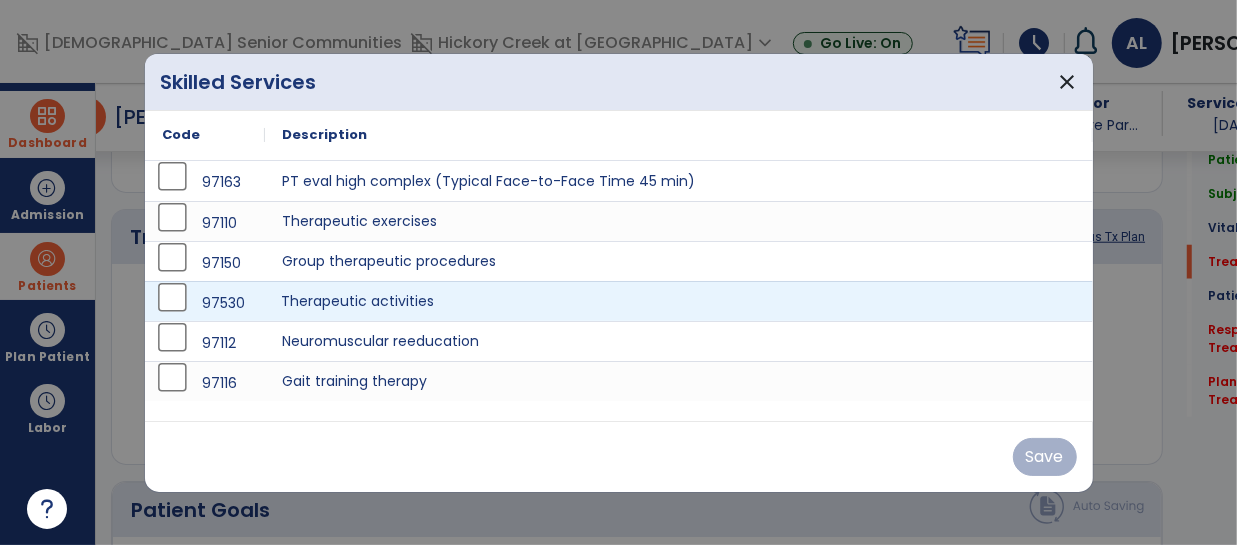 click on "Therapeutic activities" at bounding box center (679, 301) 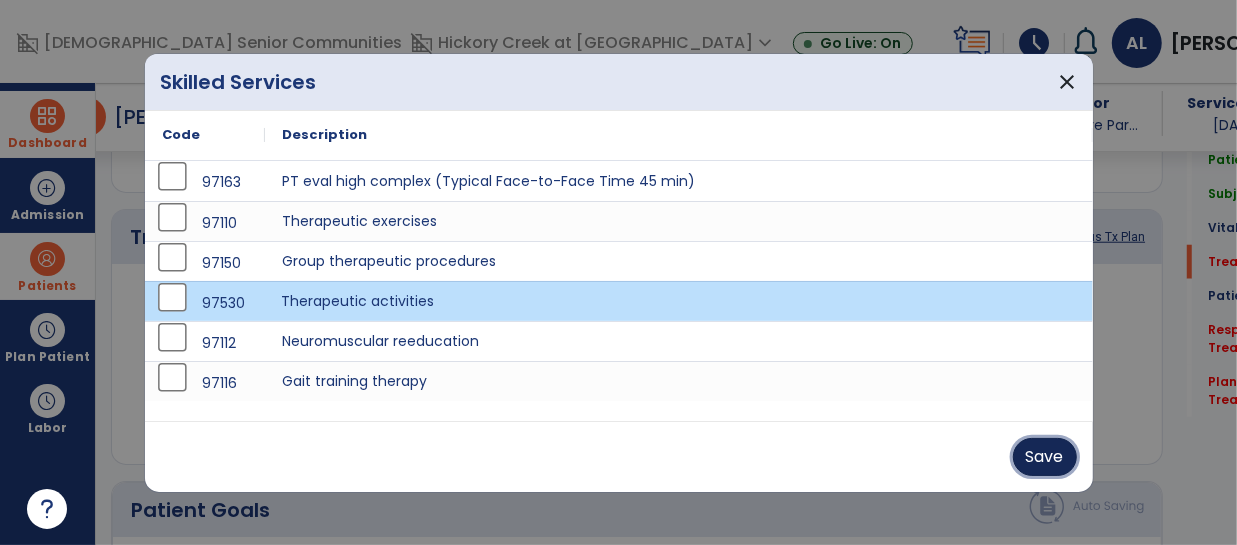 click on "Save" at bounding box center [1045, 457] 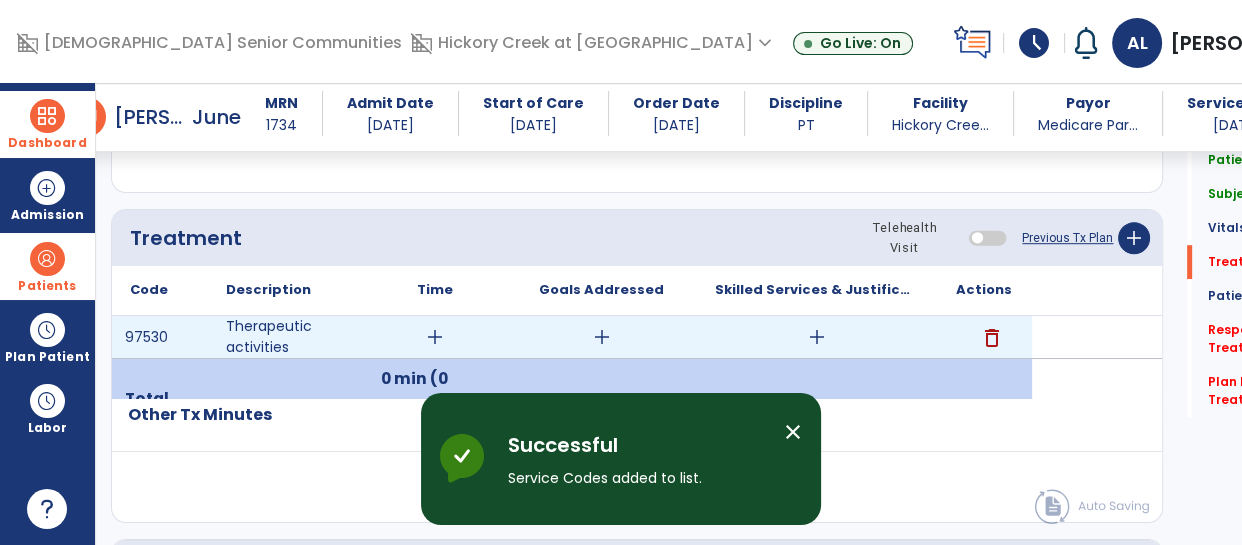 click on "add" at bounding box center (817, 337) 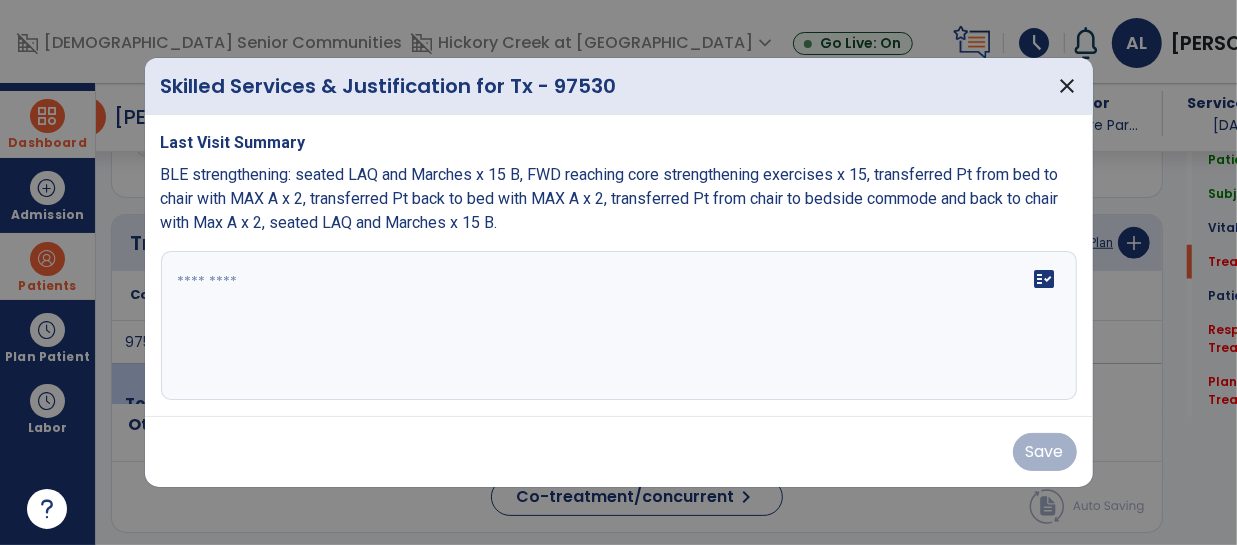 scroll, scrollTop: 1120, scrollLeft: 0, axis: vertical 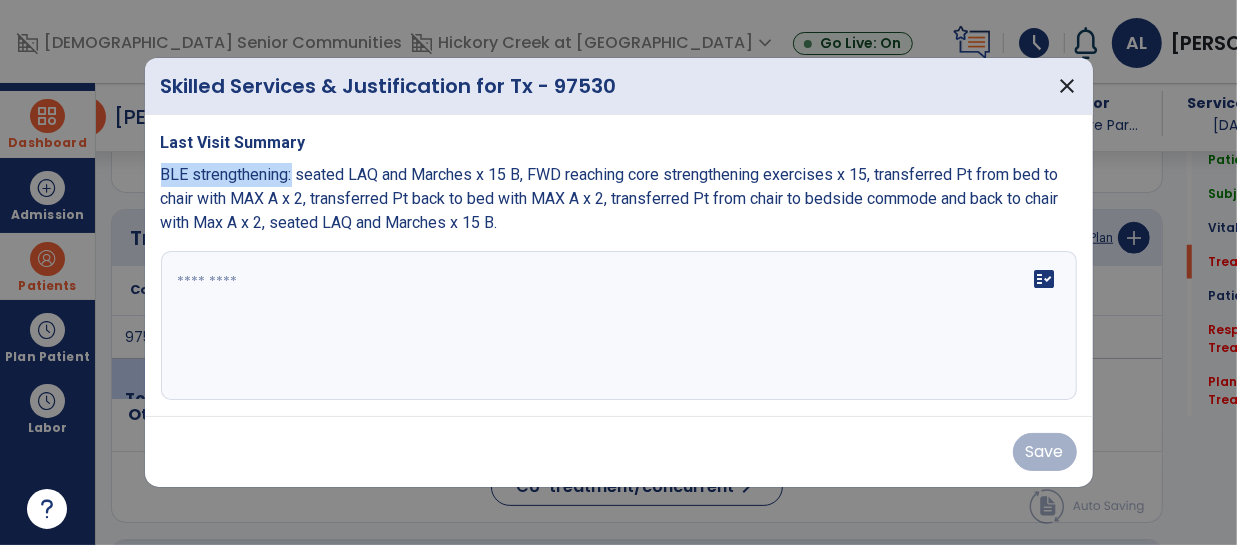 drag, startPoint x: 163, startPoint y: 171, endPoint x: 292, endPoint y: 176, distance: 129.09686 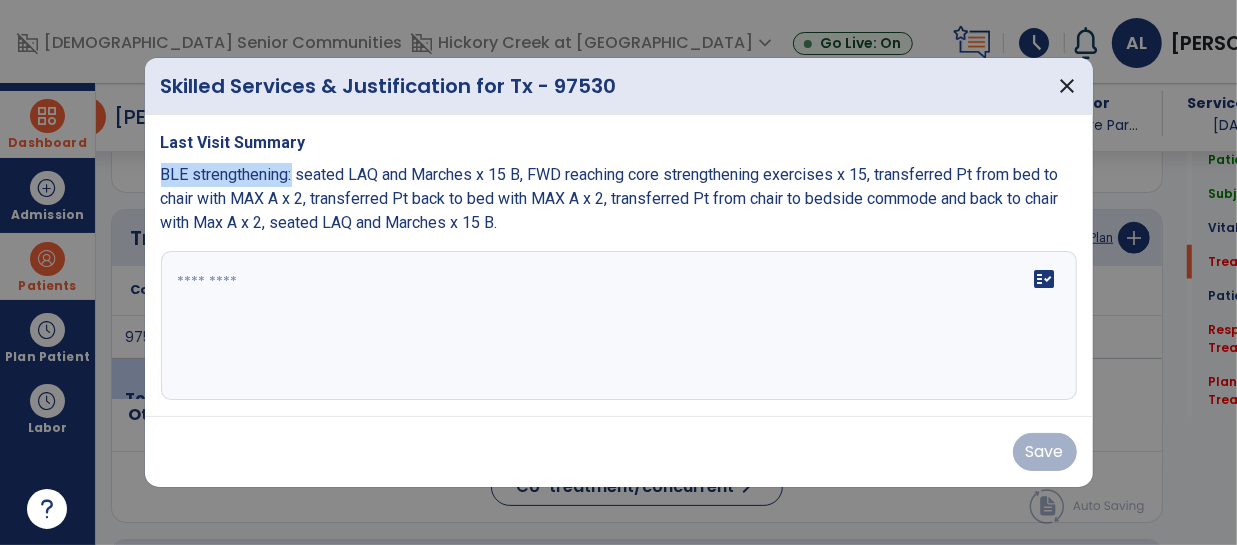 click on "BLE strengthening: seated LAQ and Marches x 15 B, FWD reaching core strengthening exercises x 15, transferred Pt from bed to chair with MAX A x 2, transferred Pt back to bed with MAX A x 2, transferred Pt from chair to bedside commode and back to chair with Max A x 2, seated LAQ and Marches x 15 B." at bounding box center [610, 198] 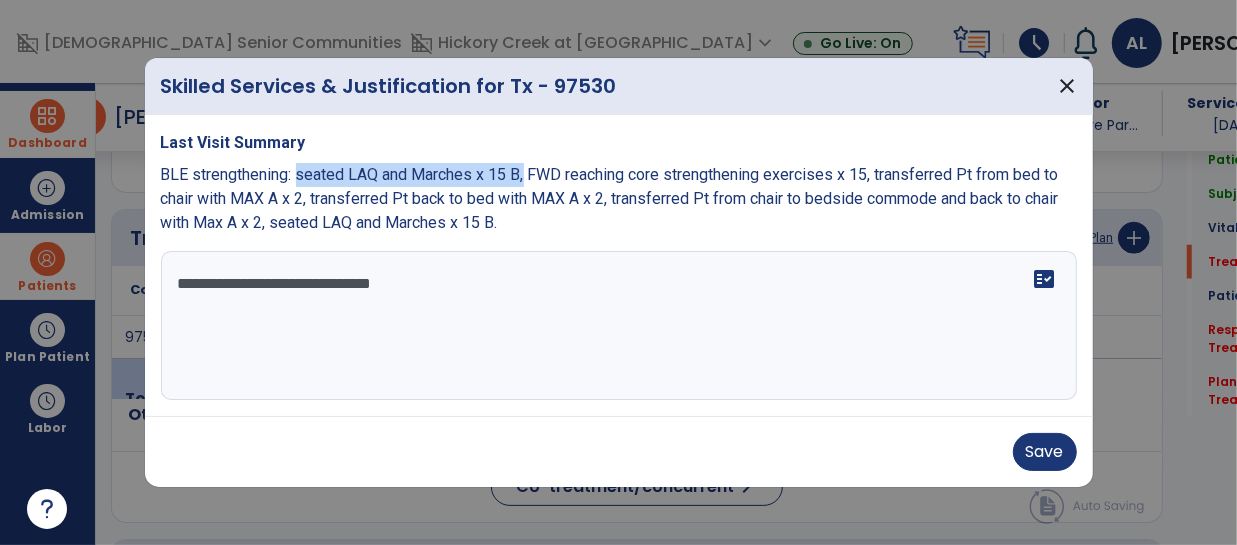 drag, startPoint x: 299, startPoint y: 176, endPoint x: 528, endPoint y: 177, distance: 229.00218 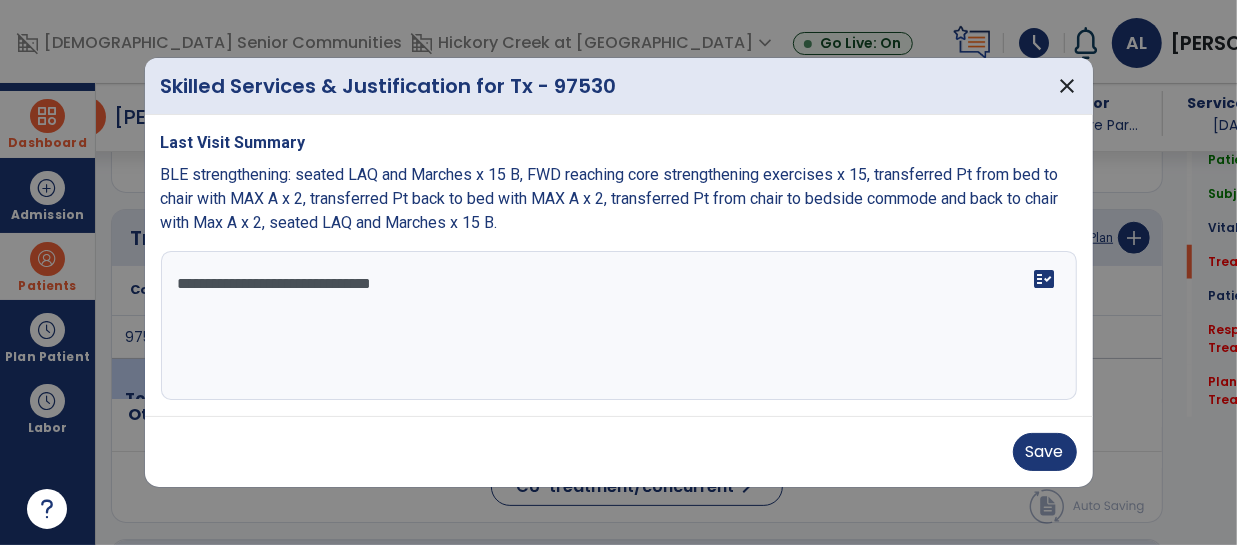 click on "**********" at bounding box center (619, 326) 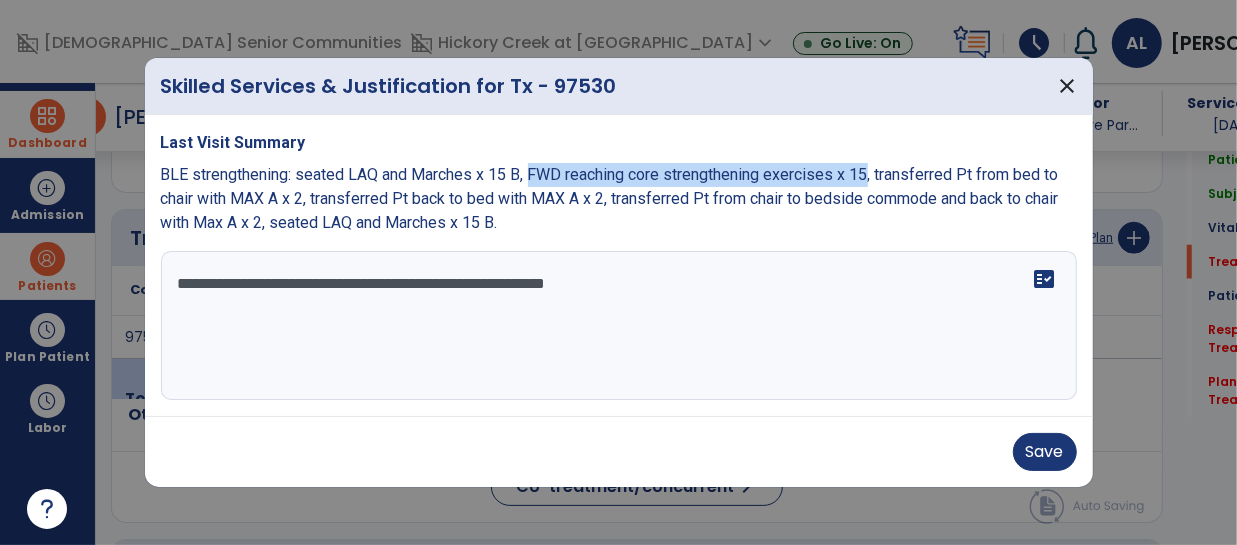 drag, startPoint x: 533, startPoint y: 173, endPoint x: 874, endPoint y: 176, distance: 341.01318 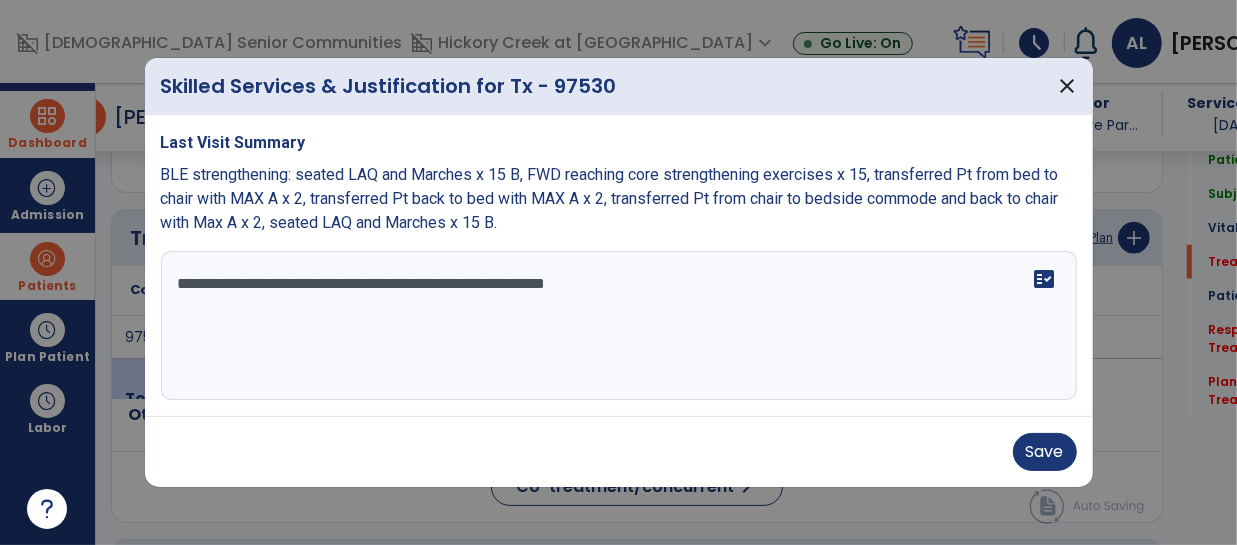 click on "**********" at bounding box center [619, 326] 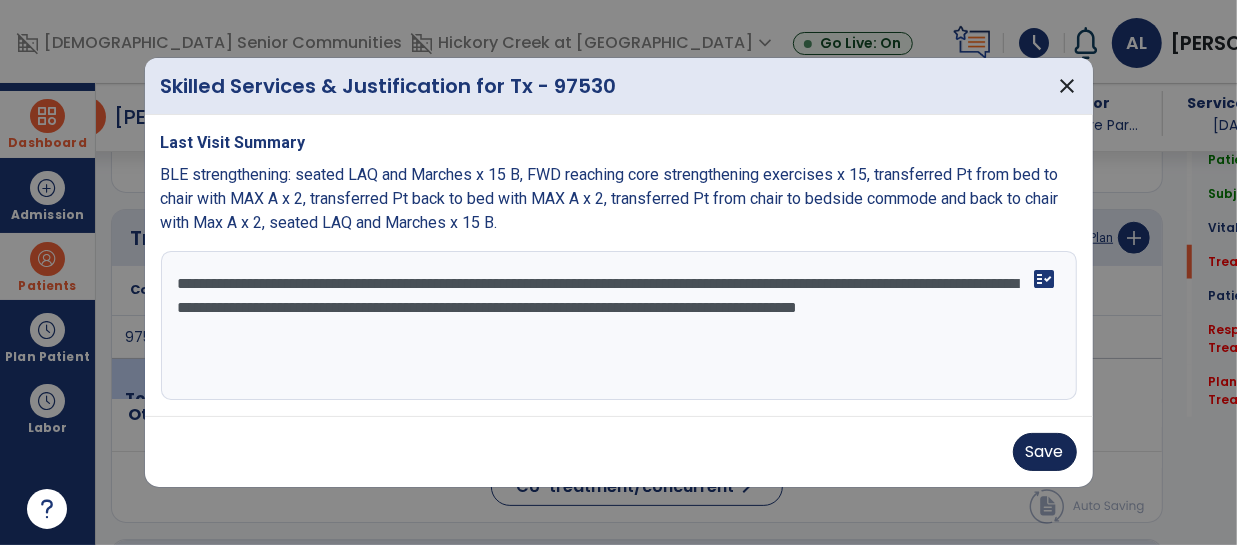 type on "**********" 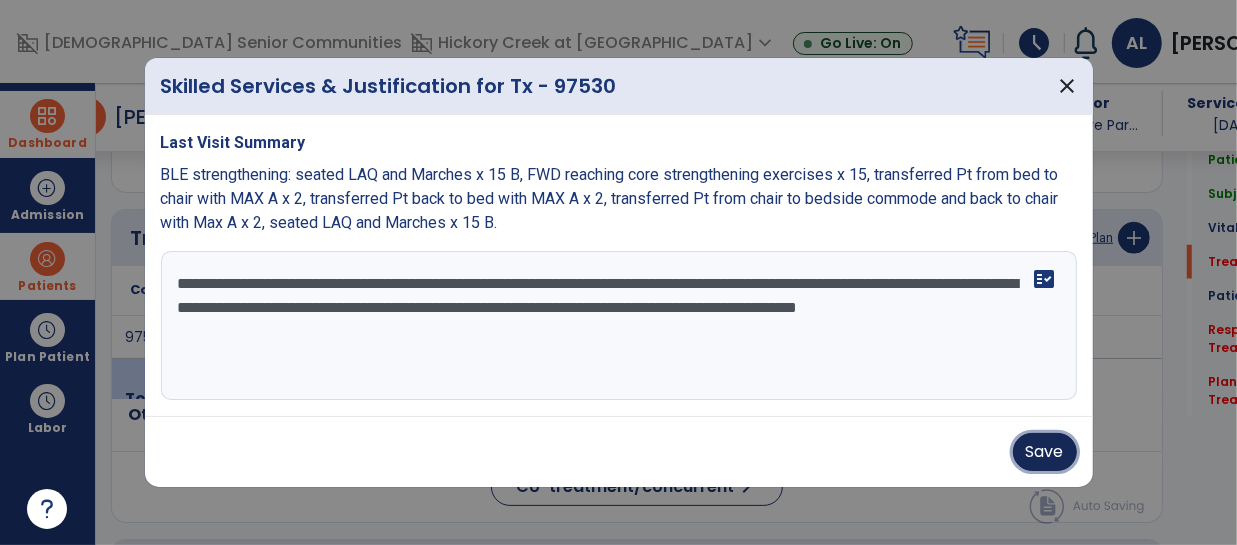 drag, startPoint x: 1060, startPoint y: 457, endPoint x: 642, endPoint y: 361, distance: 428.88226 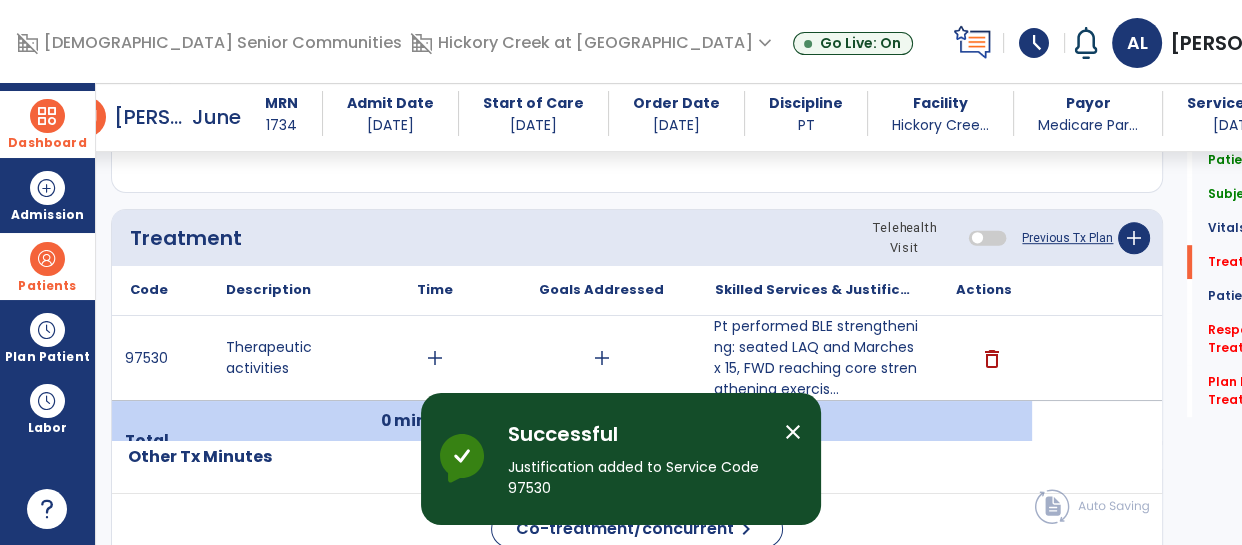 drag, startPoint x: 786, startPoint y: 428, endPoint x: 774, endPoint y: 422, distance: 13.416408 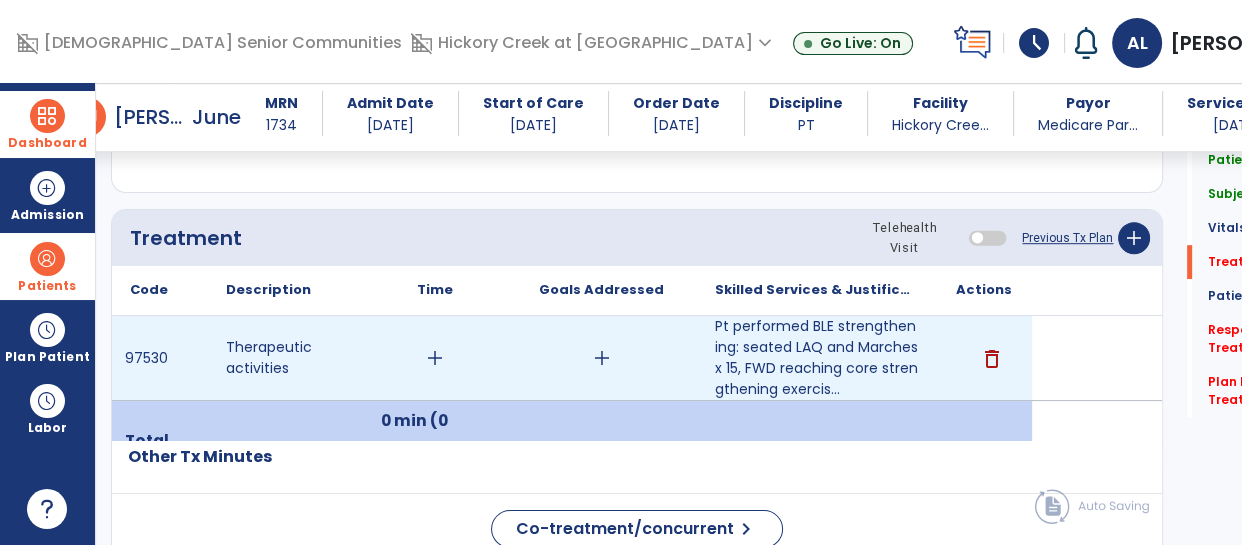click on "add" at bounding box center [602, 358] 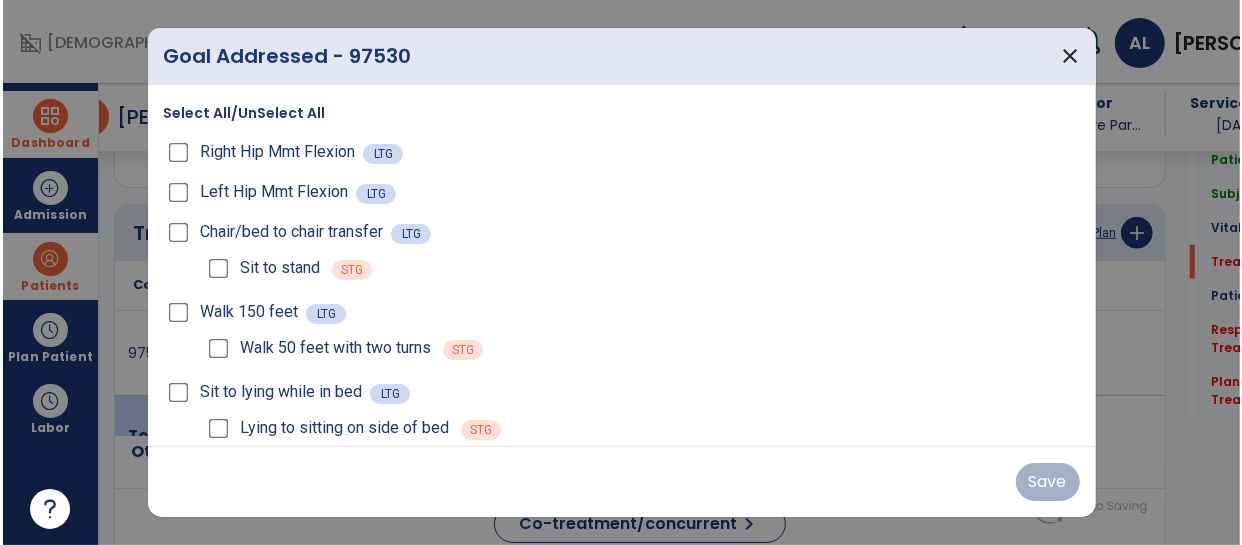 scroll, scrollTop: 1120, scrollLeft: 0, axis: vertical 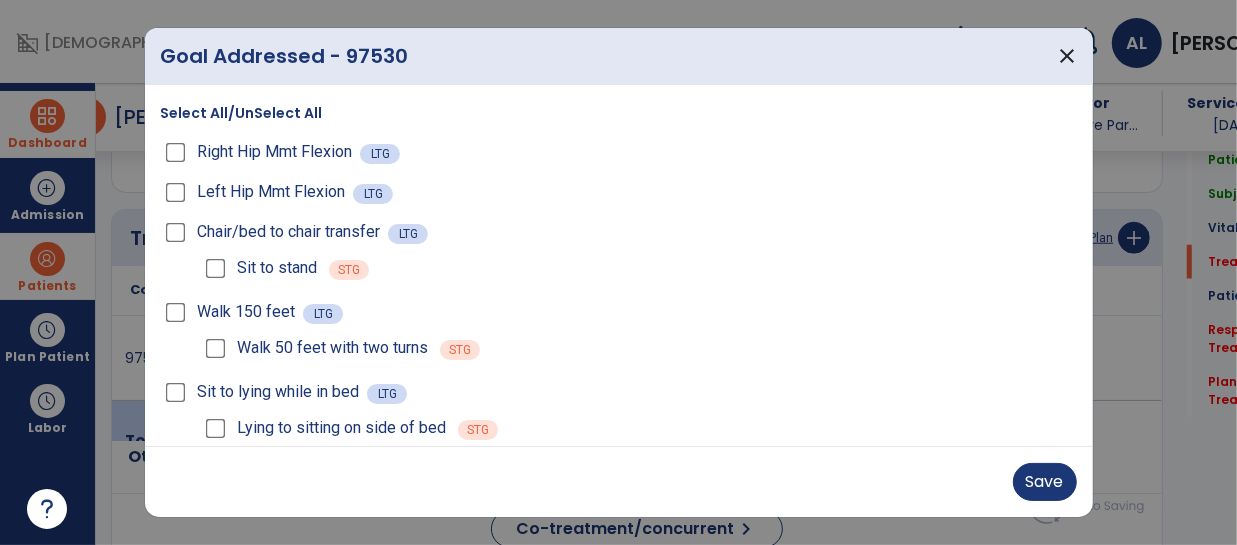 click on "Lying to sitting on side of bed" at bounding box center [324, 428] 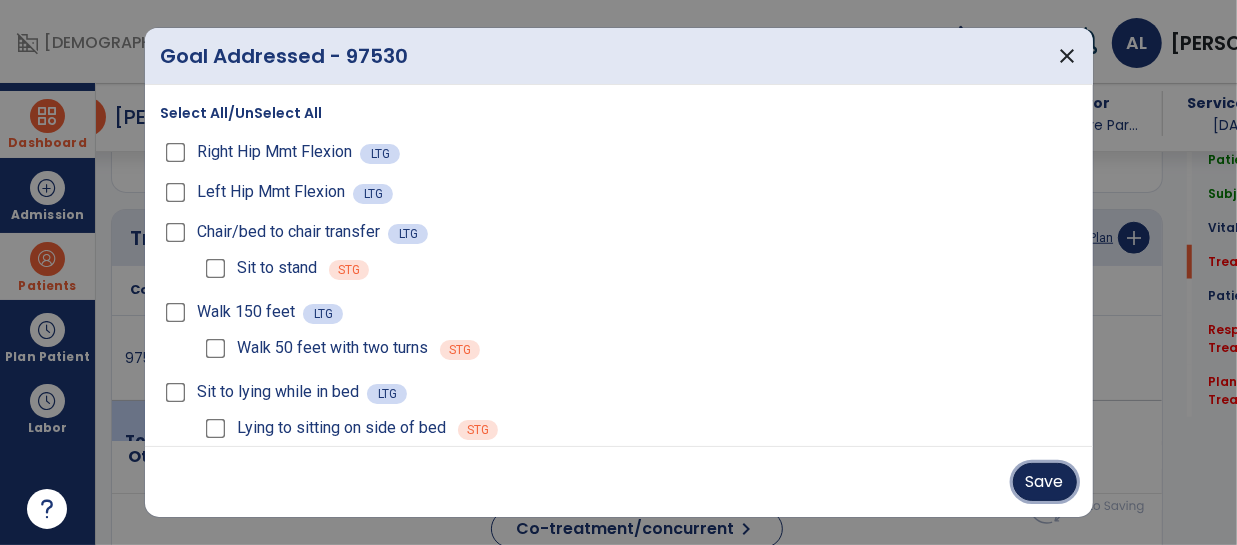 click on "Save" at bounding box center [1045, 482] 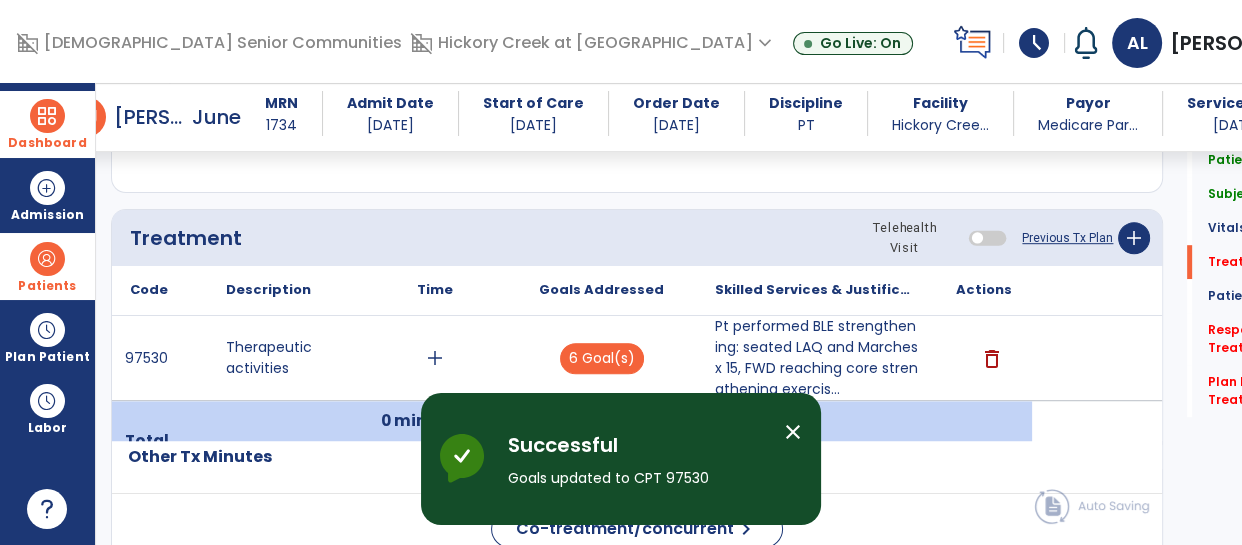 click on "close" at bounding box center (793, 432) 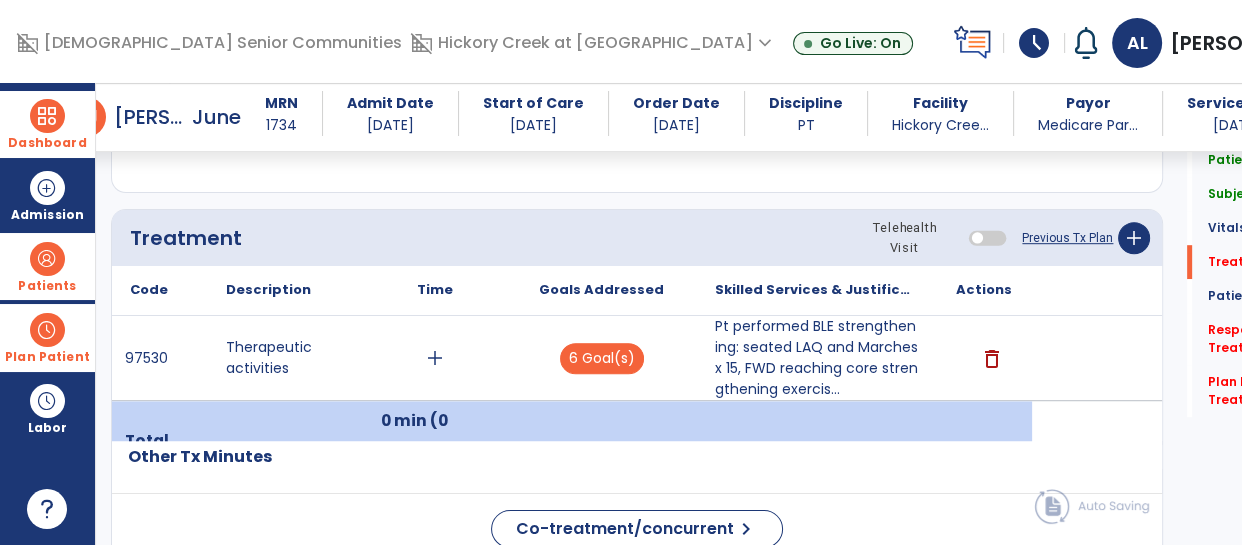 click on "Plan Patient" at bounding box center (47, 286) 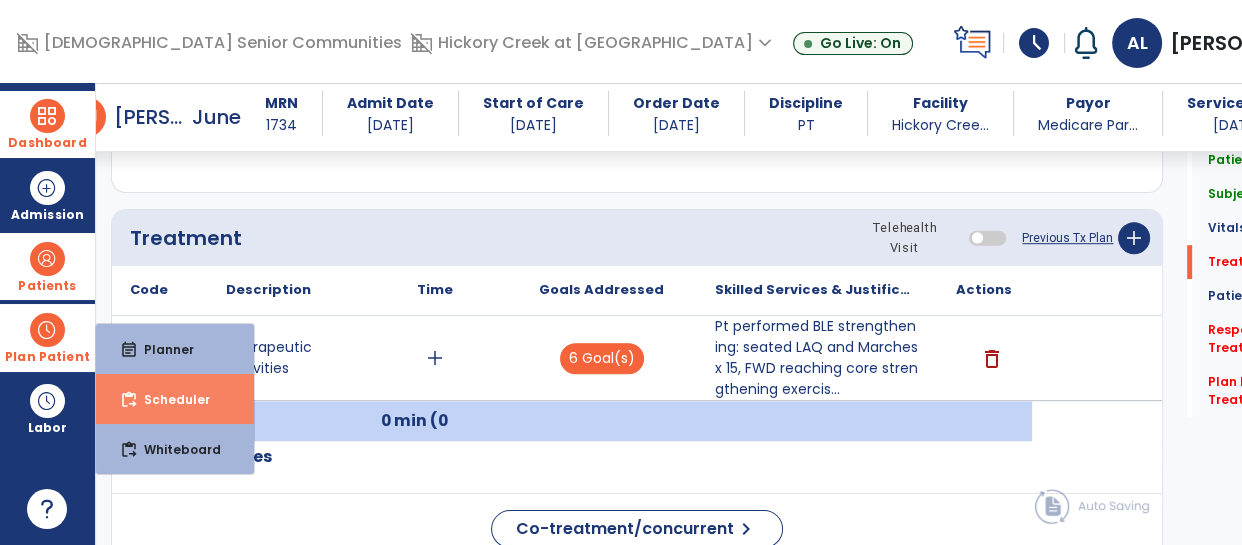 drag, startPoint x: 148, startPoint y: 375, endPoint x: 162, endPoint y: 384, distance: 16.643316 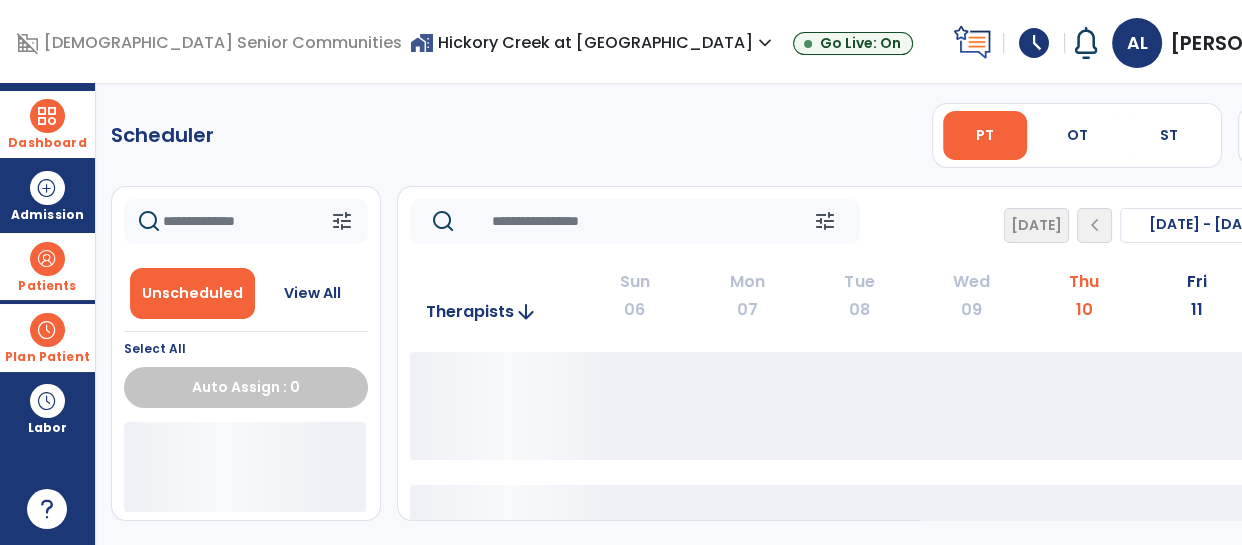scroll, scrollTop: 0, scrollLeft: 0, axis: both 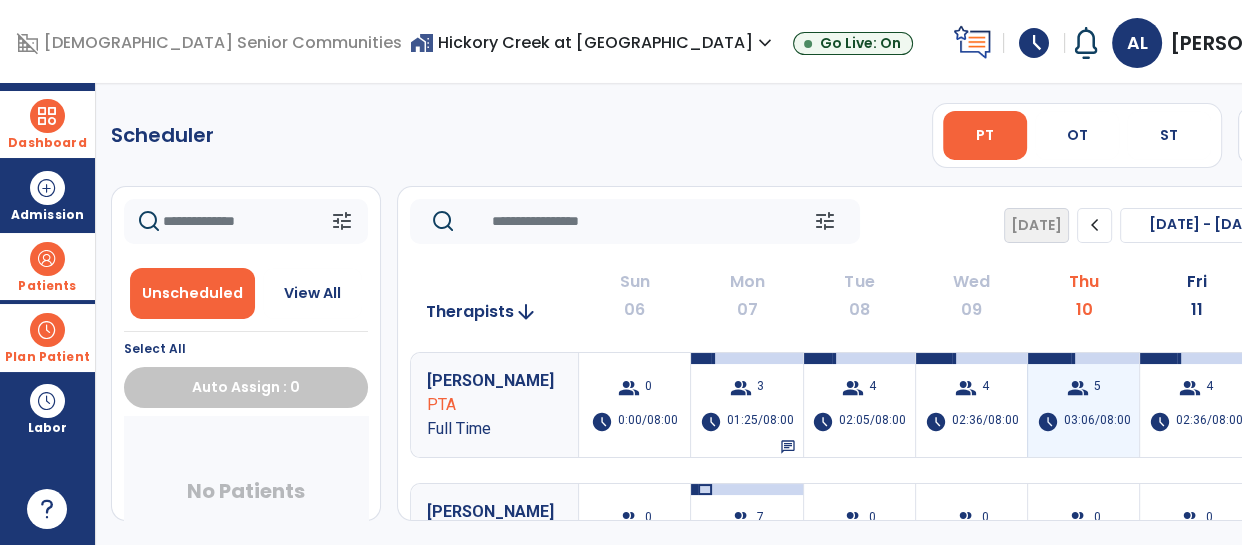 click on "group" at bounding box center [1078, 388] 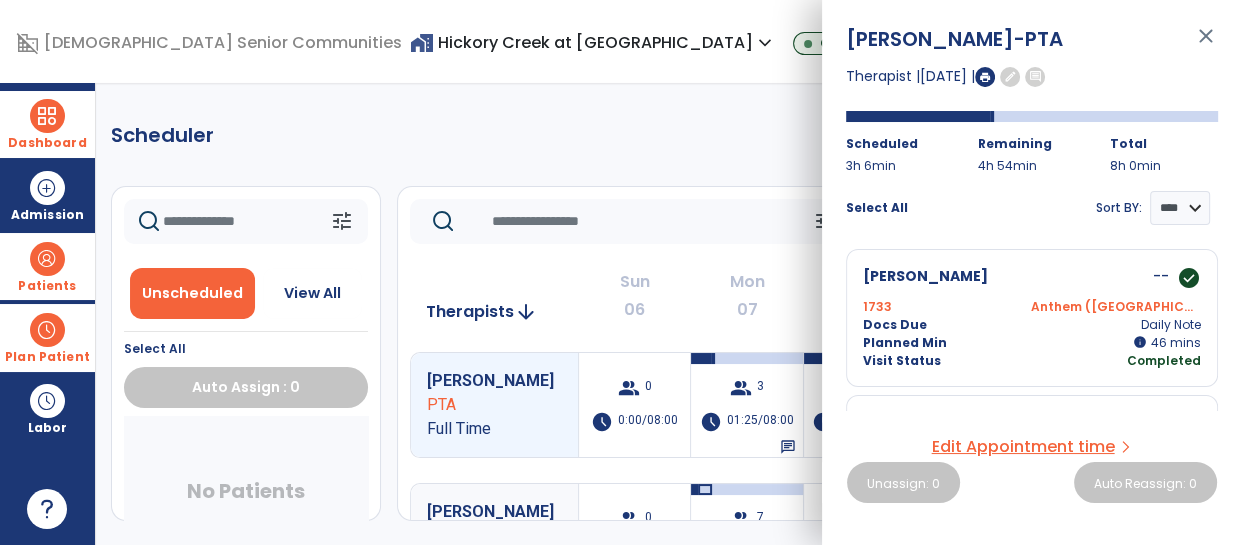 click on "Edit Appointment time" at bounding box center (1023, 447) 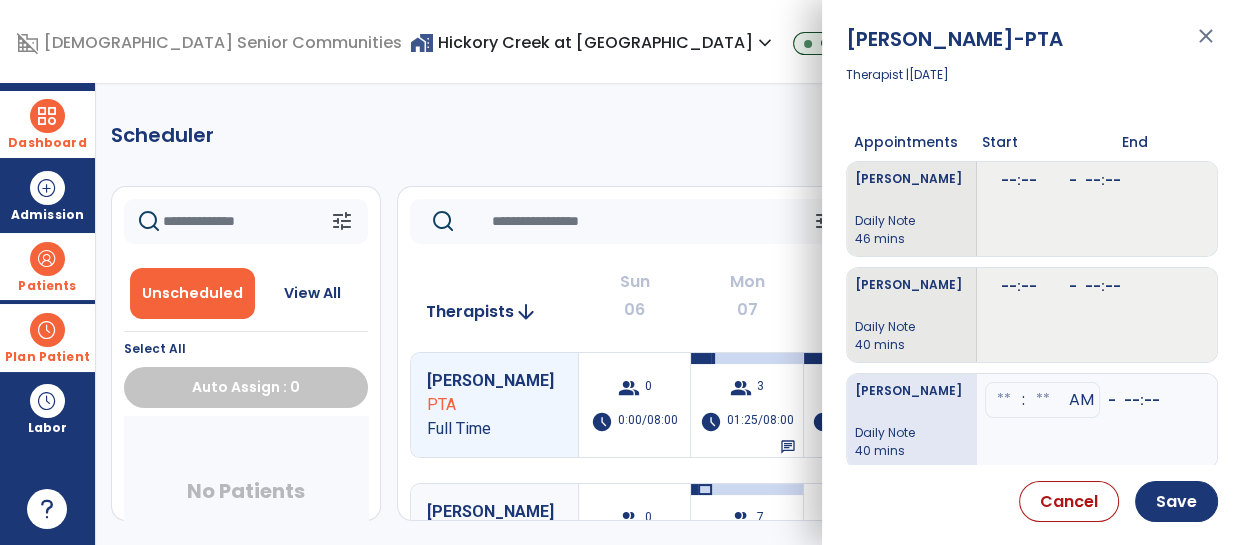 click on "close" at bounding box center (1206, 45) 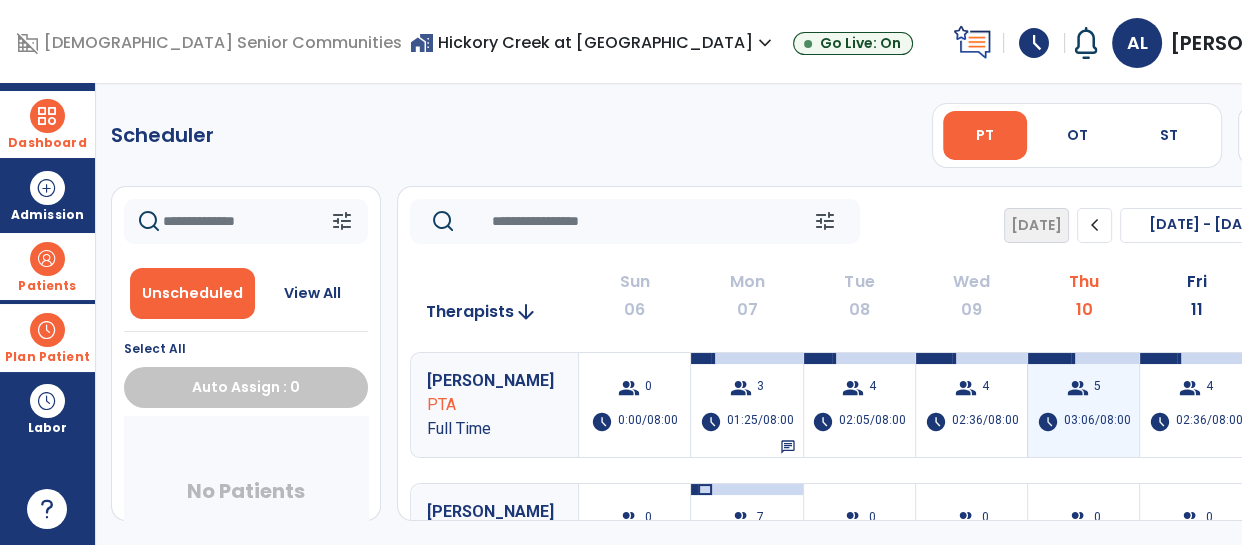 click on "03:06/08:00" at bounding box center (1097, 422) 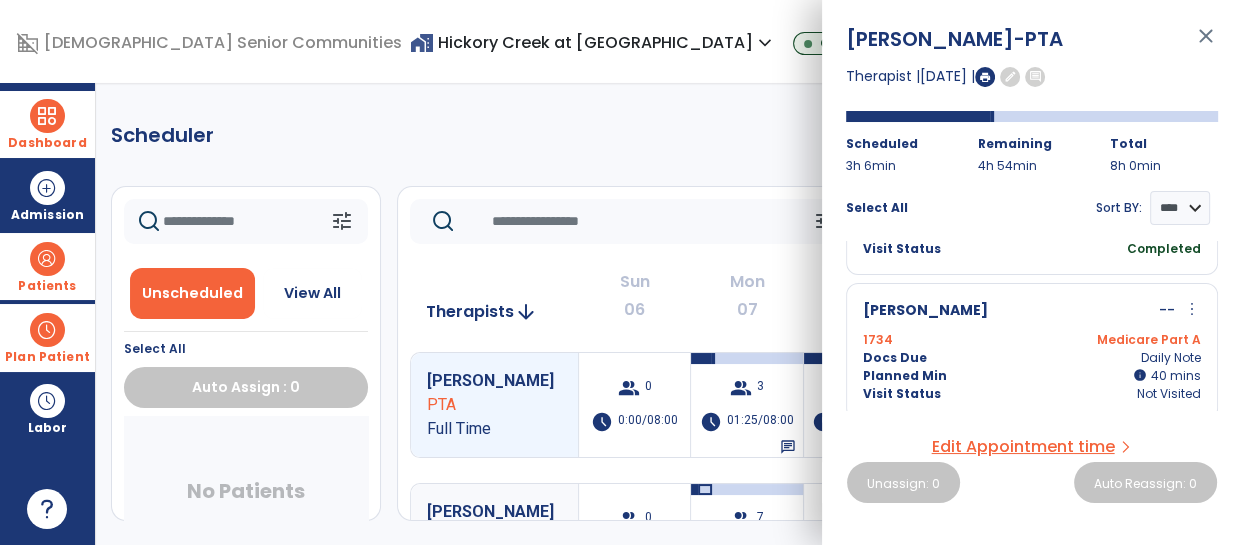 scroll, scrollTop: 305, scrollLeft: 0, axis: vertical 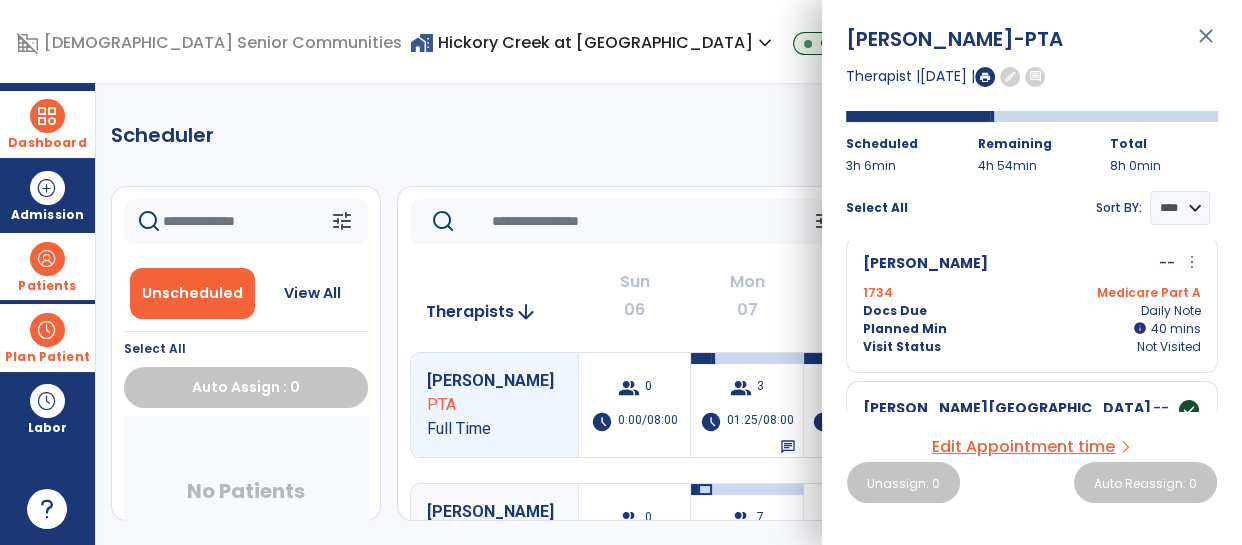 click on "close" at bounding box center (1206, 45) 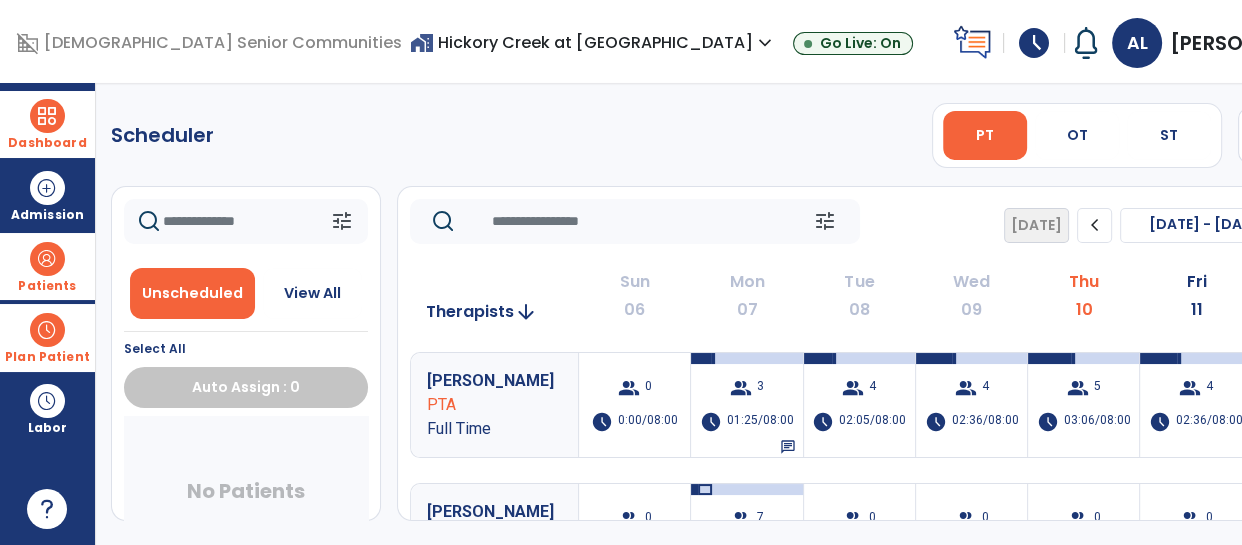 drag, startPoint x: 46, startPoint y: 120, endPoint x: 119, endPoint y: 117, distance: 73.061615 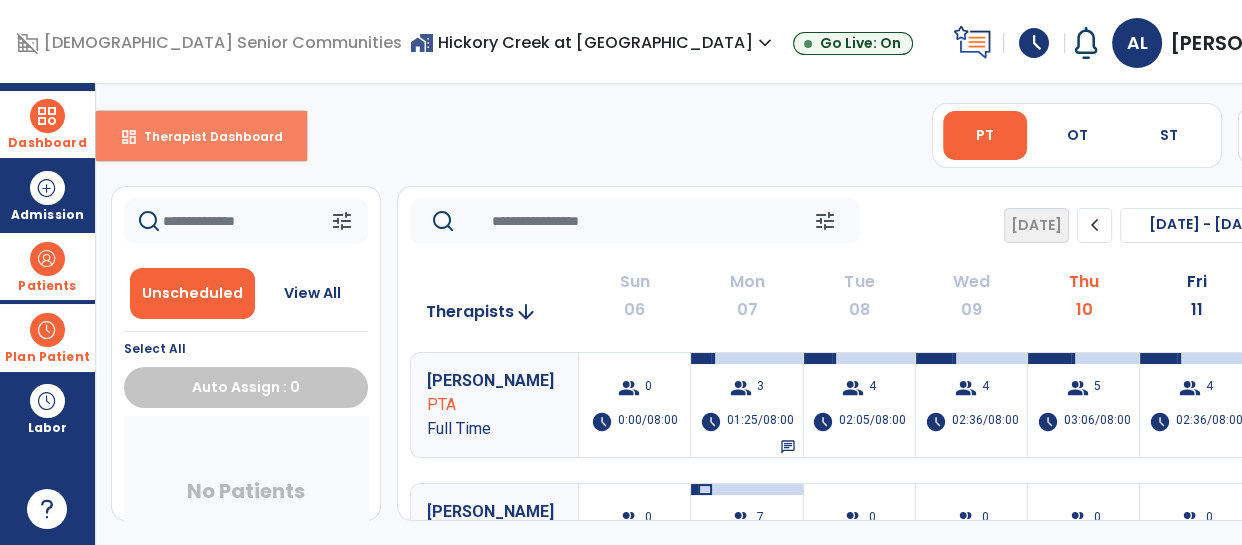 click on "dashboard  Therapist Dashboard" at bounding box center (201, 136) 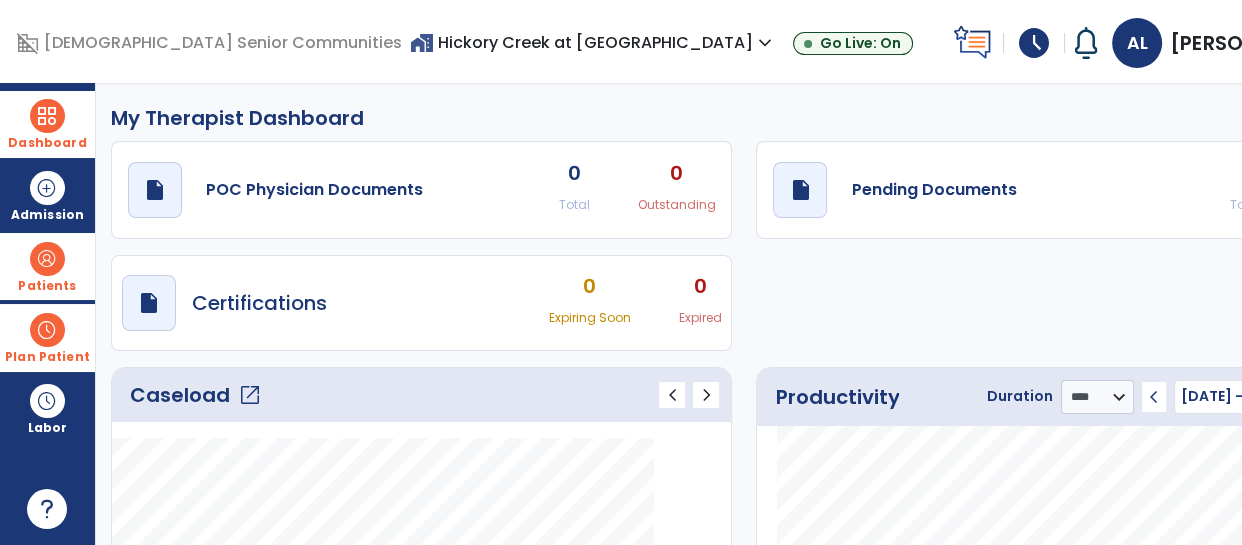 click on "1" 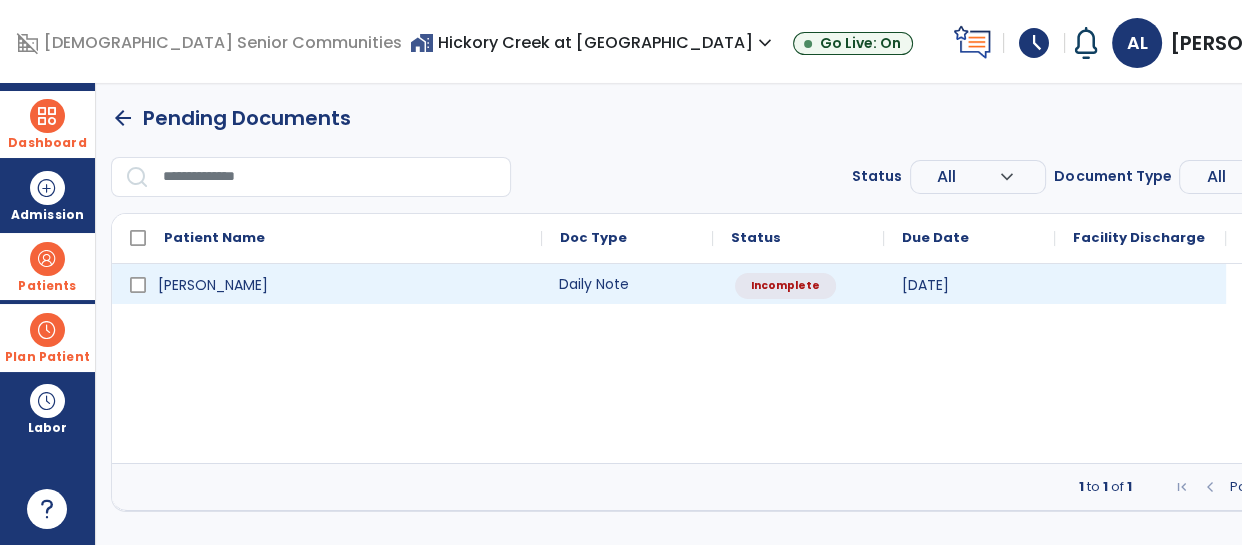 click on "Daily Note" at bounding box center [627, 284] 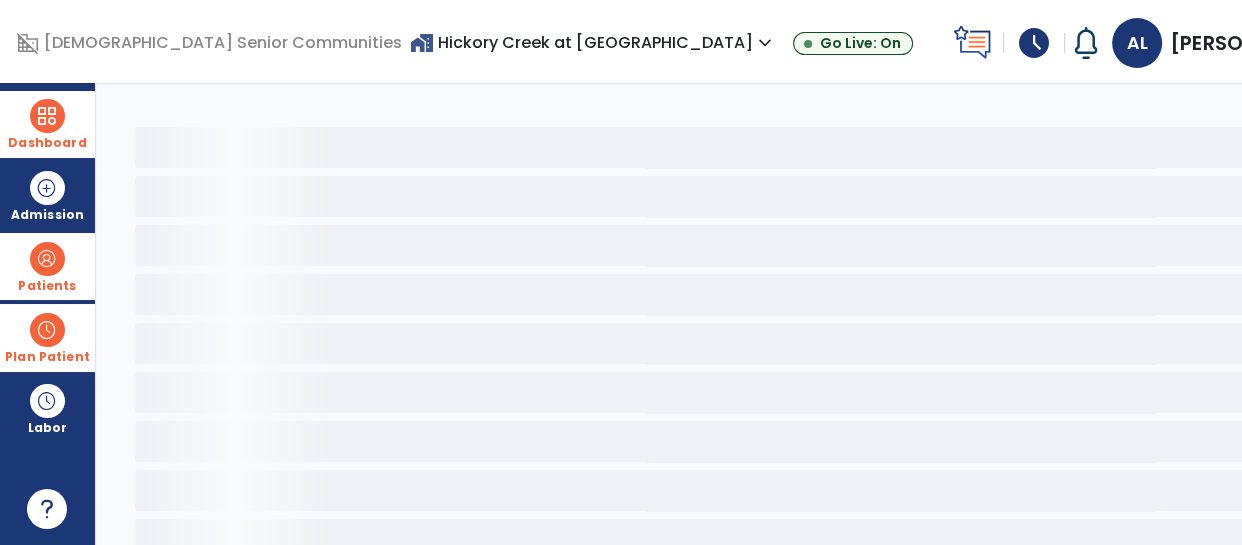 select on "*" 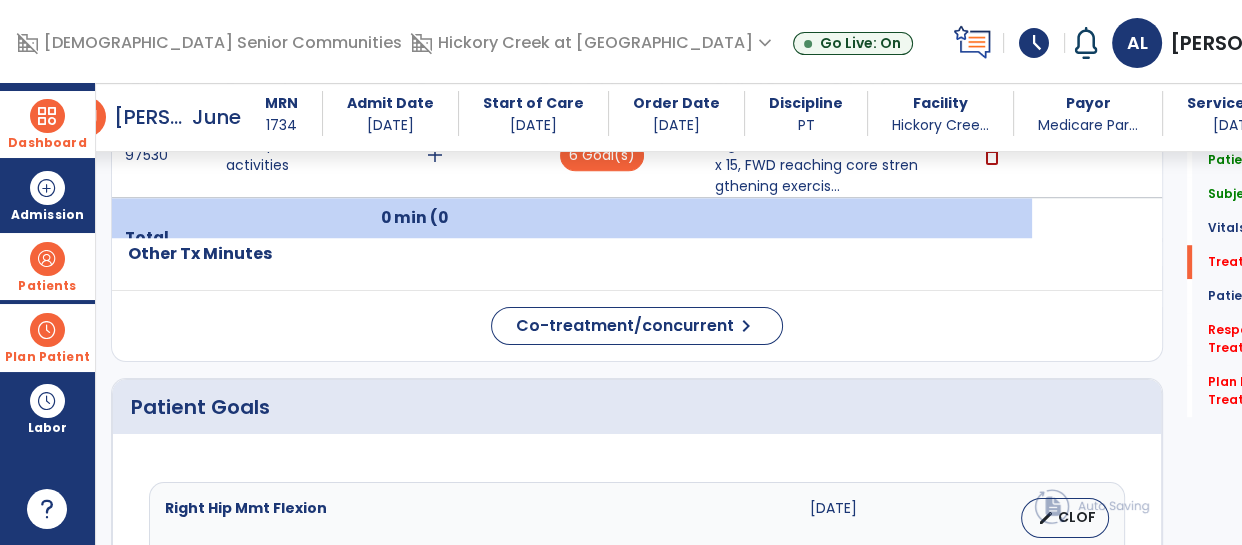 scroll, scrollTop: 1120, scrollLeft: 0, axis: vertical 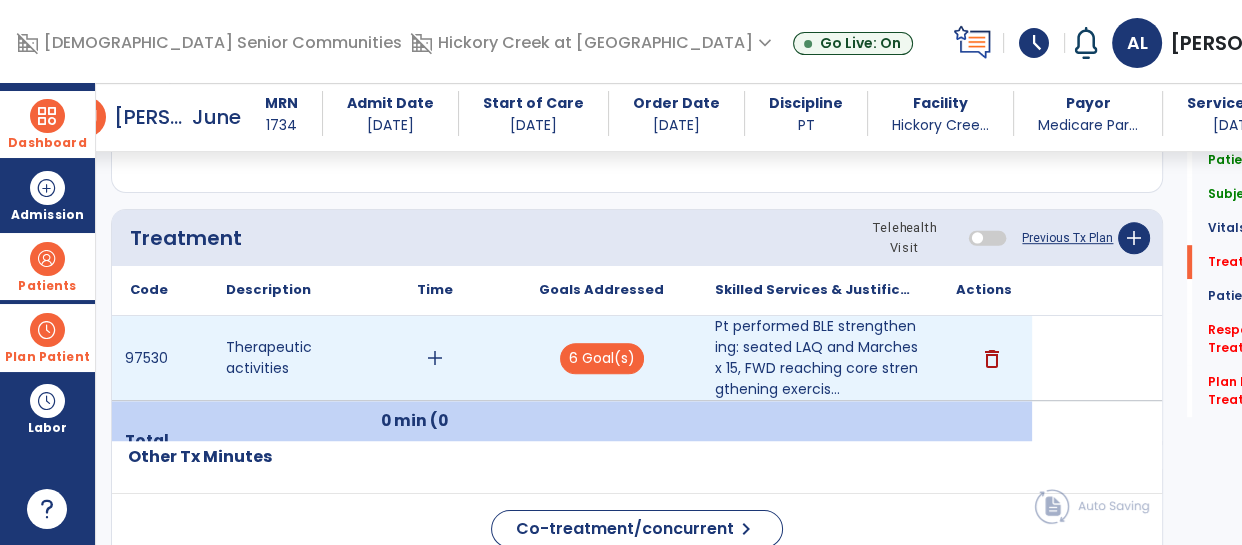 click on "add" at bounding box center [435, 358] 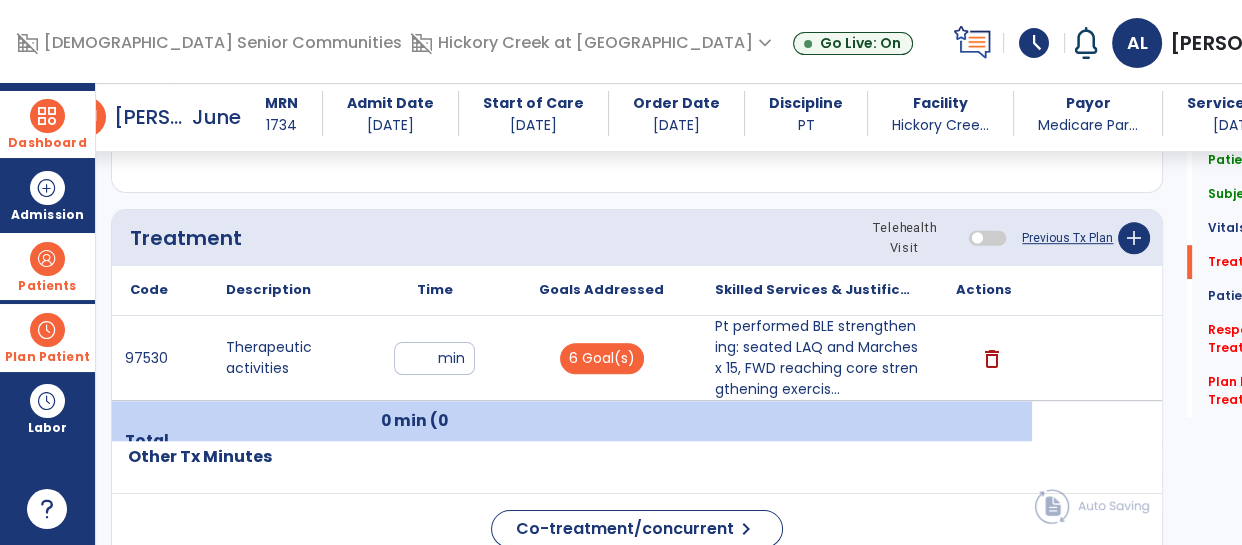 type on "**" 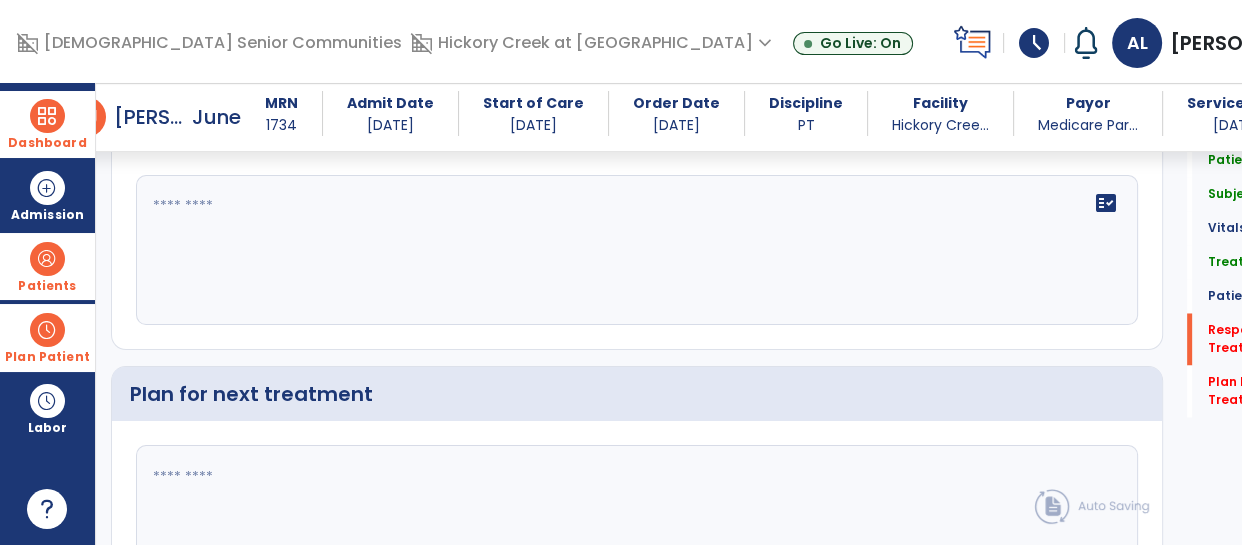 scroll, scrollTop: 3054, scrollLeft: 0, axis: vertical 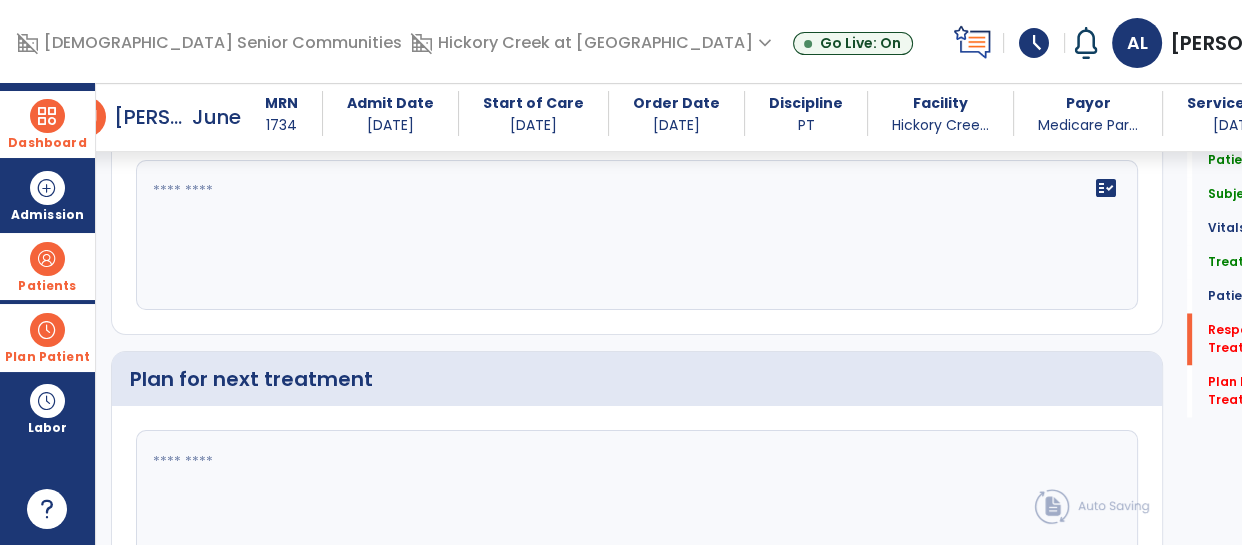click 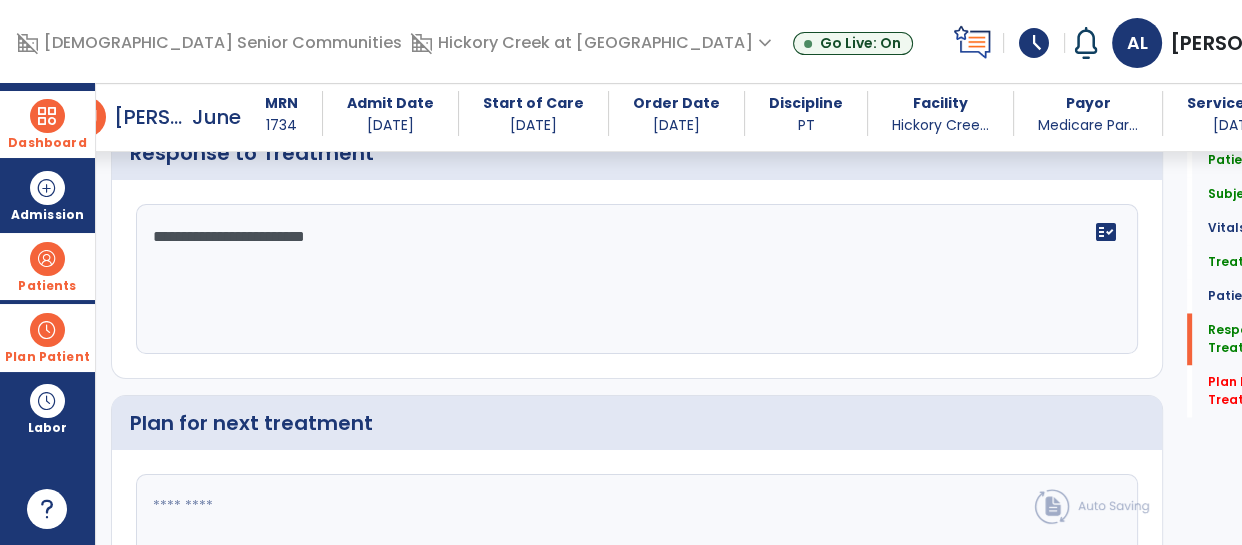 scroll, scrollTop: 3054, scrollLeft: 0, axis: vertical 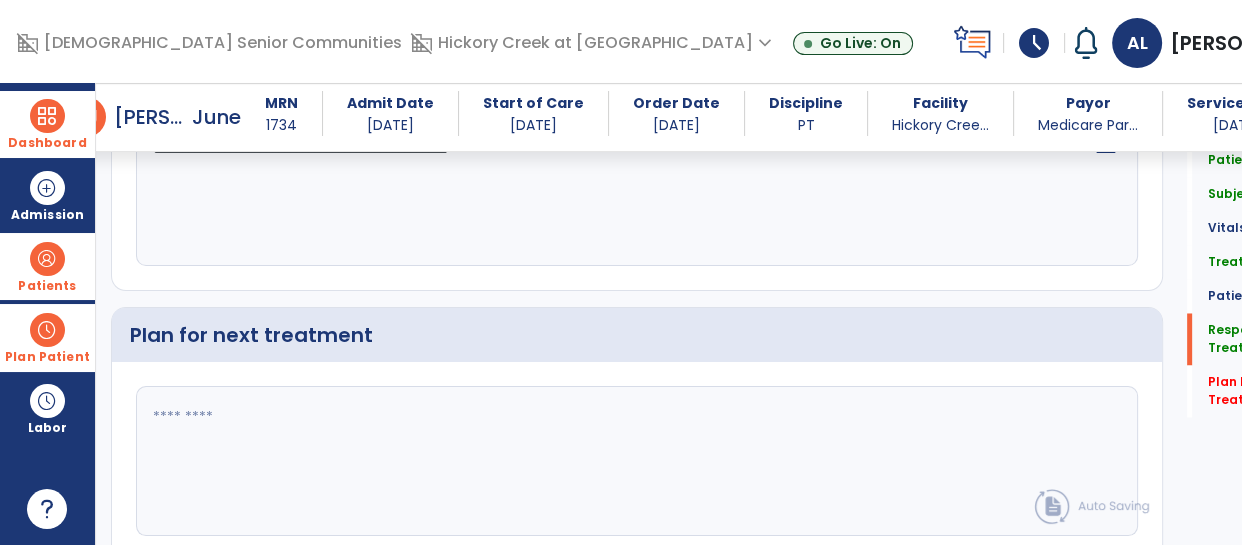click on "**********" 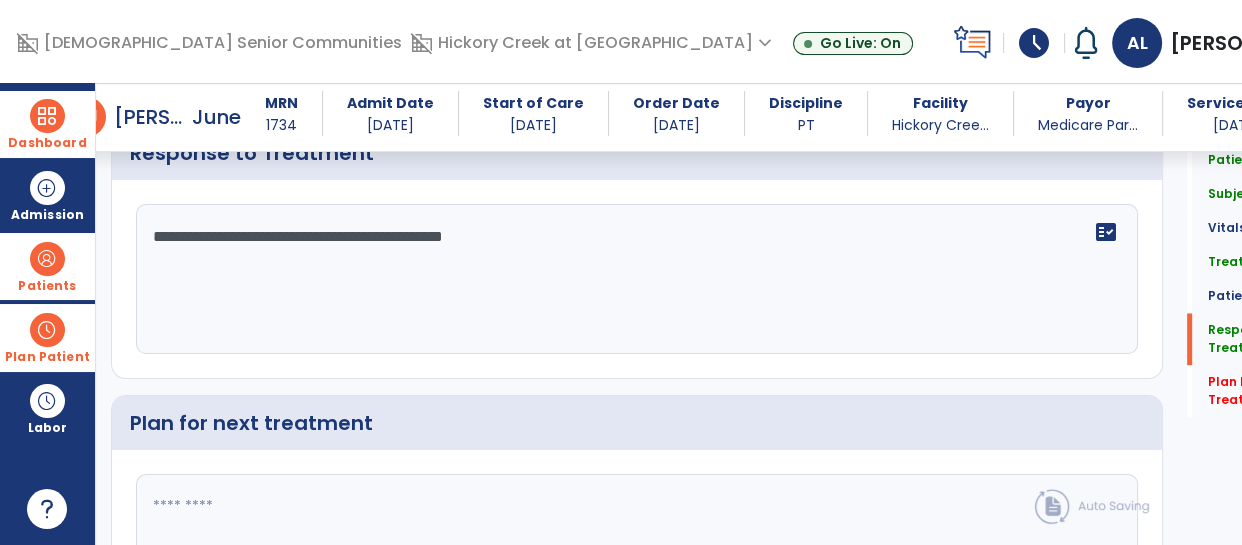 type on "**********" 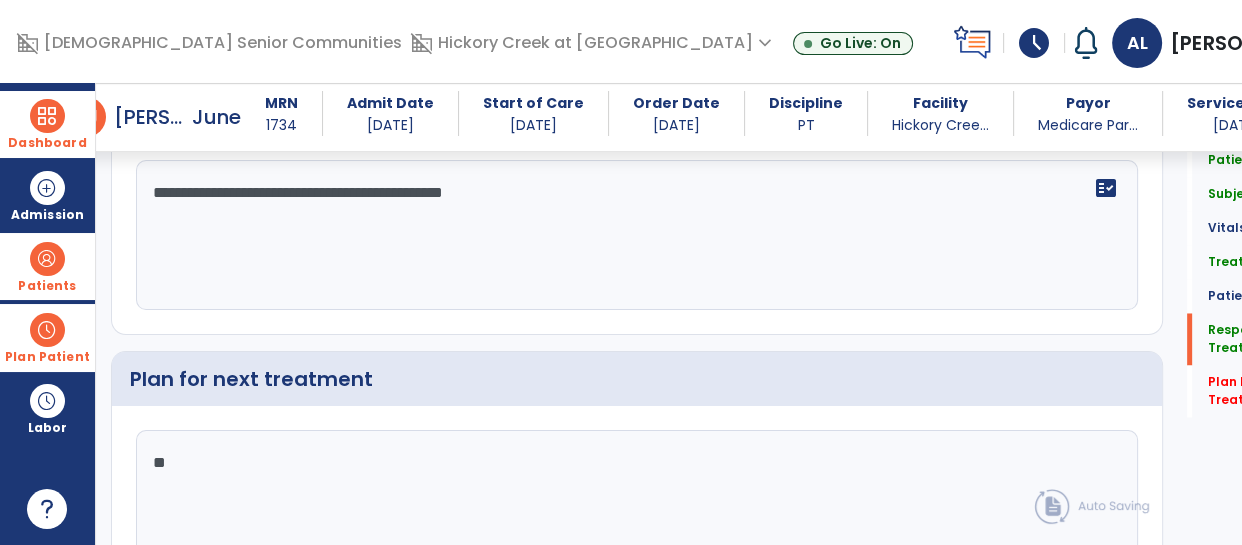 type on "*" 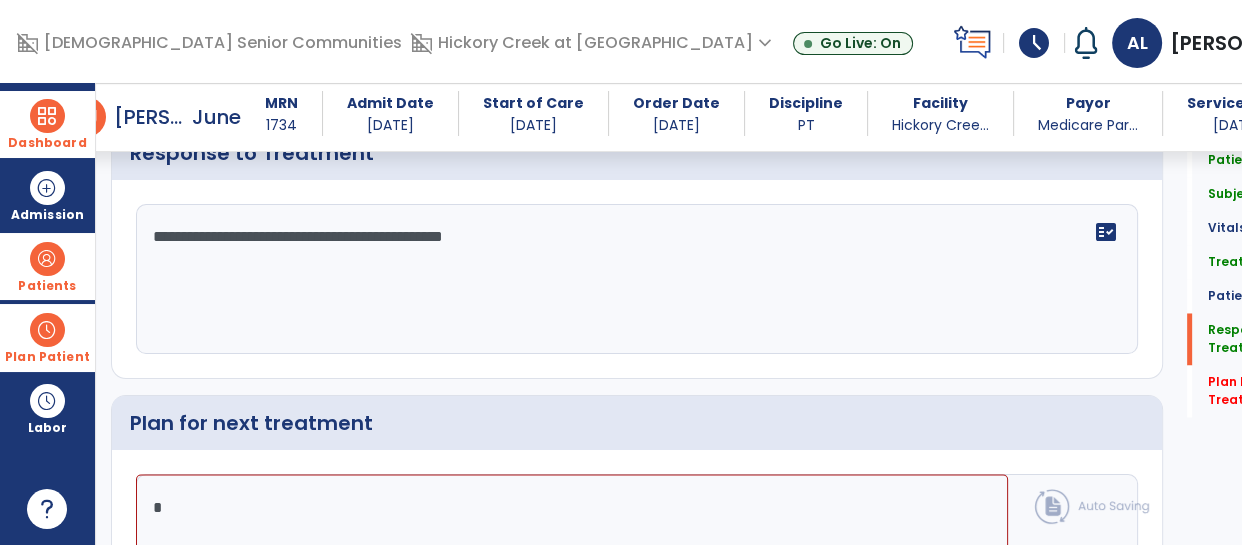 scroll, scrollTop: 3054, scrollLeft: 0, axis: vertical 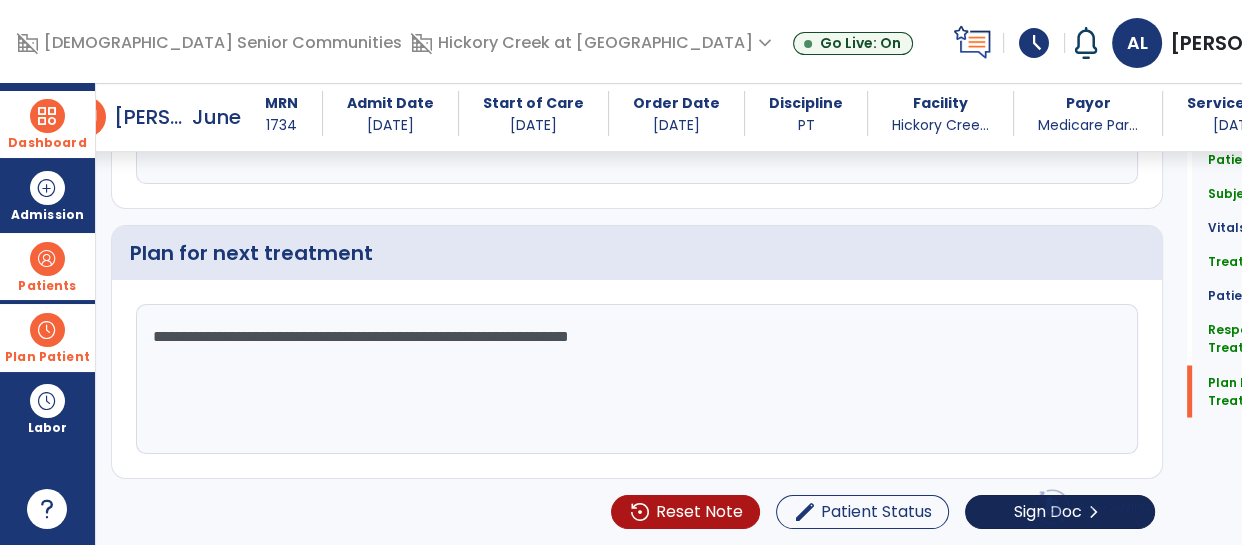 type on "**********" 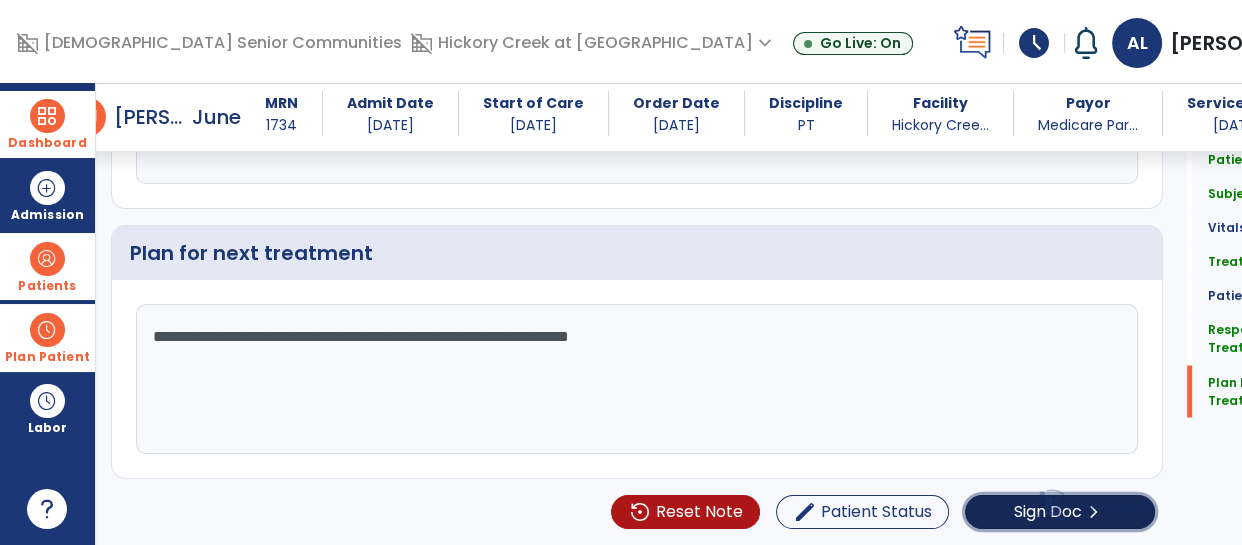 click on "Sign Doc" 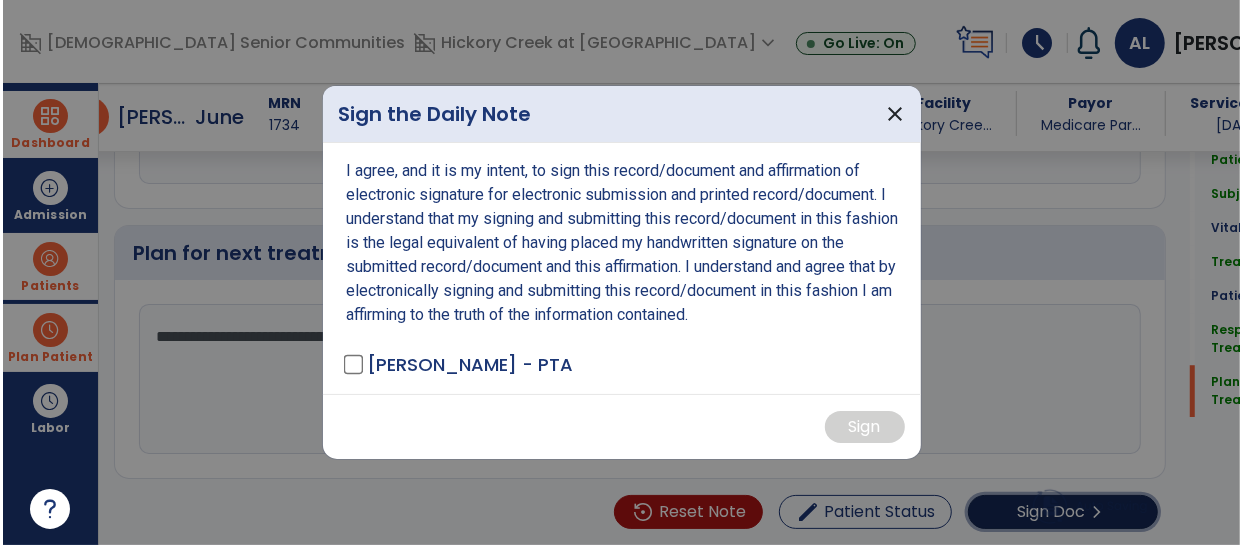 scroll, scrollTop: 3217, scrollLeft: 0, axis: vertical 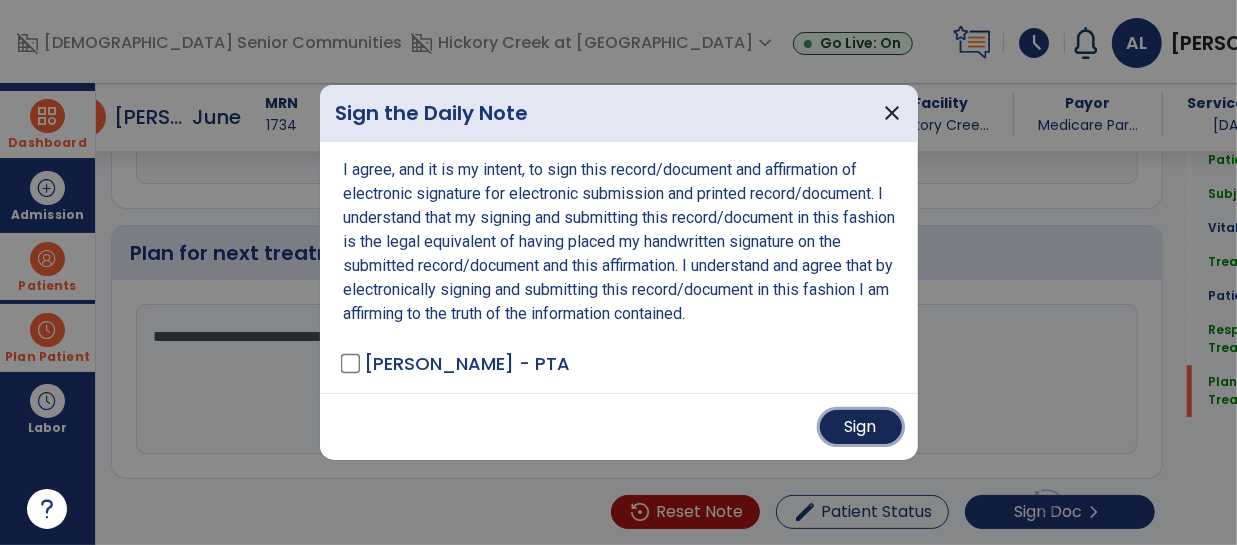drag, startPoint x: 881, startPoint y: 423, endPoint x: 871, endPoint y: 426, distance: 10.440307 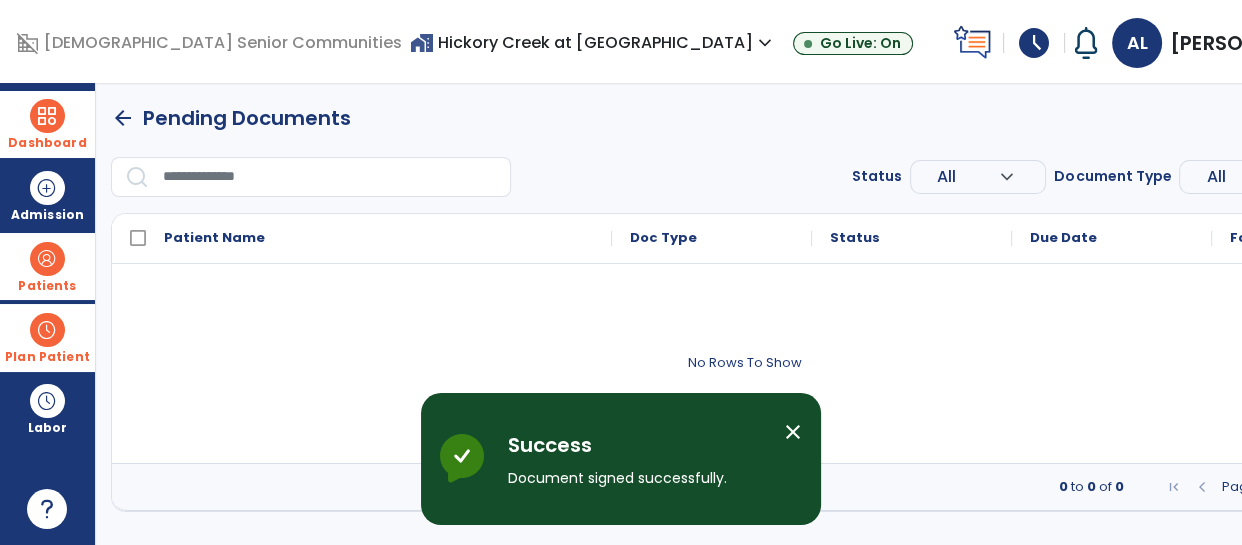 scroll, scrollTop: 0, scrollLeft: 0, axis: both 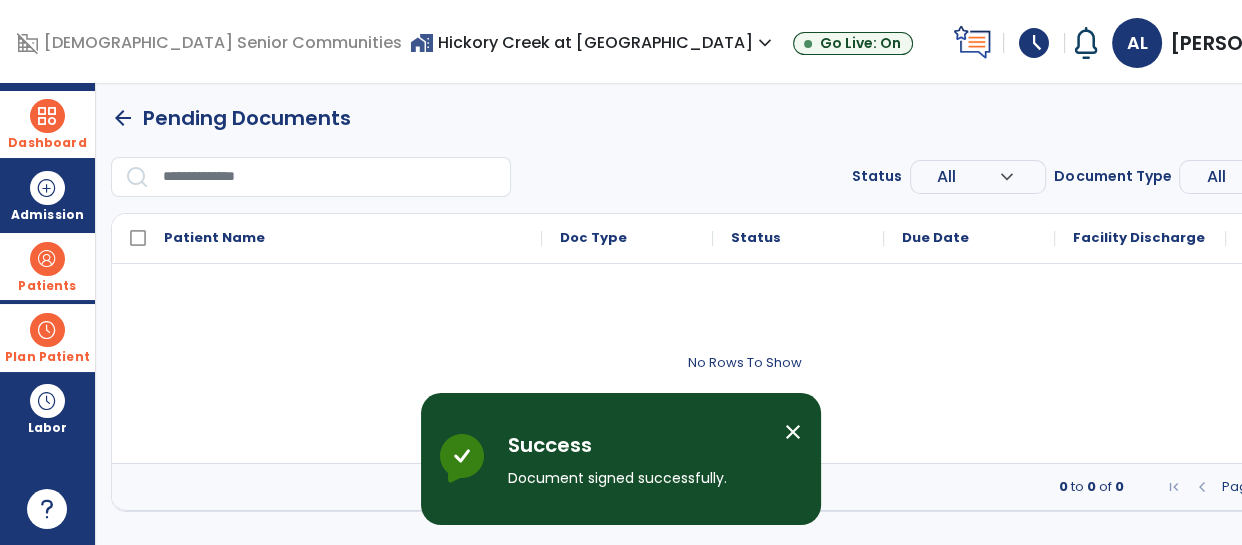 drag, startPoint x: 792, startPoint y: 437, endPoint x: 732, endPoint y: 367, distance: 92.19544 